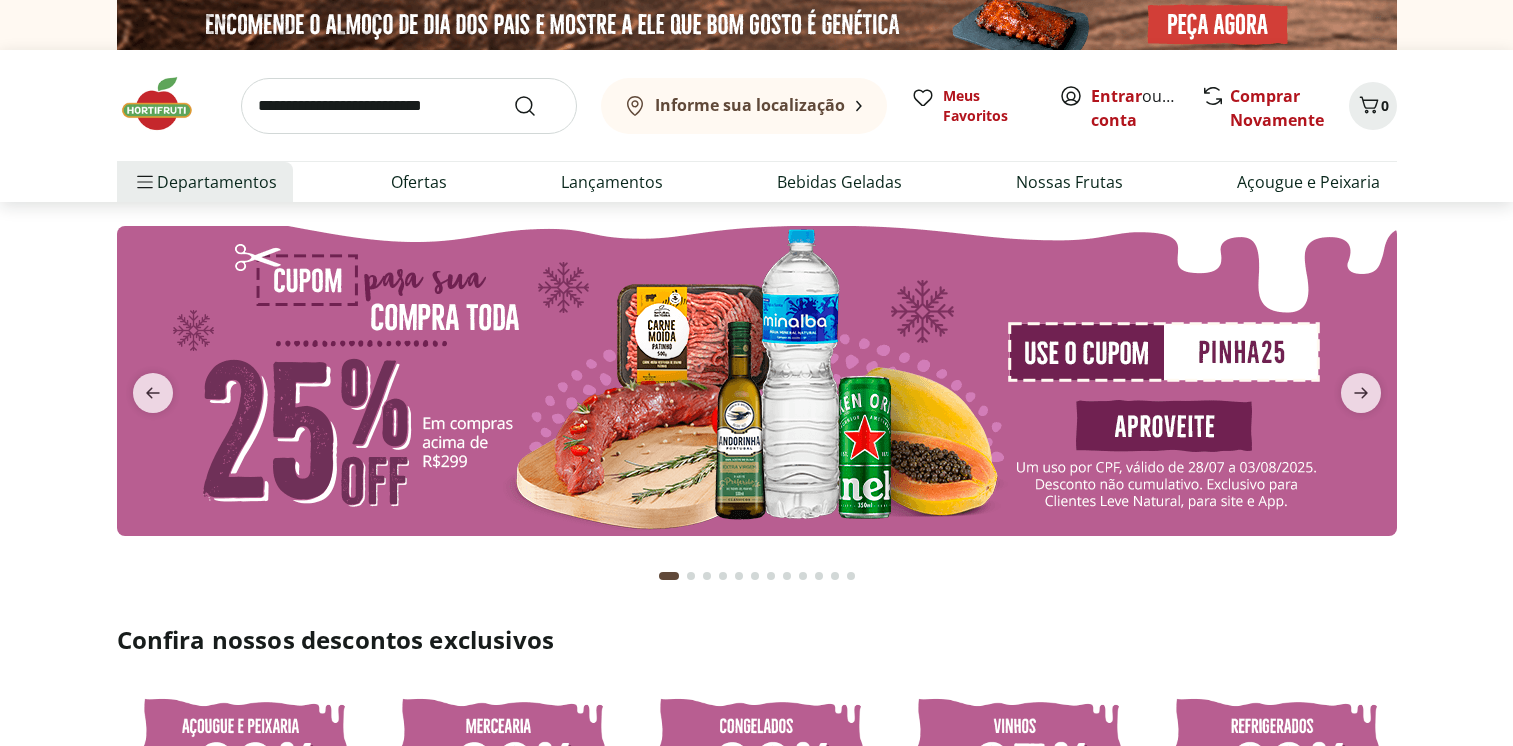 scroll, scrollTop: 0, scrollLeft: 0, axis: both 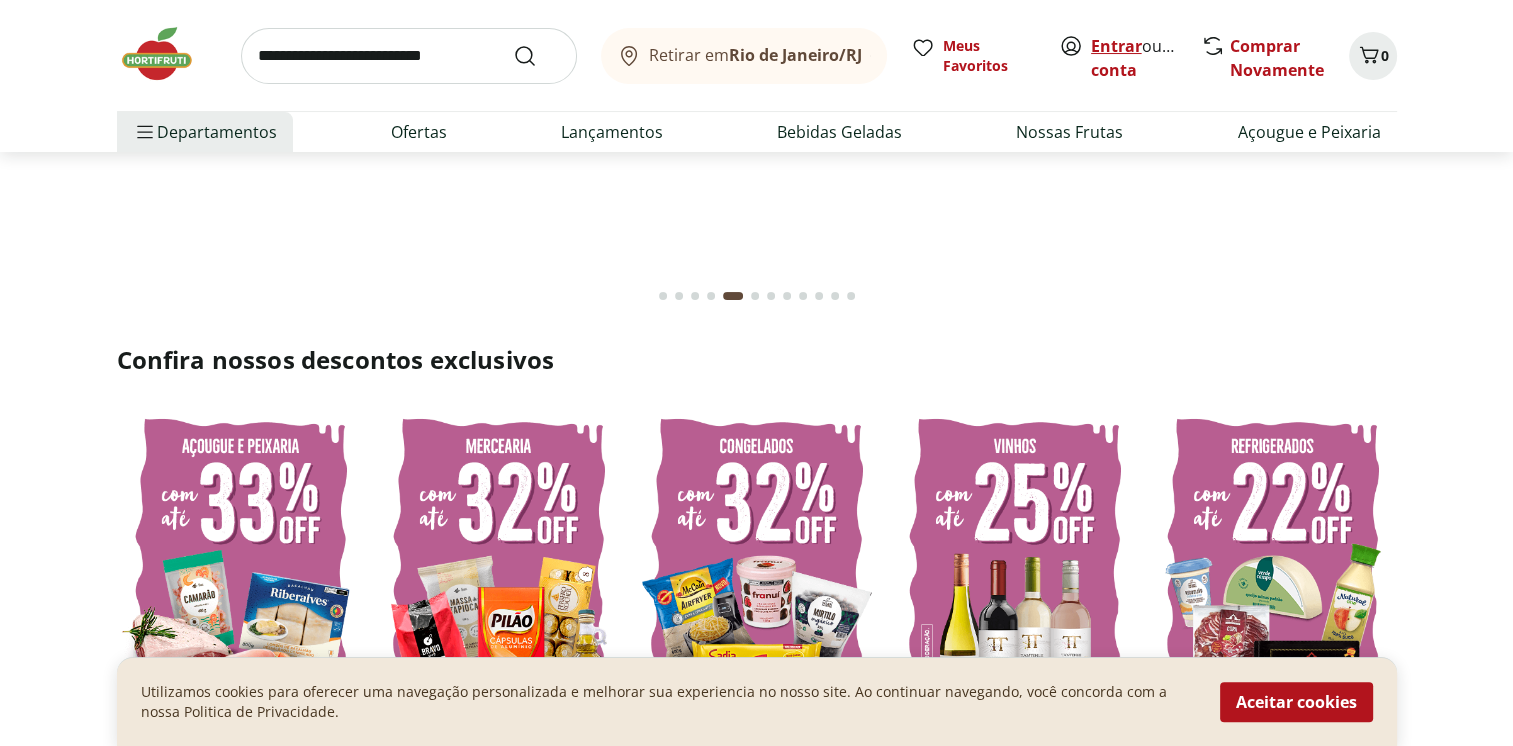 click on "Entrar" at bounding box center [1116, 46] 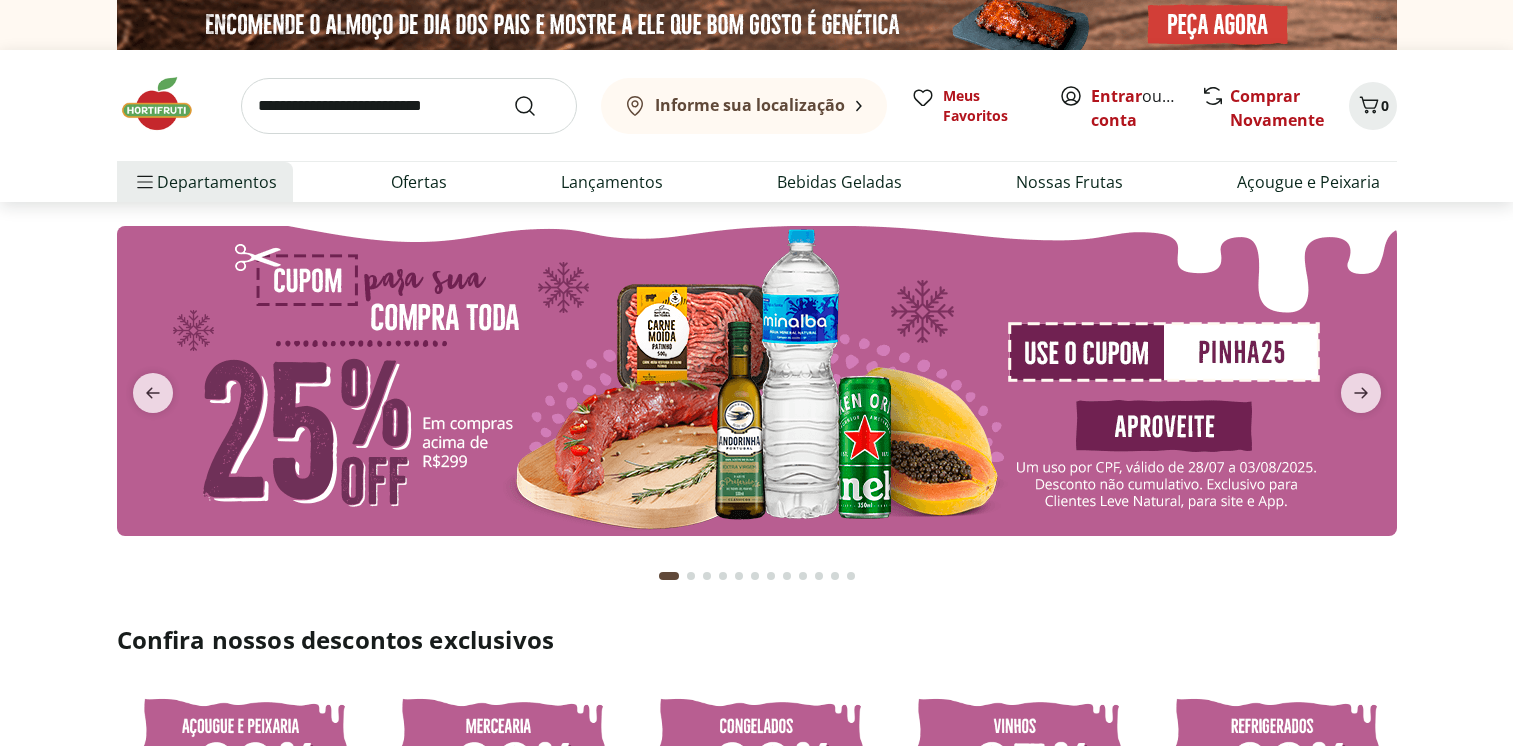 scroll, scrollTop: 0, scrollLeft: 0, axis: both 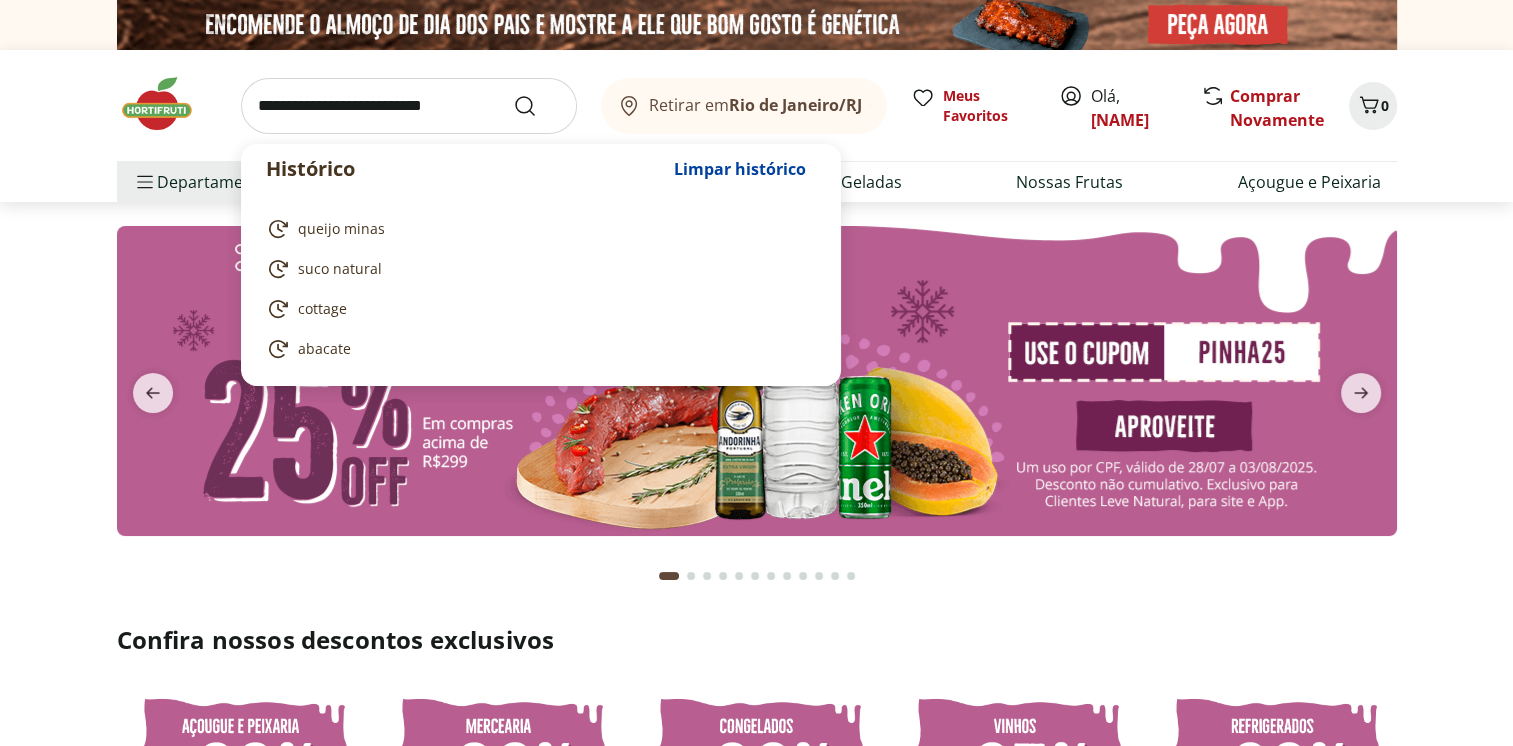 click at bounding box center (409, 106) 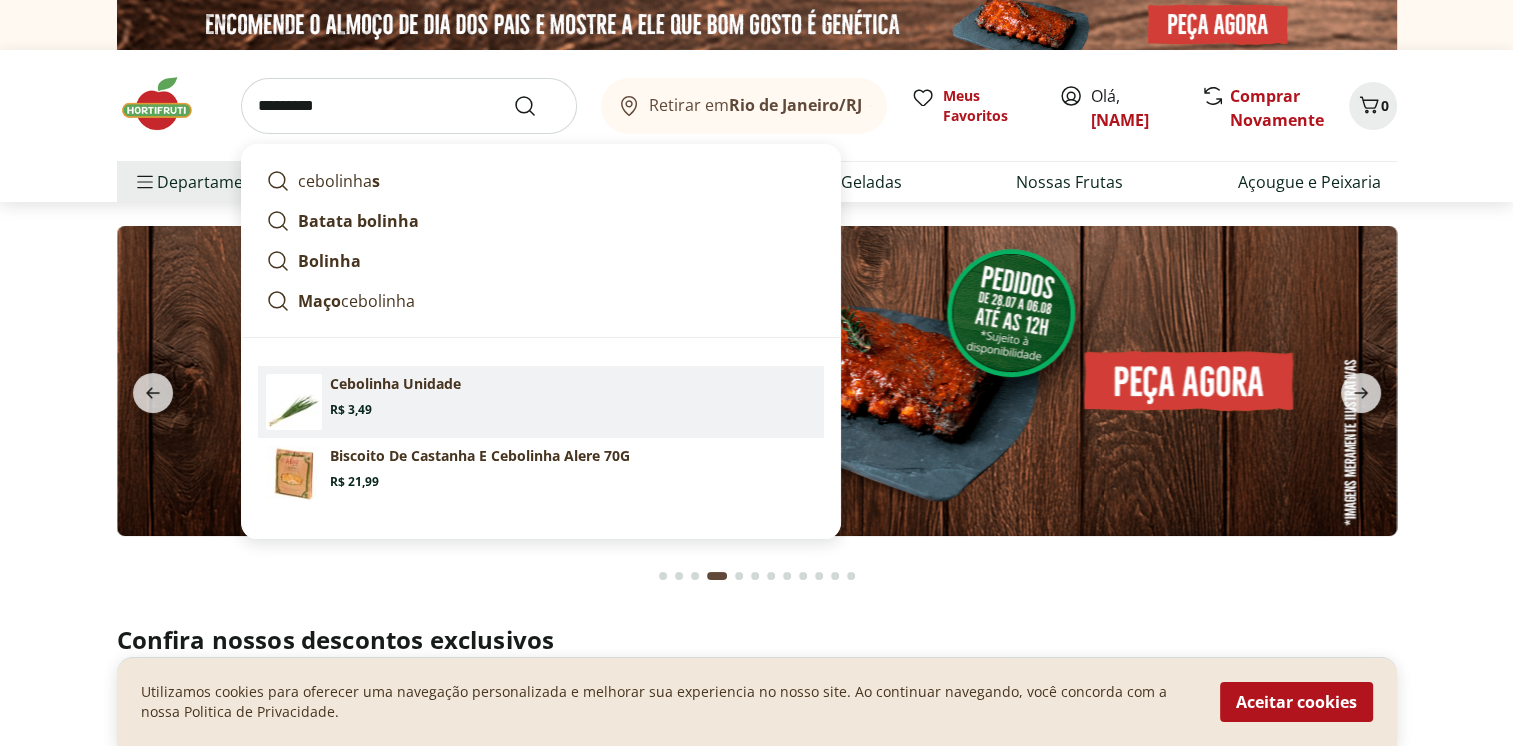 click on "Cebolinha Unidade" at bounding box center [395, 384] 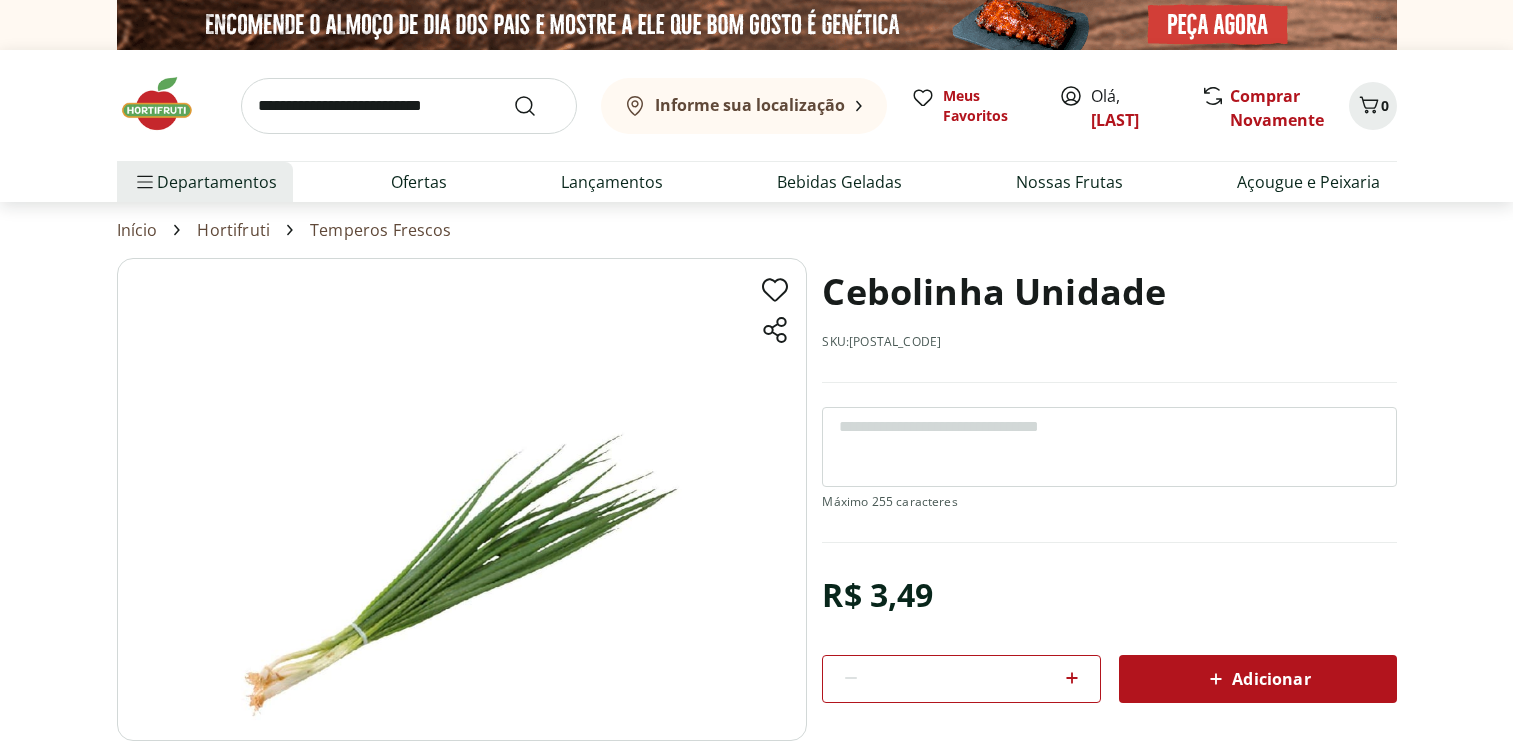scroll, scrollTop: 0, scrollLeft: 0, axis: both 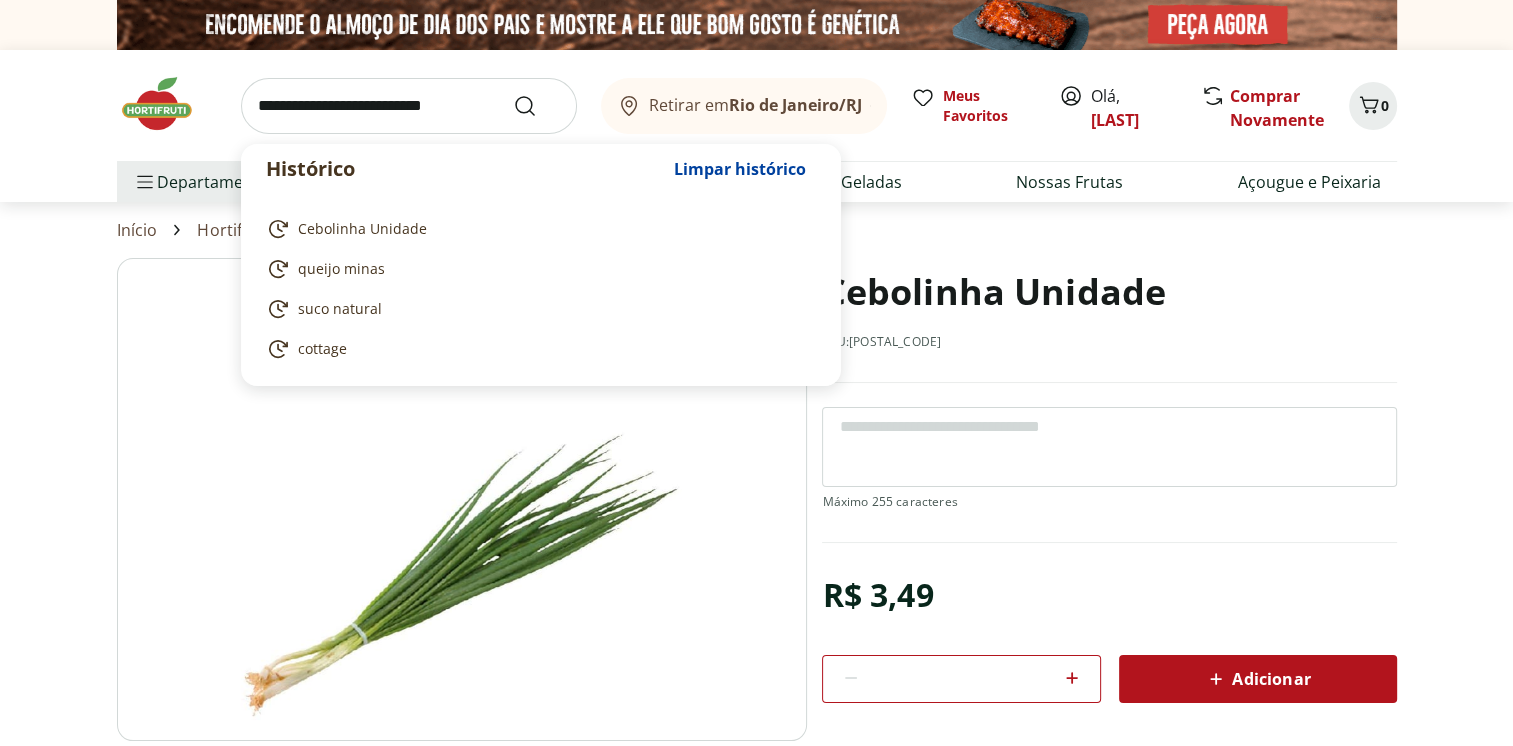 click at bounding box center [409, 106] 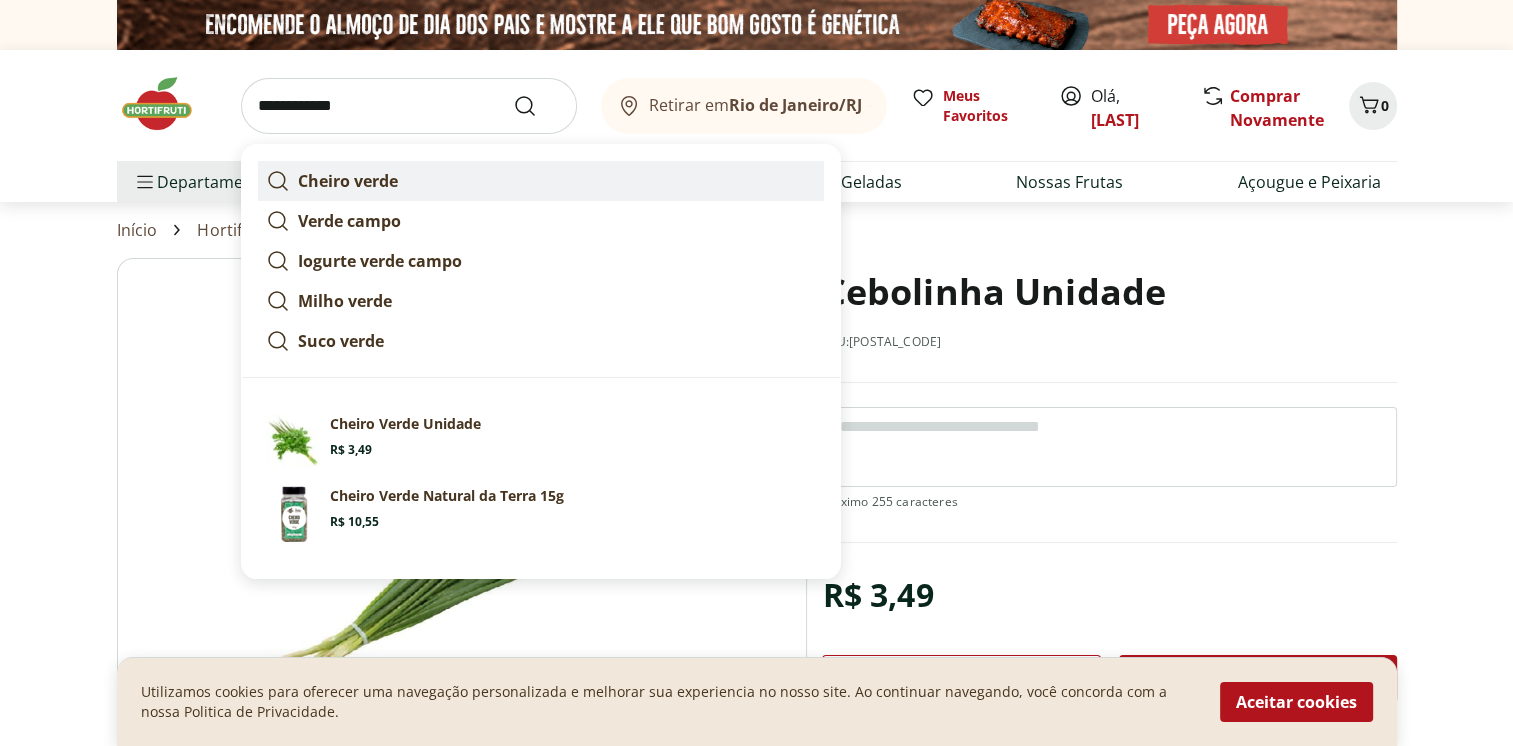 click on "Cheiro verde" at bounding box center (348, 181) 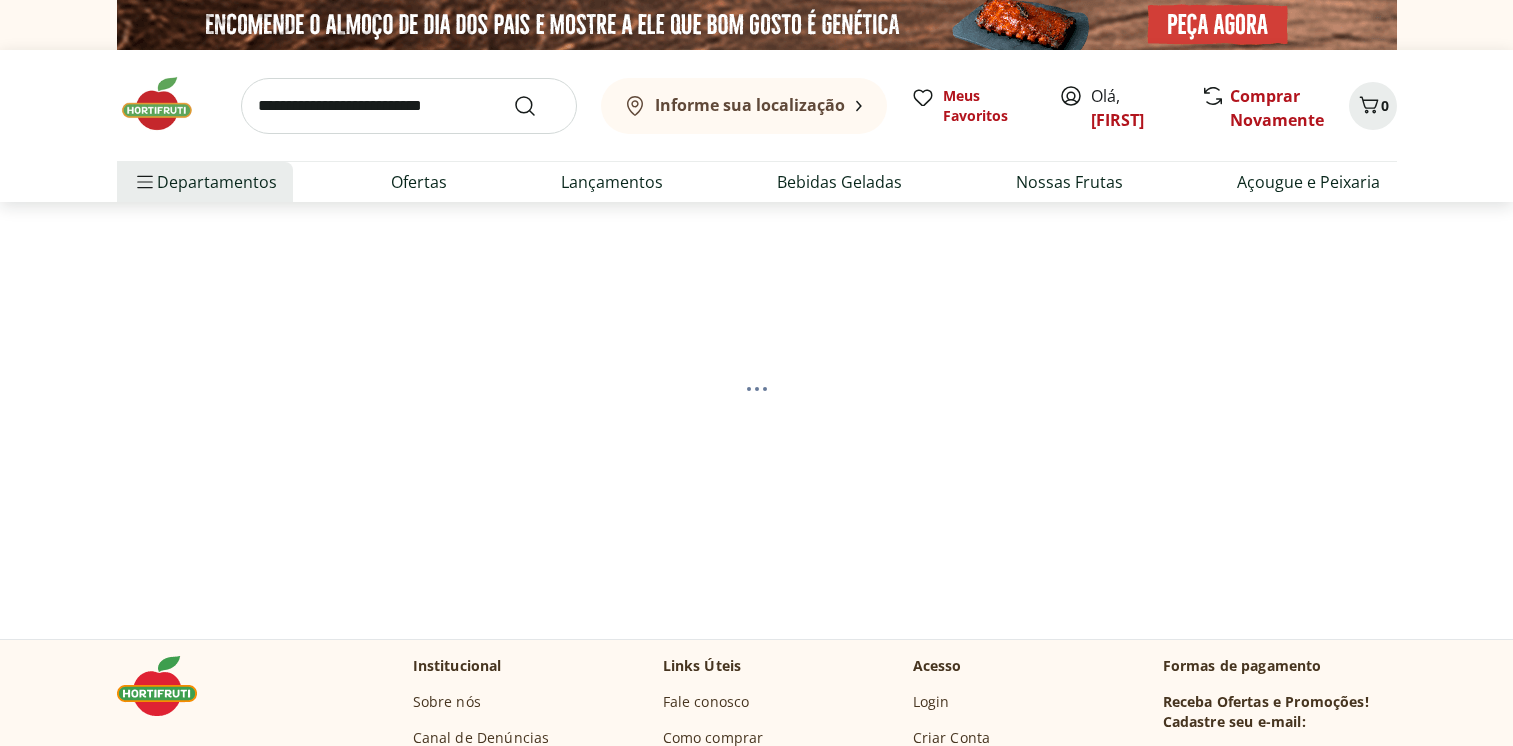 scroll, scrollTop: 0, scrollLeft: 0, axis: both 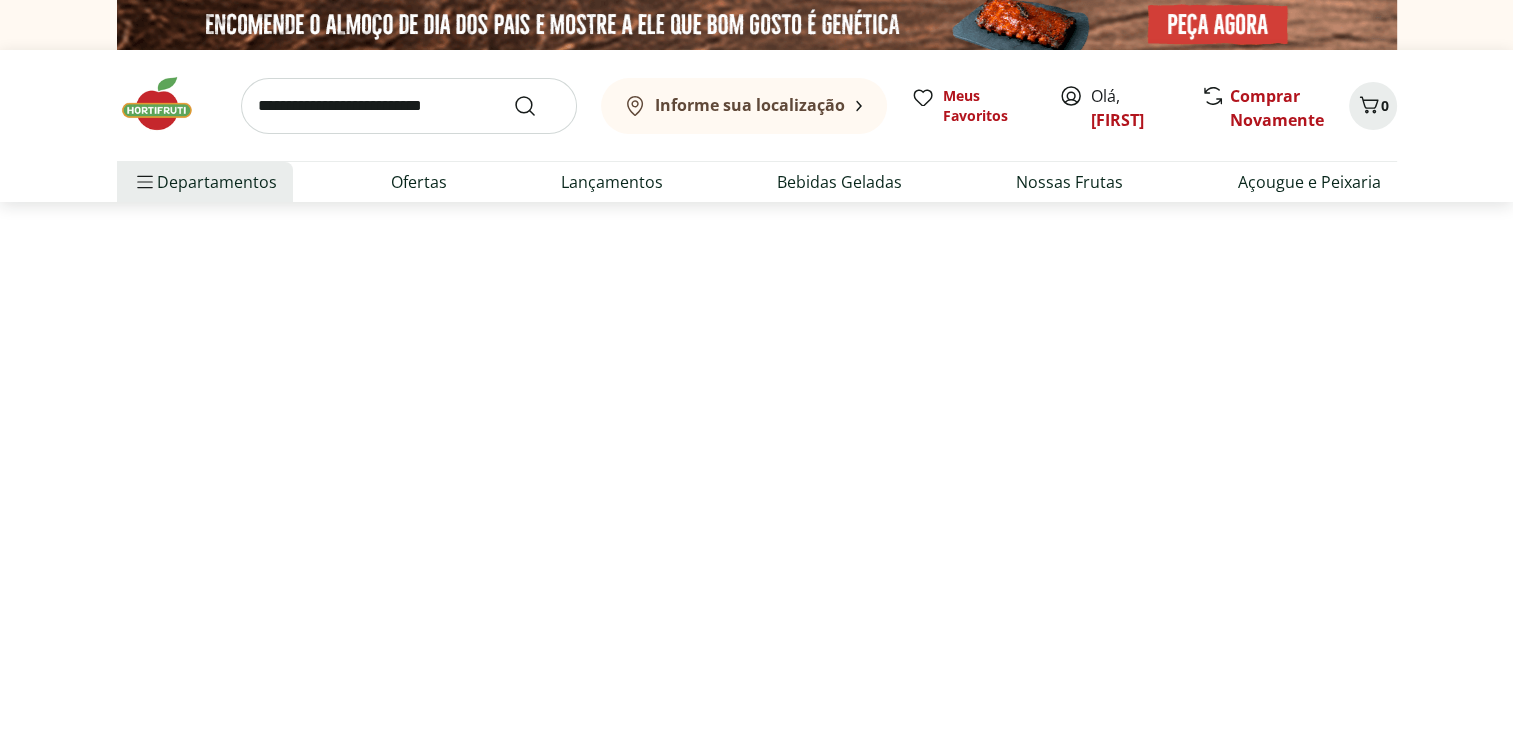 select on "**********" 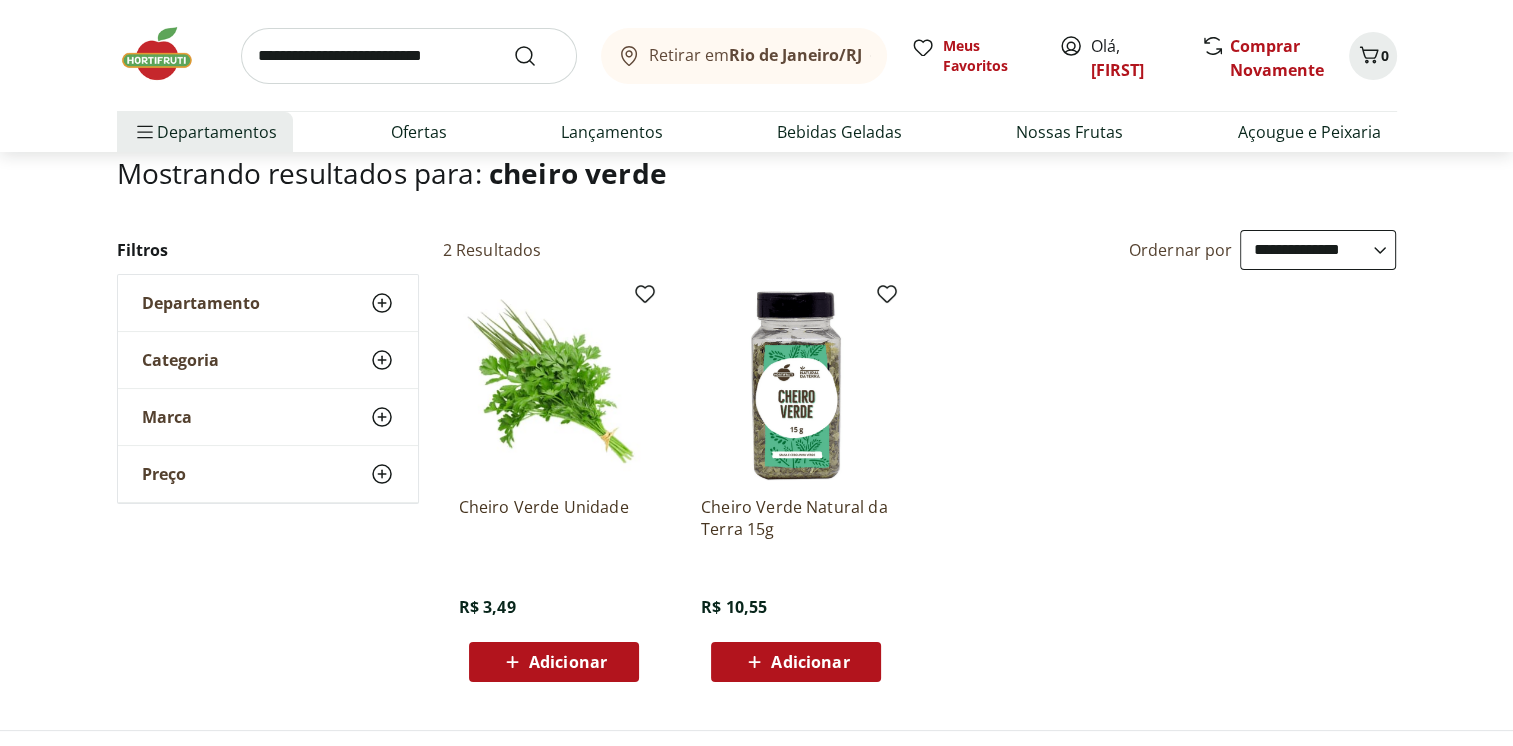 scroll, scrollTop: 266, scrollLeft: 0, axis: vertical 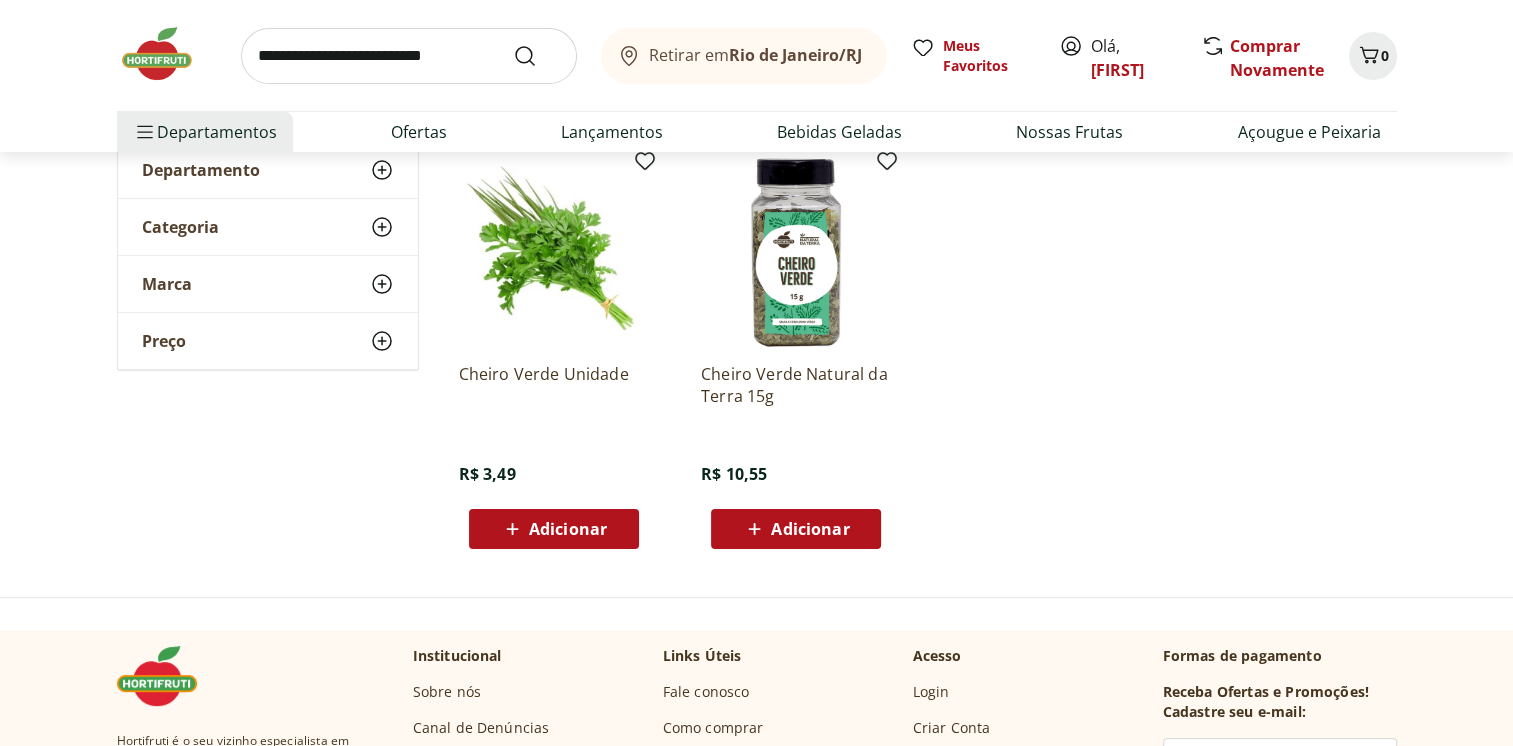 click on "Adicionar" at bounding box center [568, 529] 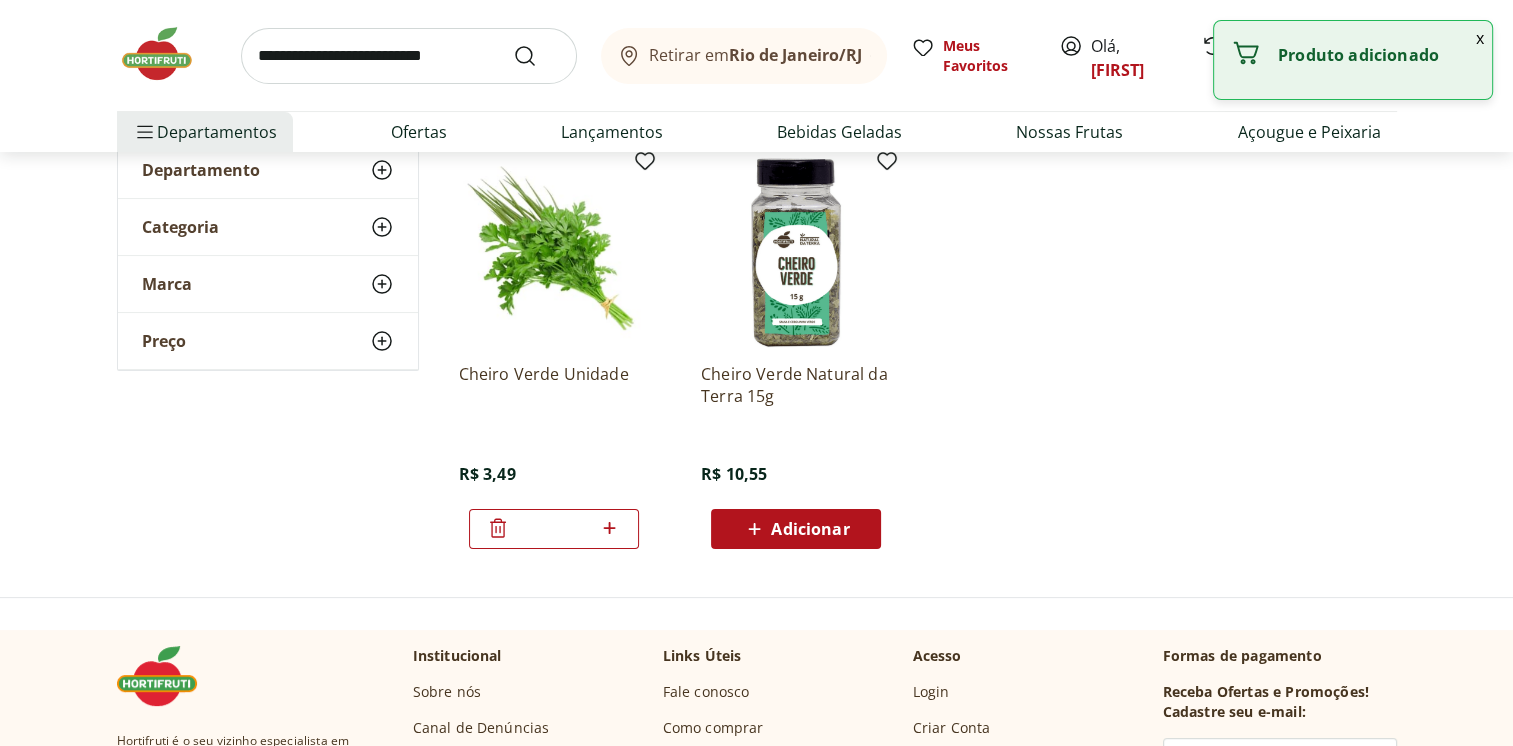 click at bounding box center (409, 56) 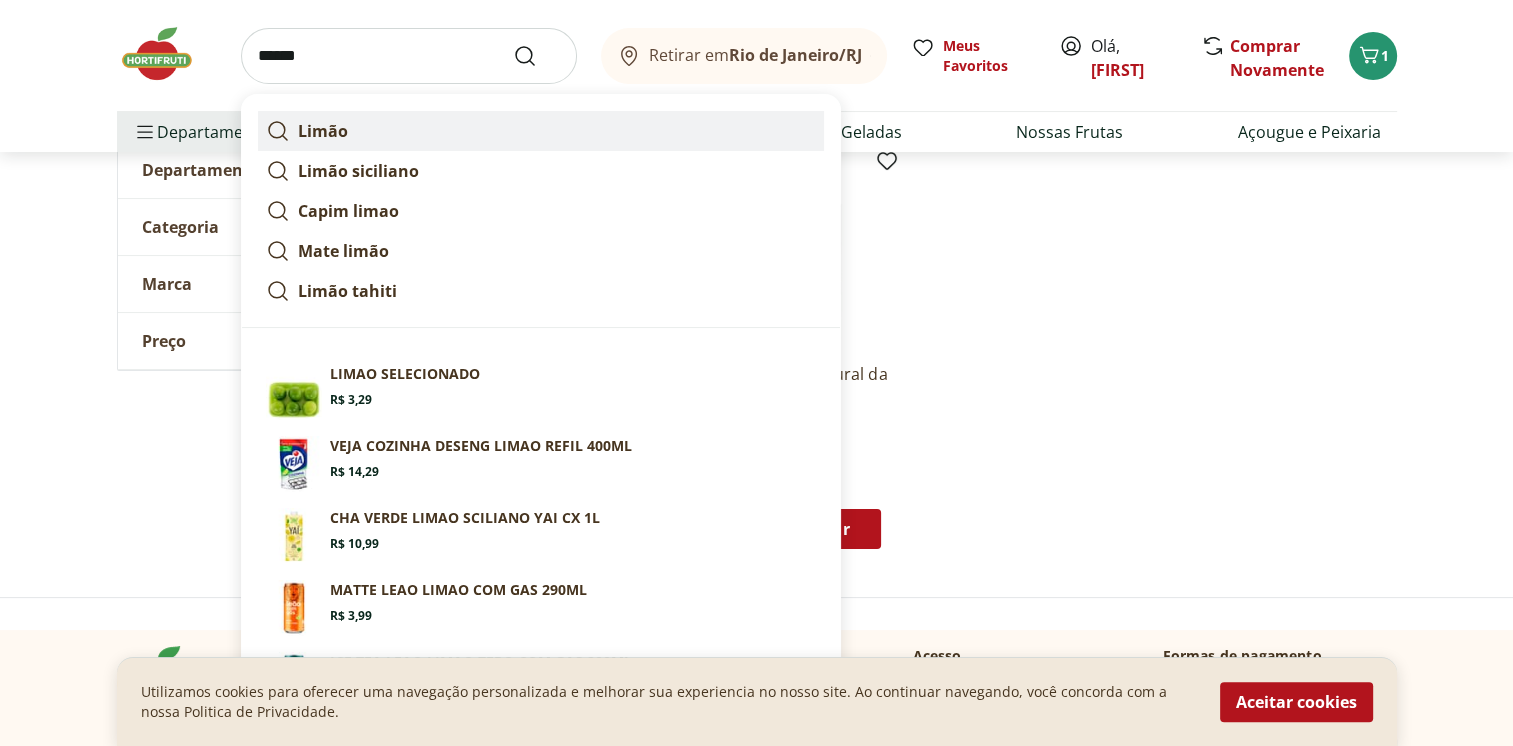 click on "Limão" at bounding box center (541, 131) 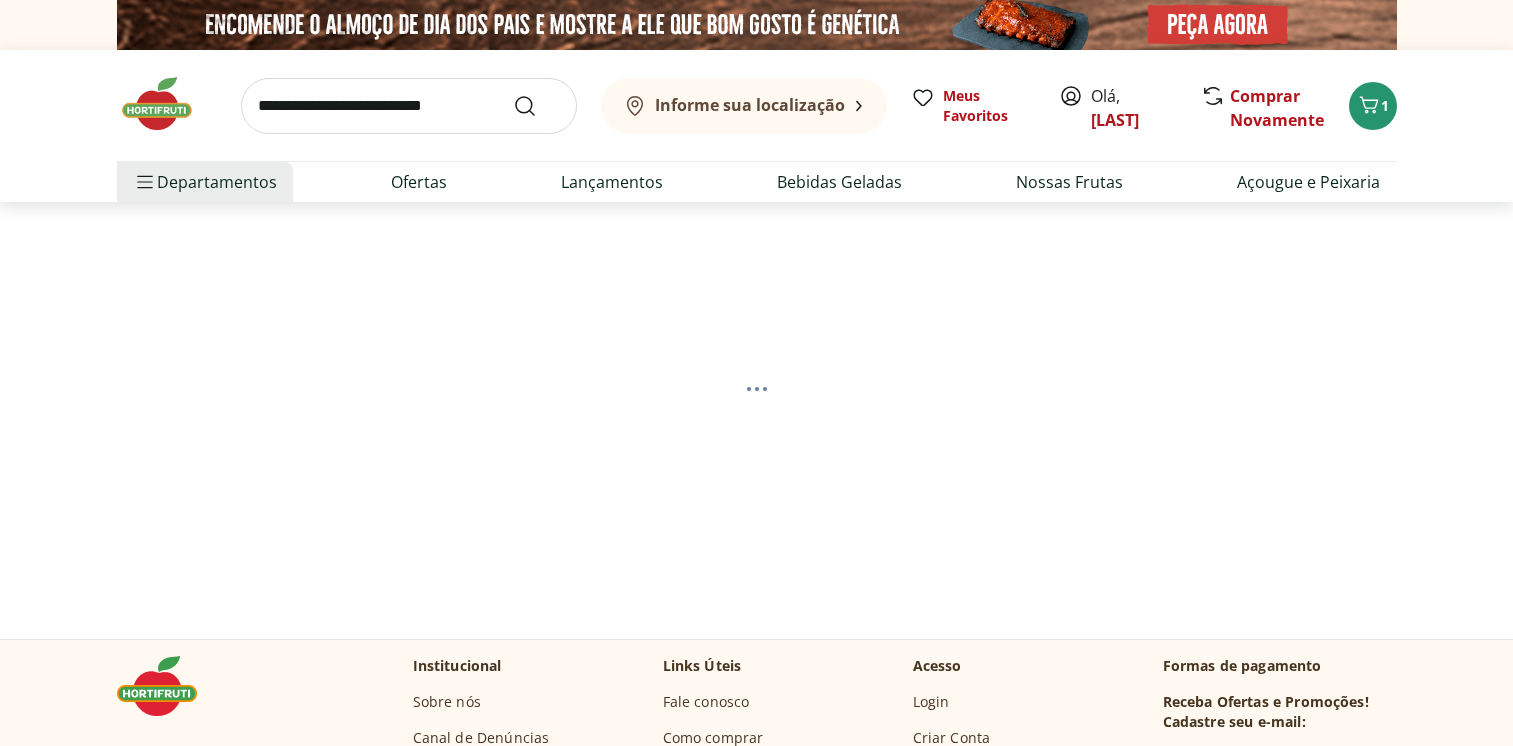 scroll, scrollTop: 0, scrollLeft: 0, axis: both 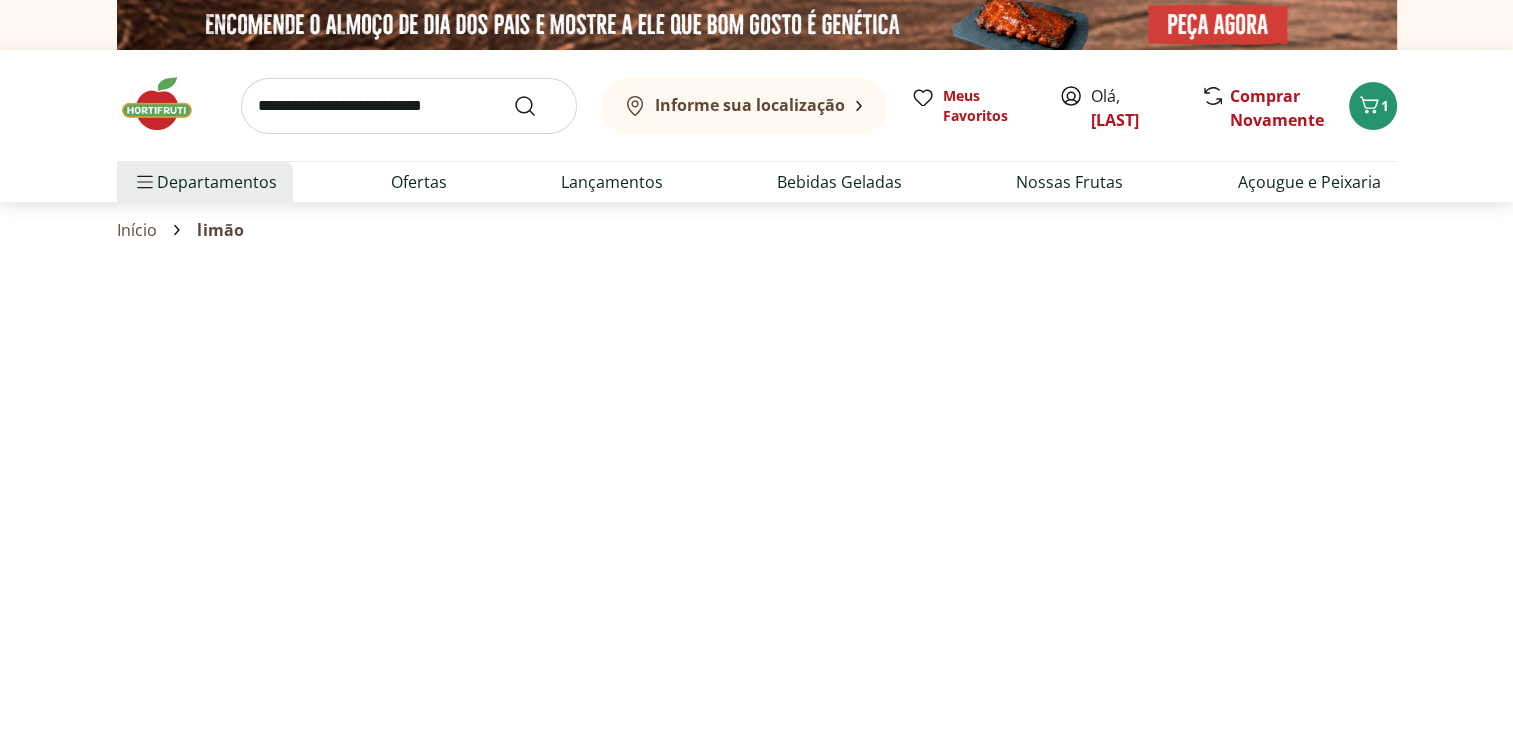 select on "**********" 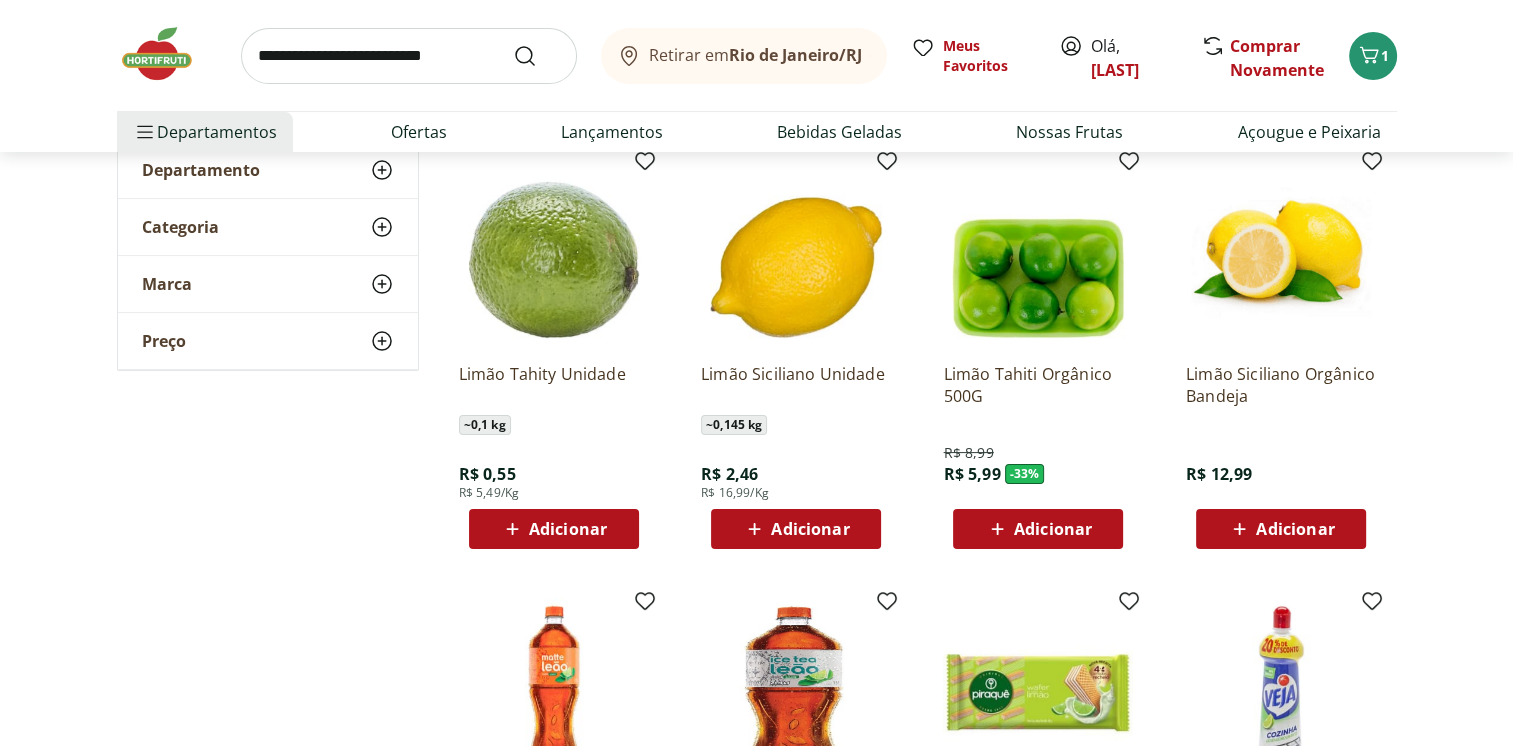 scroll, scrollTop: 293, scrollLeft: 0, axis: vertical 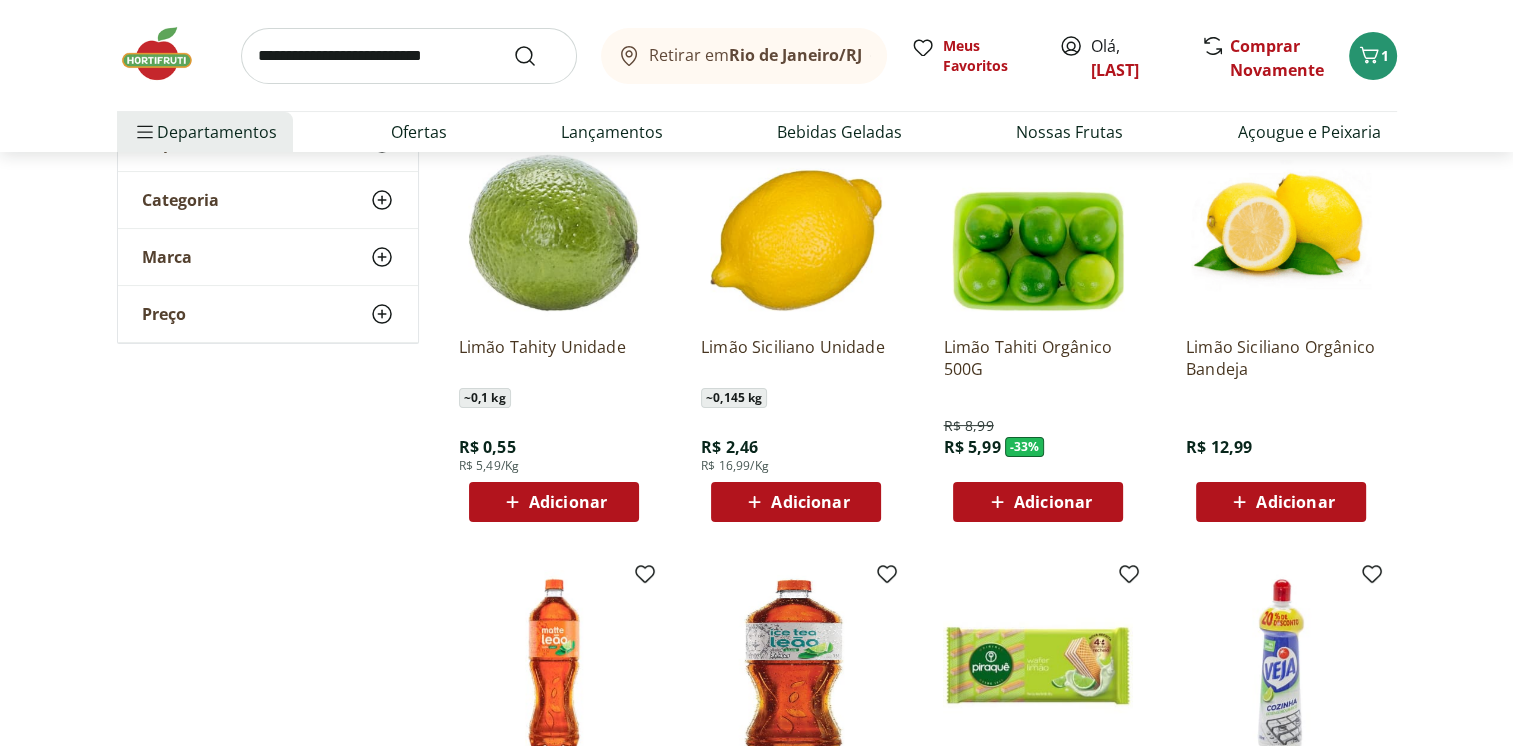 click on "Adicionar" at bounding box center [568, 502] 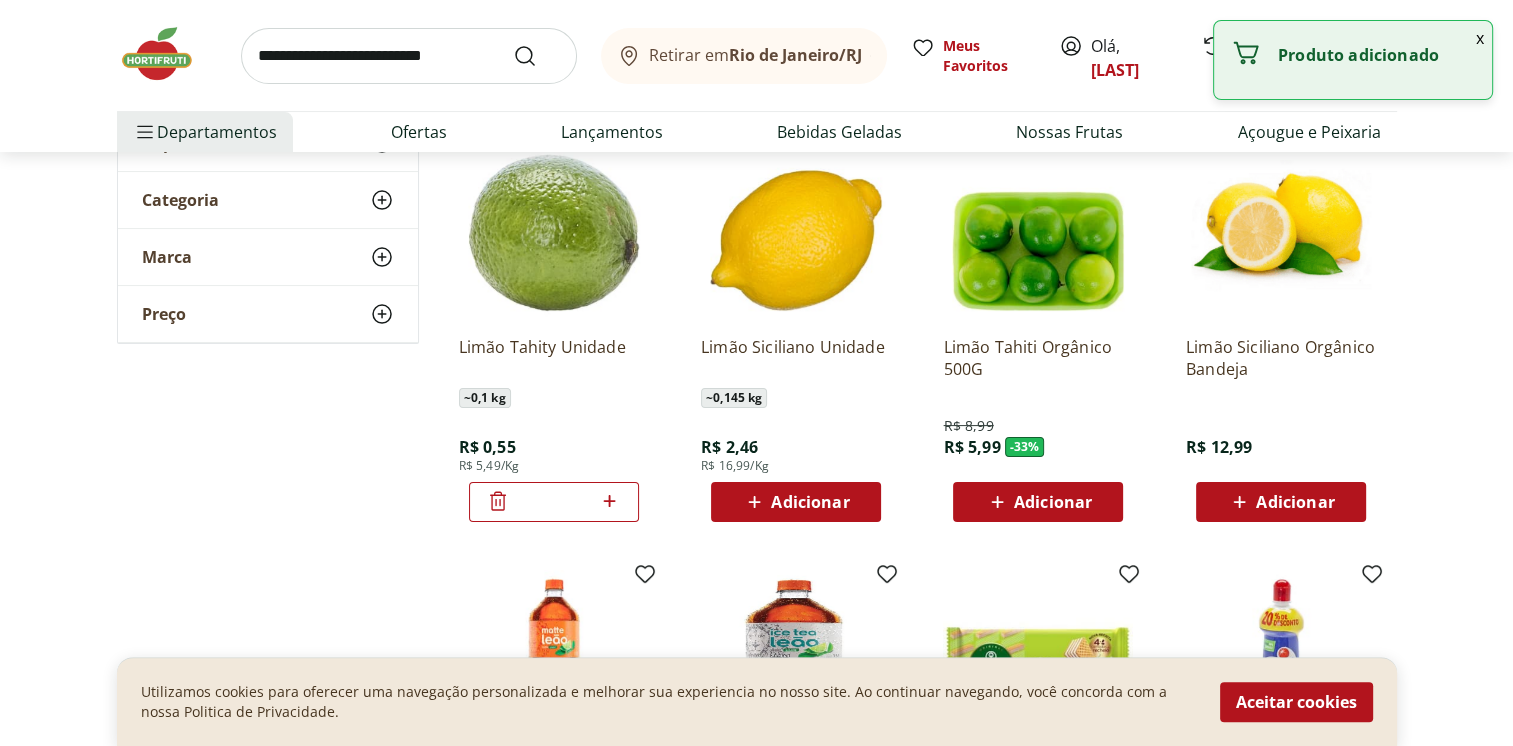 click 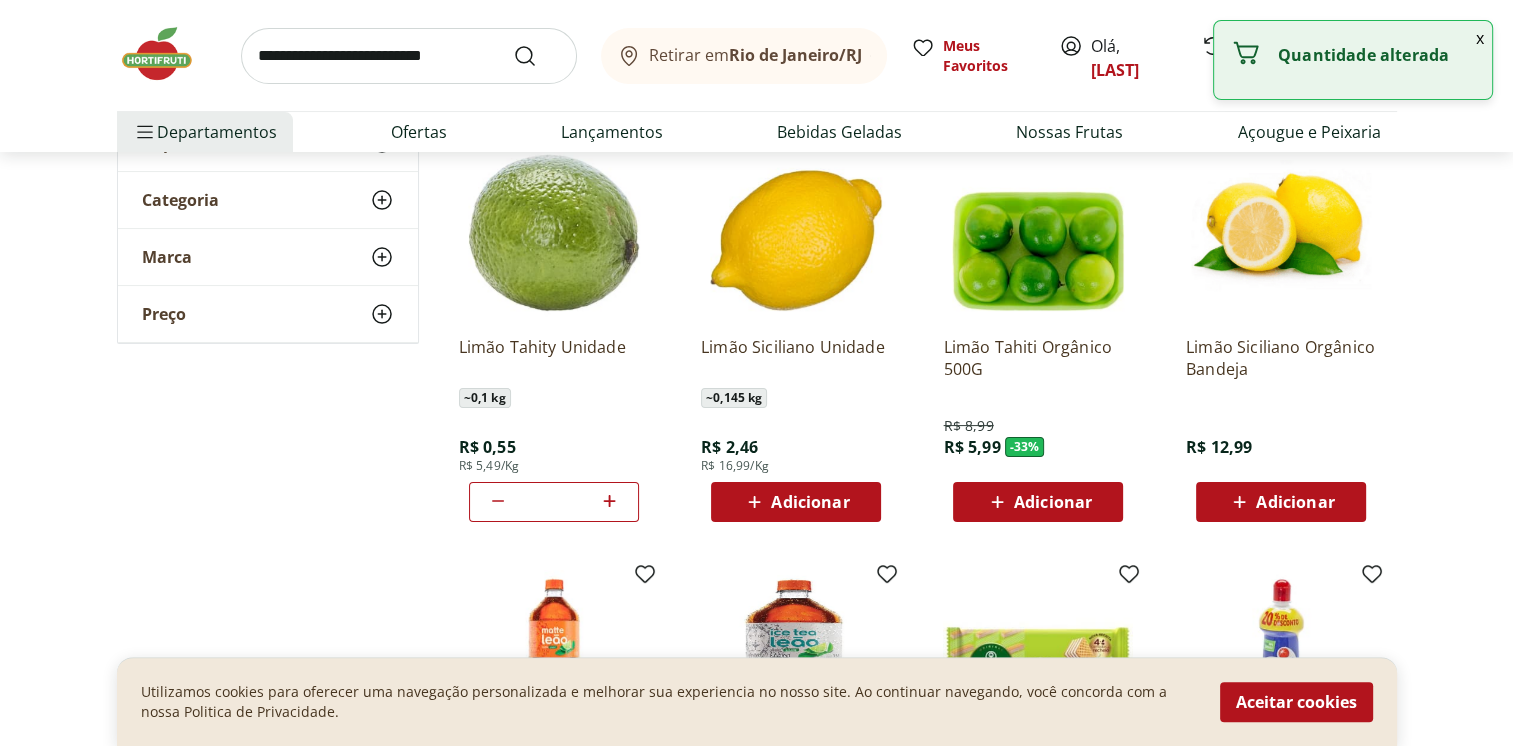 click 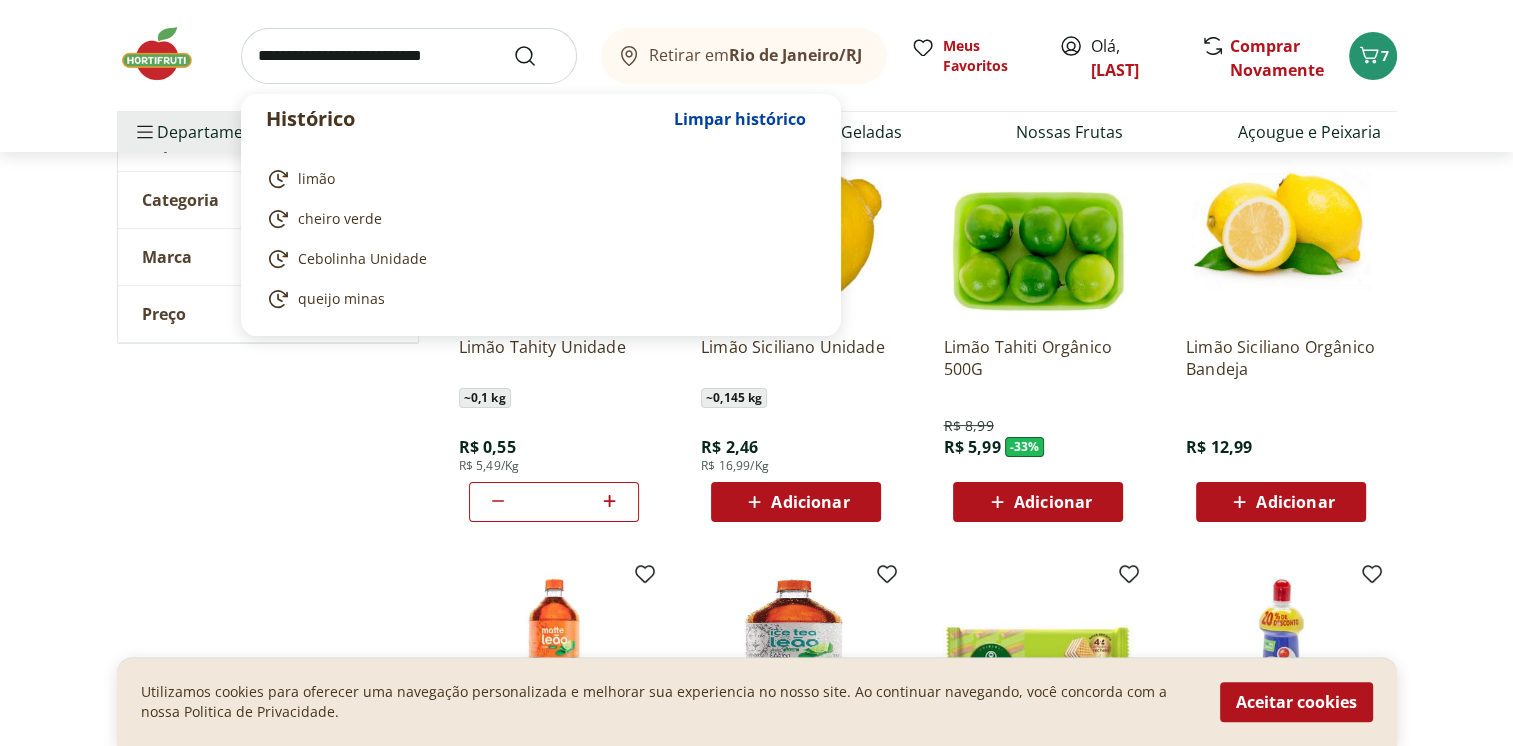 click at bounding box center (409, 56) 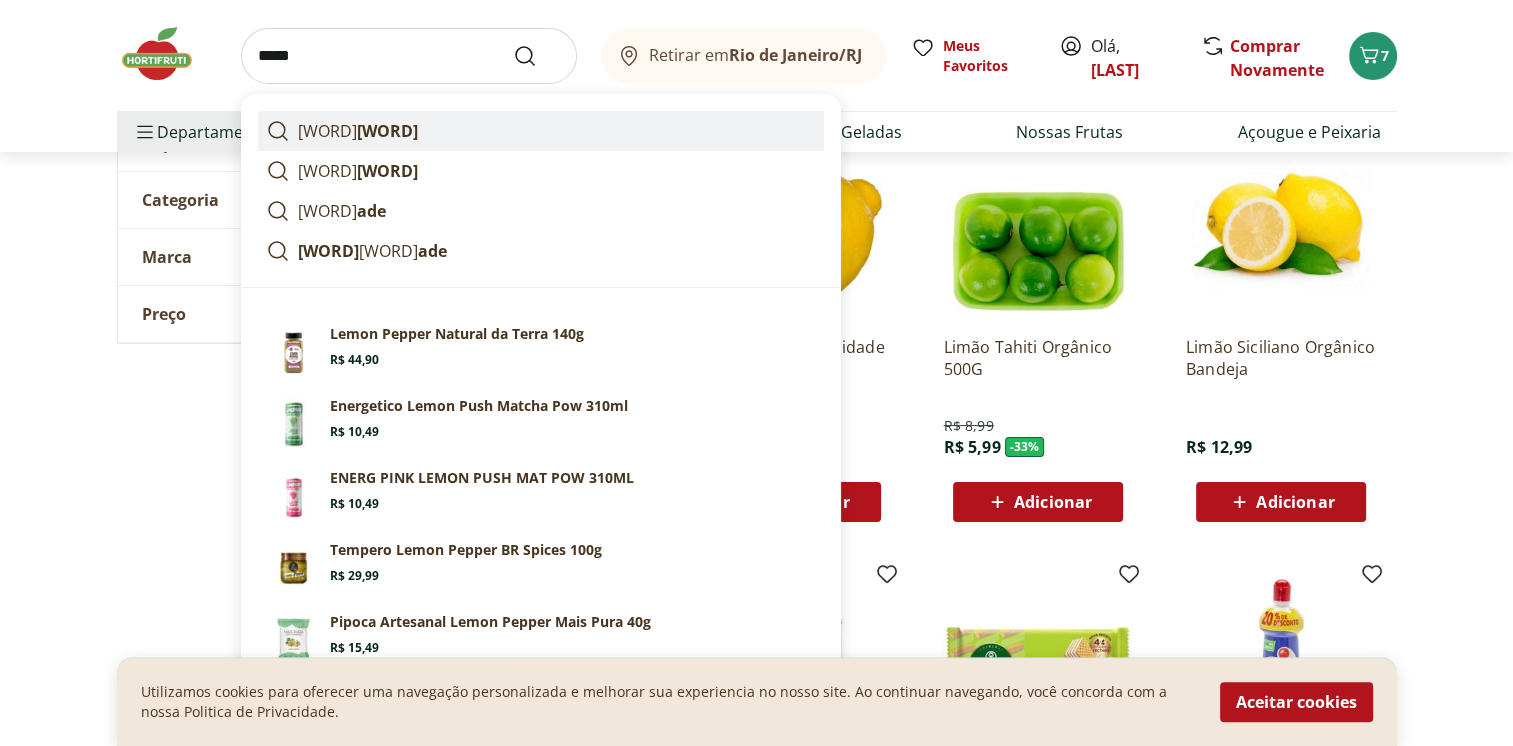 click on "pepper" at bounding box center (387, 131) 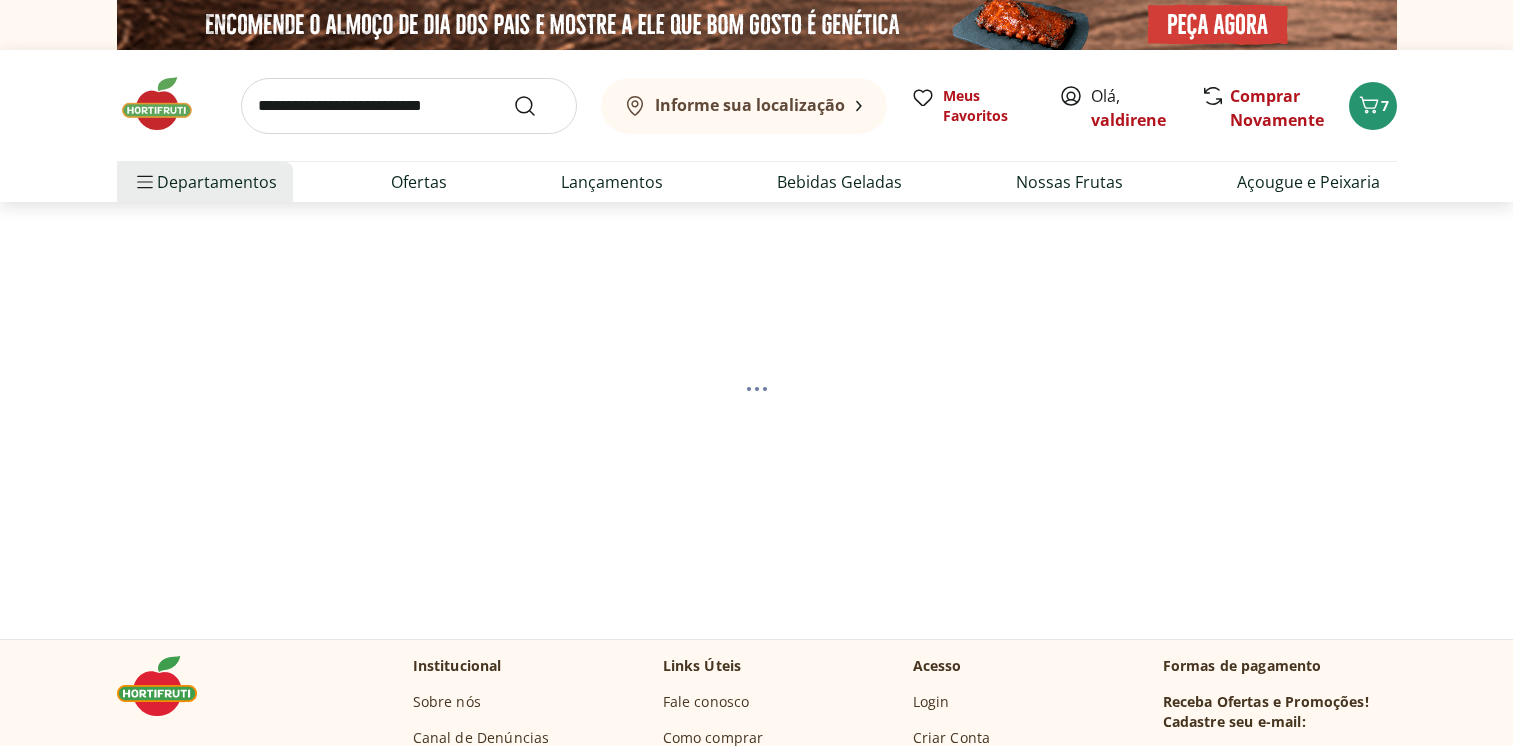 scroll, scrollTop: 0, scrollLeft: 0, axis: both 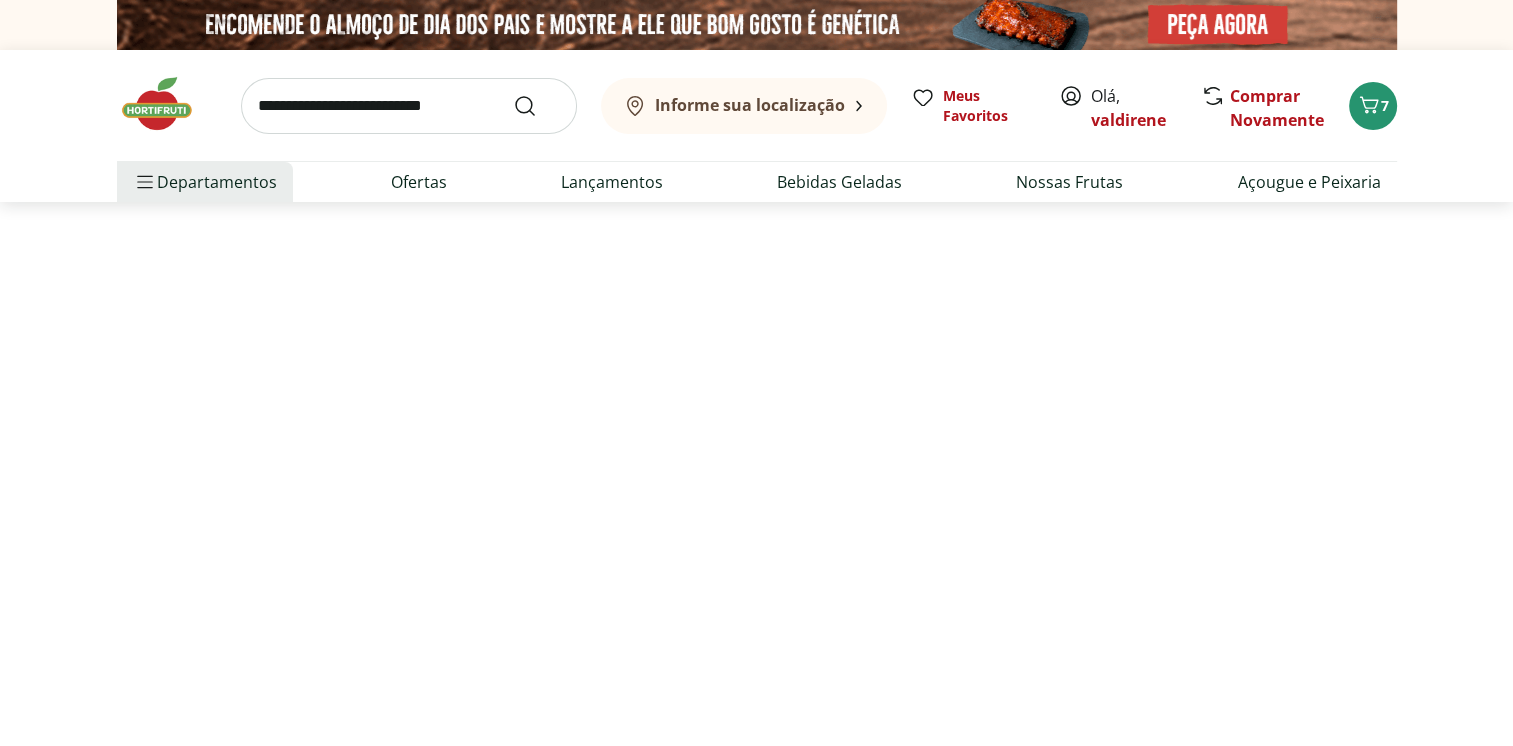 select on "**********" 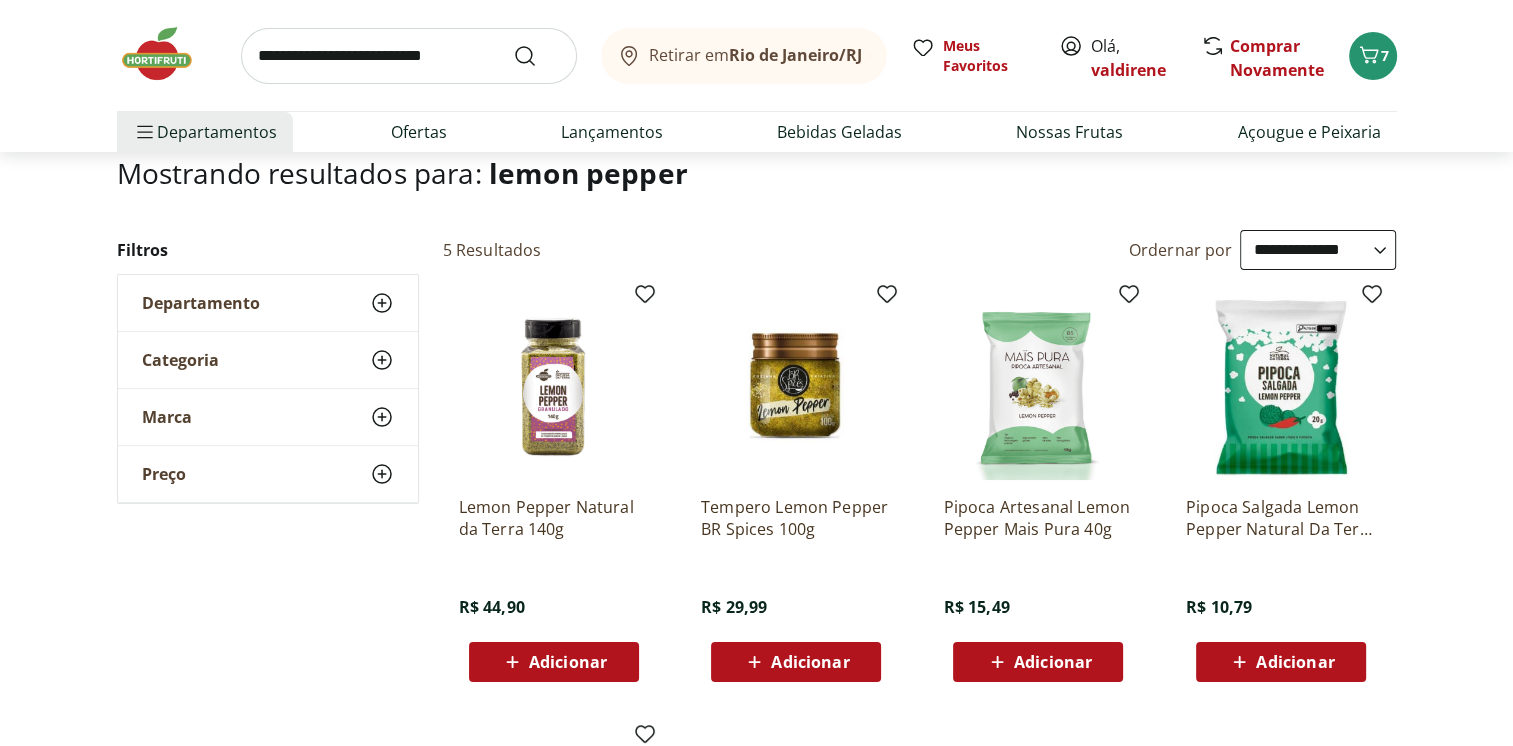 scroll, scrollTop: 226, scrollLeft: 0, axis: vertical 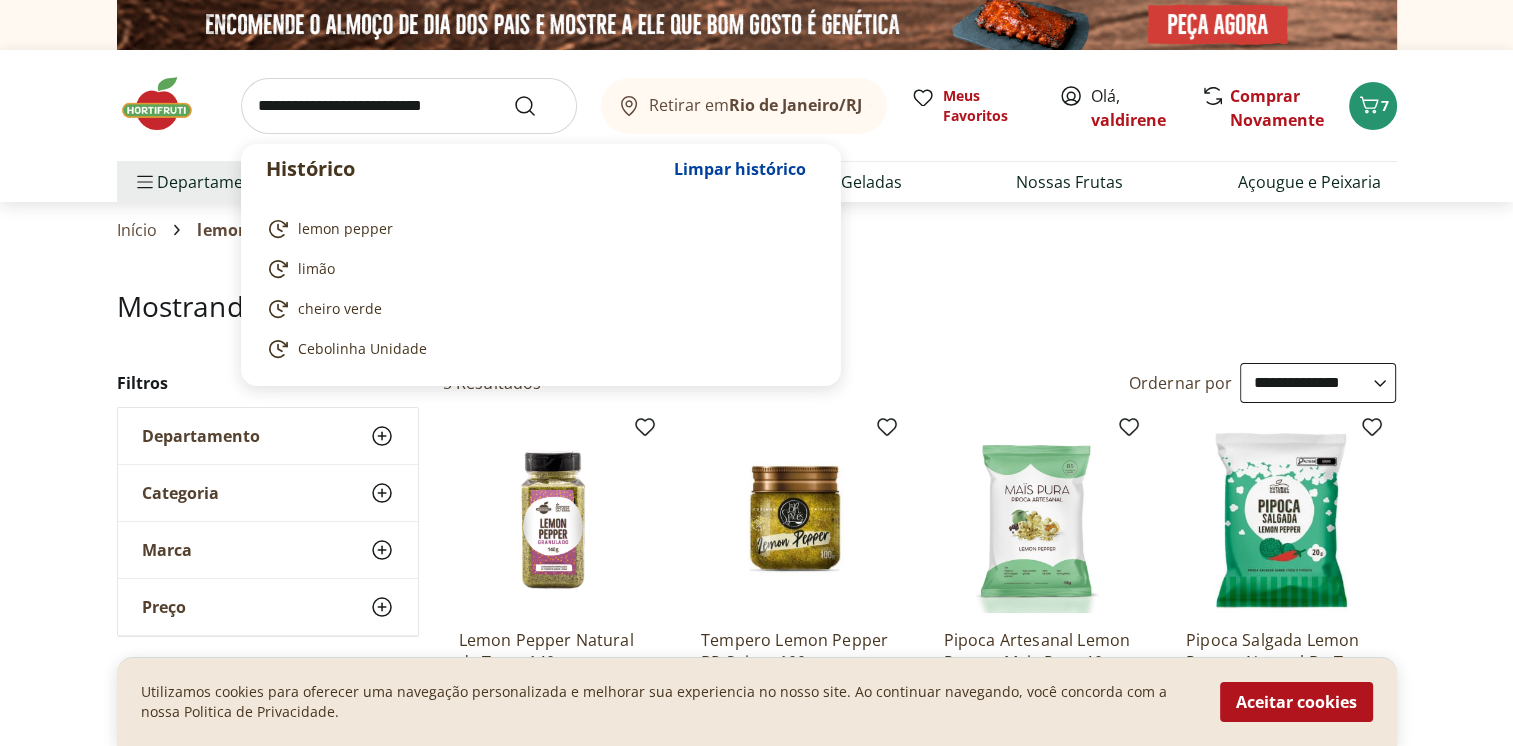 click at bounding box center (409, 106) 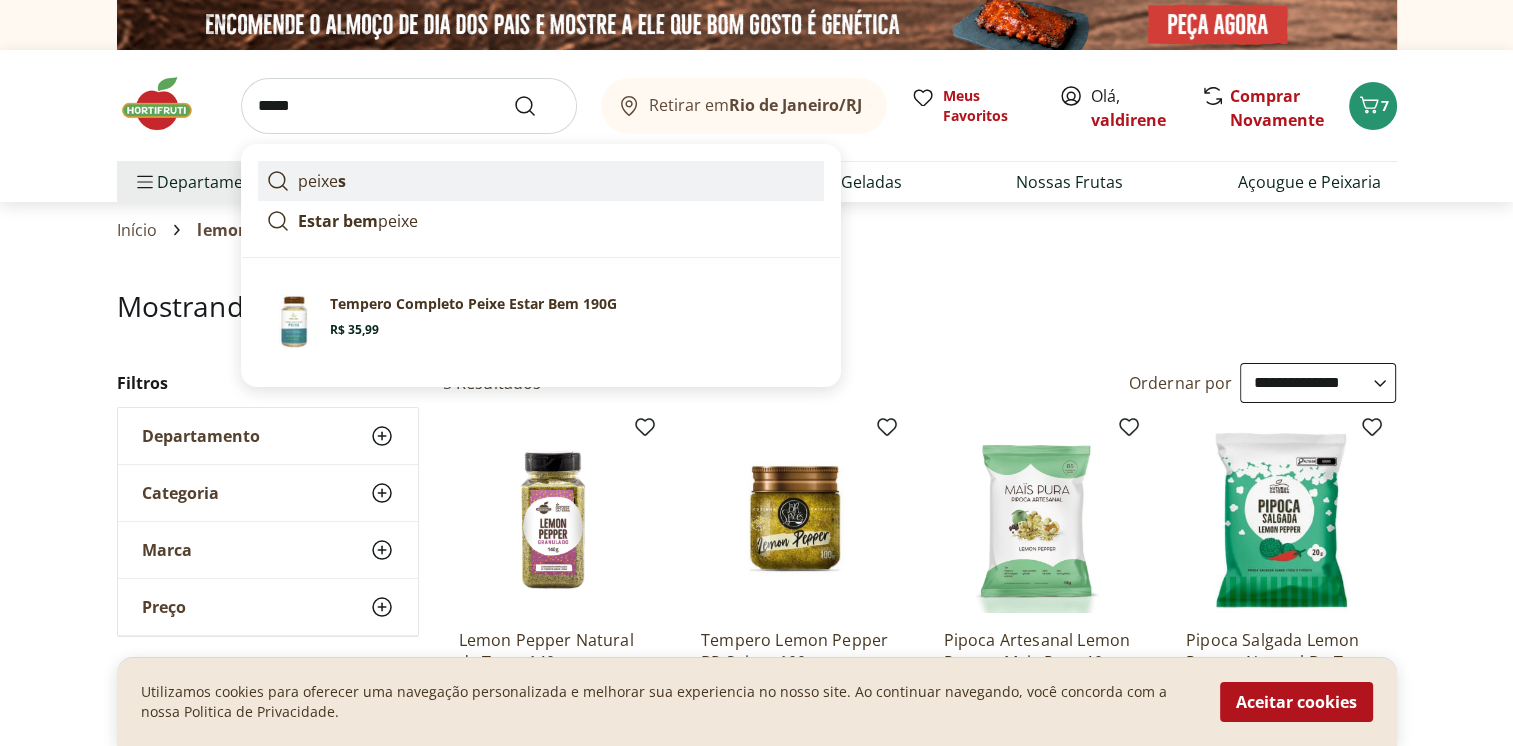click on "s" at bounding box center [342, 181] 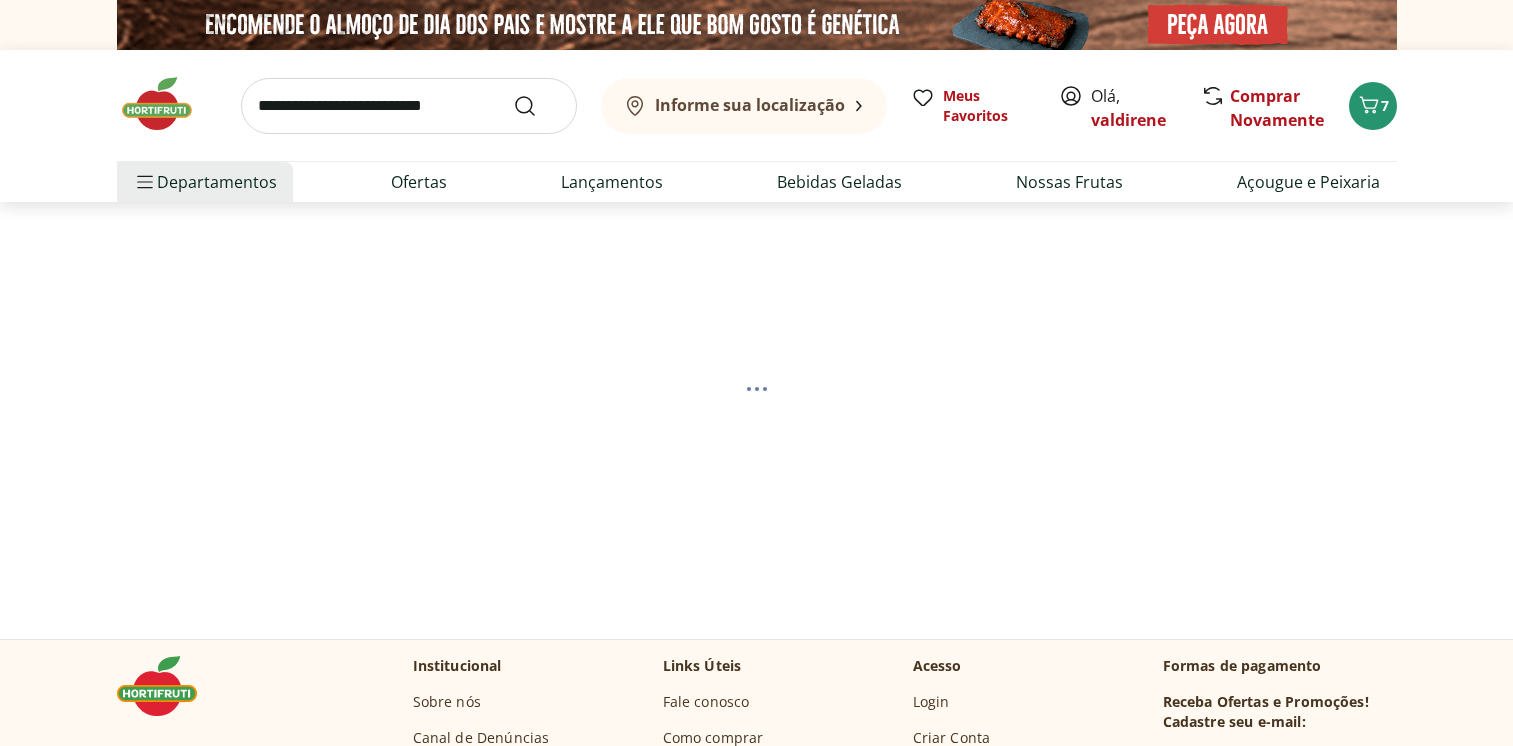 scroll, scrollTop: 0, scrollLeft: 0, axis: both 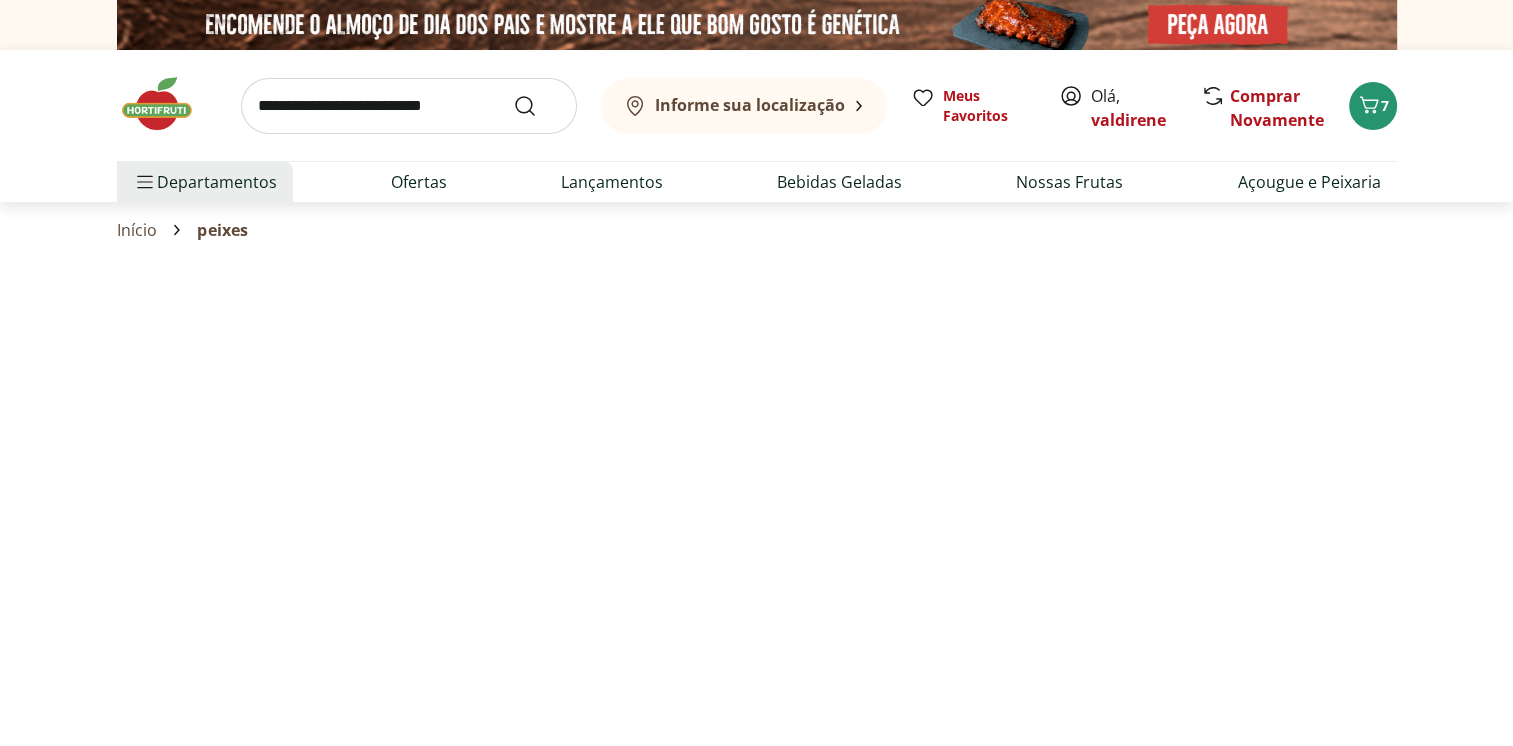 select on "**********" 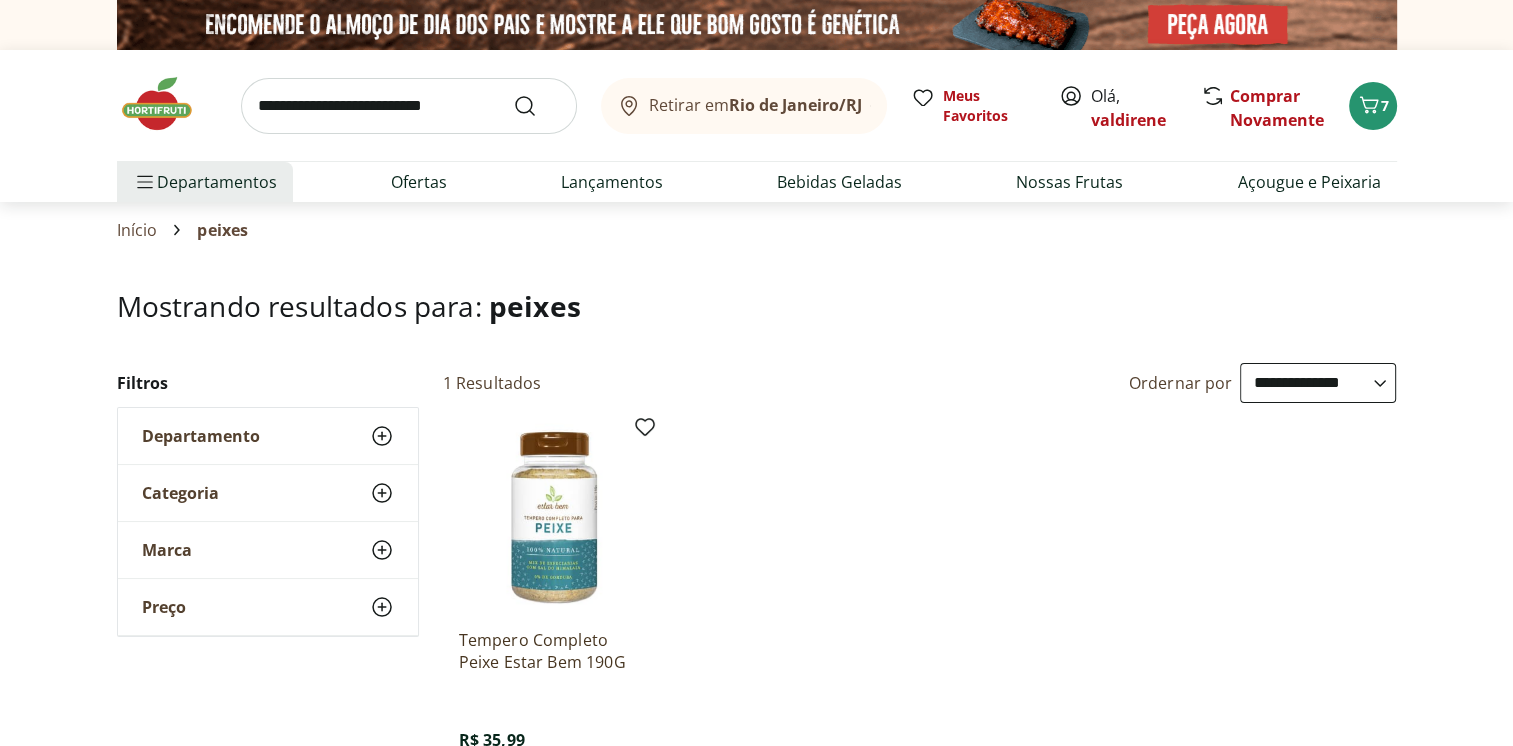 click on "Açougue e Peixaria" at bounding box center (1308, 182) 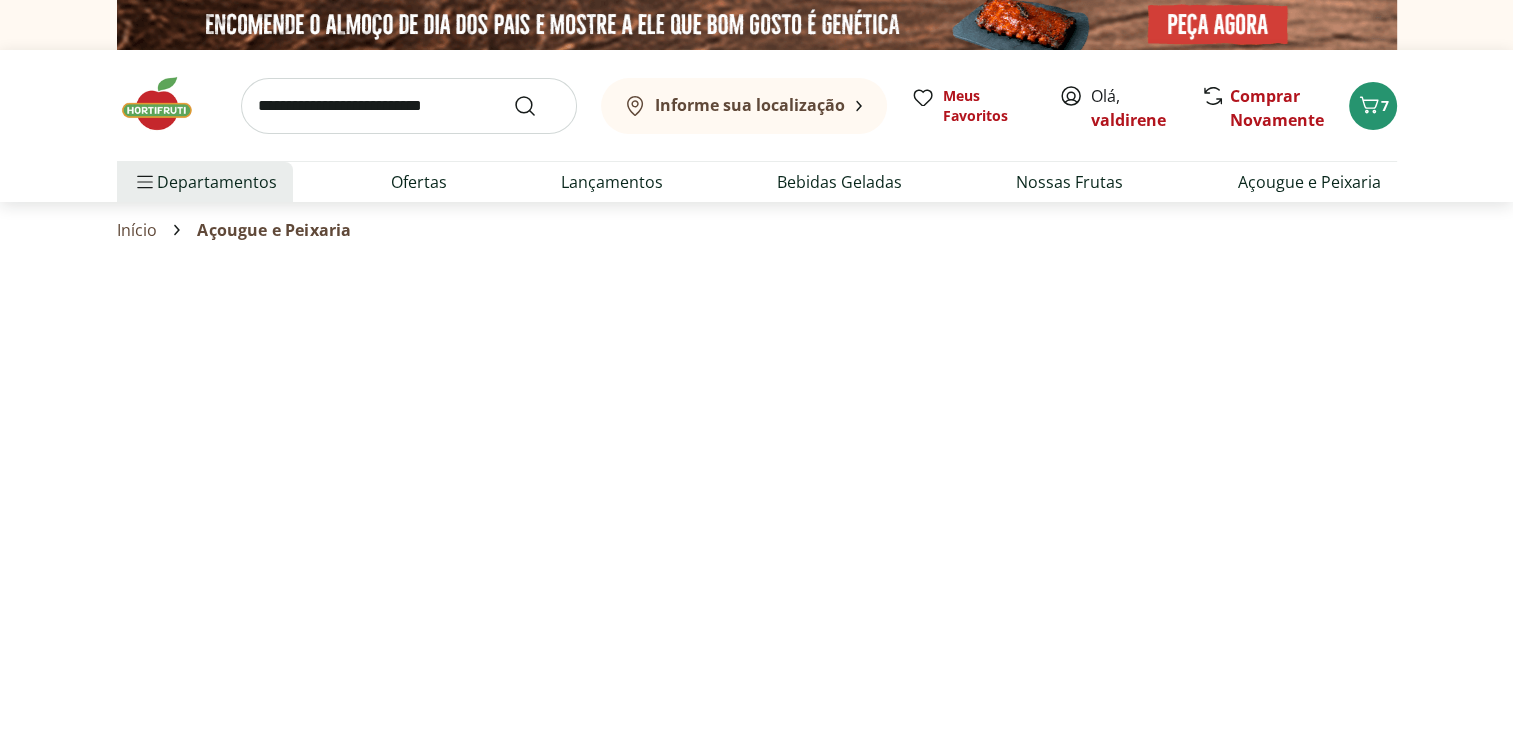 select on "**********" 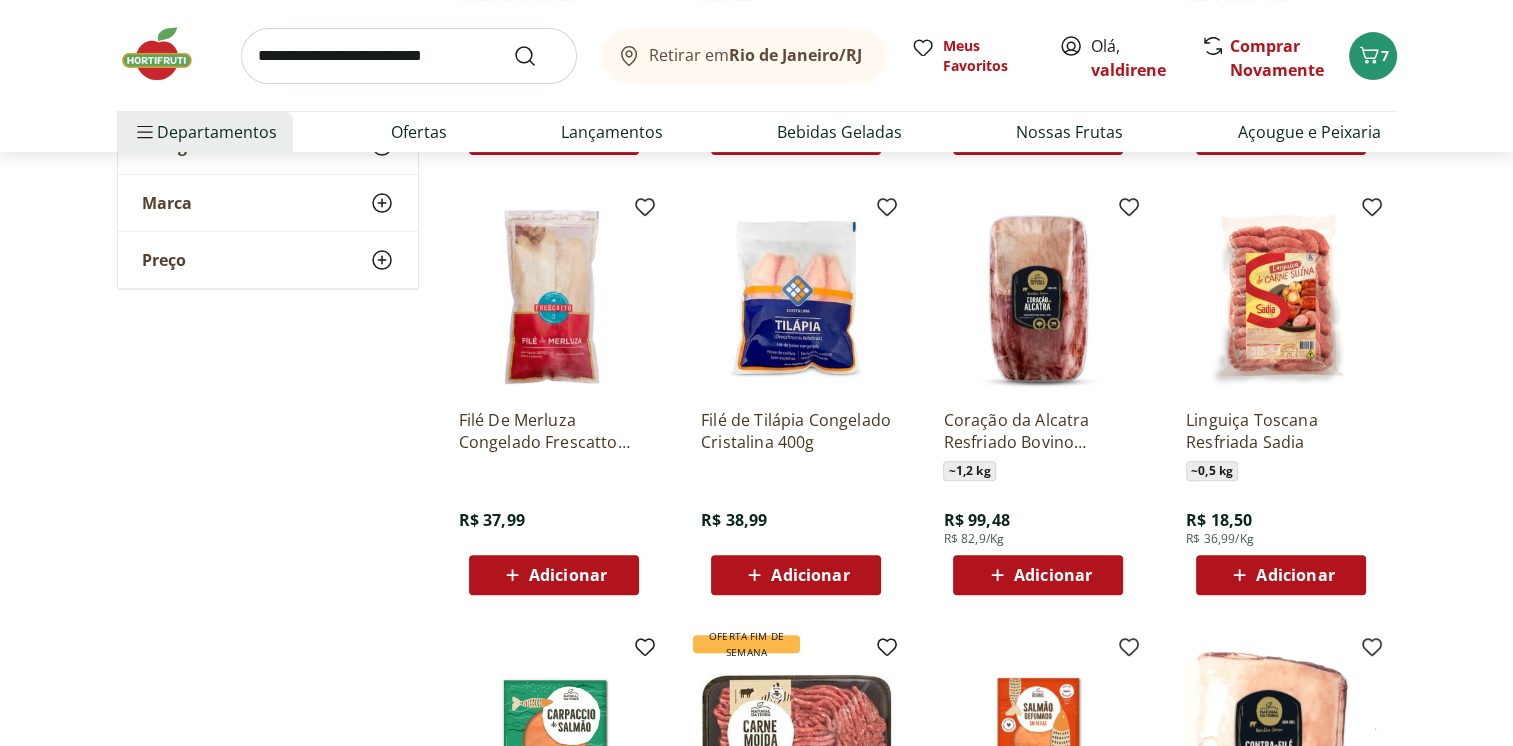 scroll, scrollTop: 693, scrollLeft: 0, axis: vertical 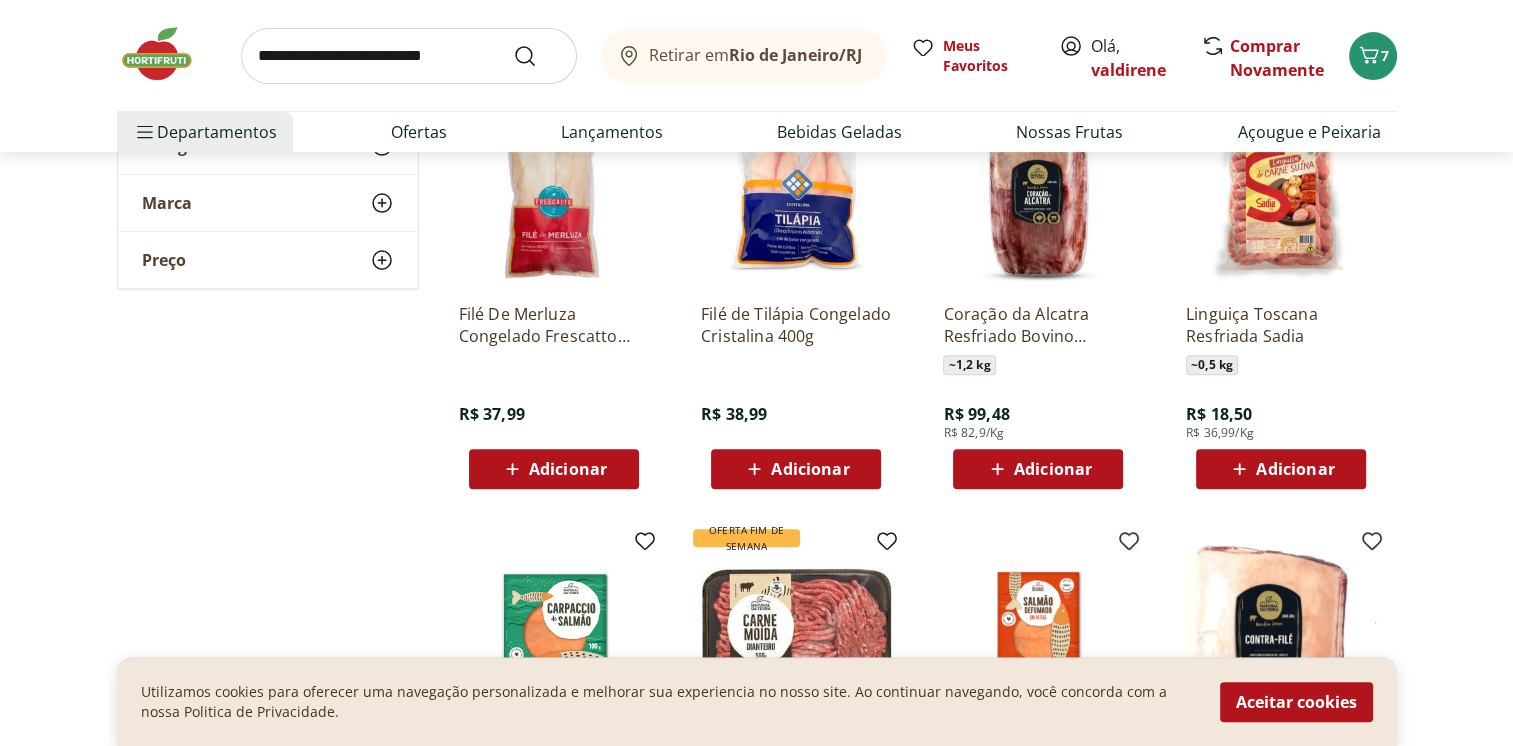 click on "Adicionar" at bounding box center (810, 469) 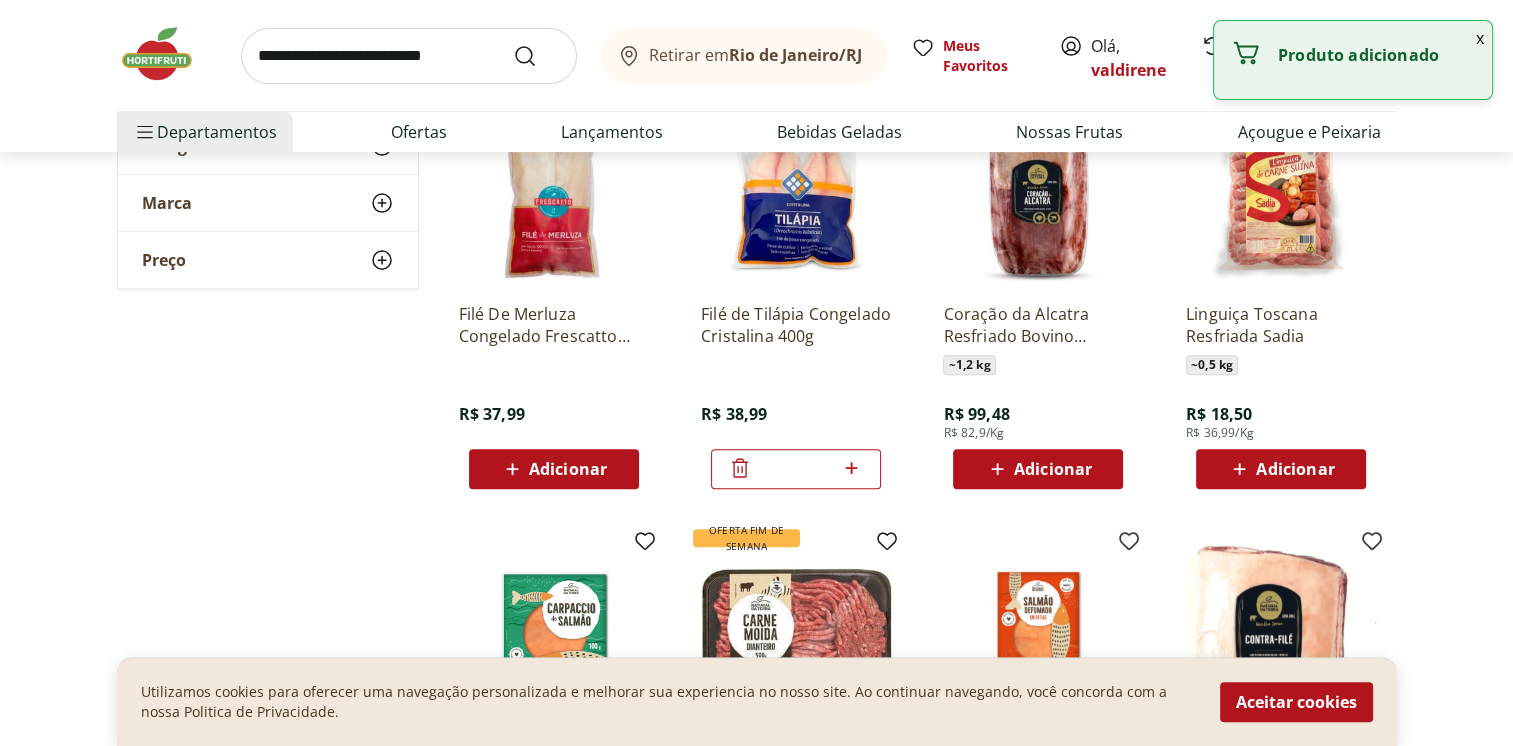 click 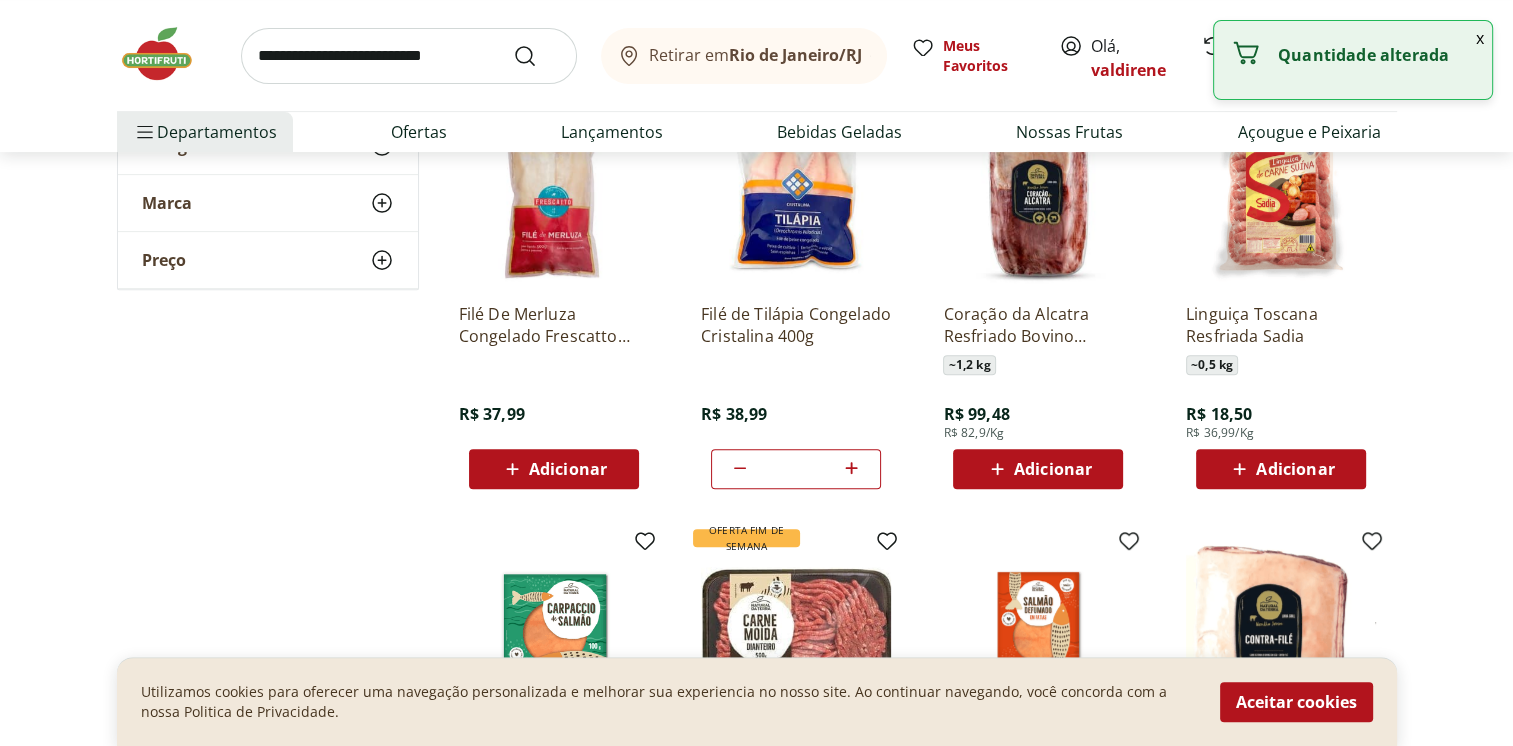 click 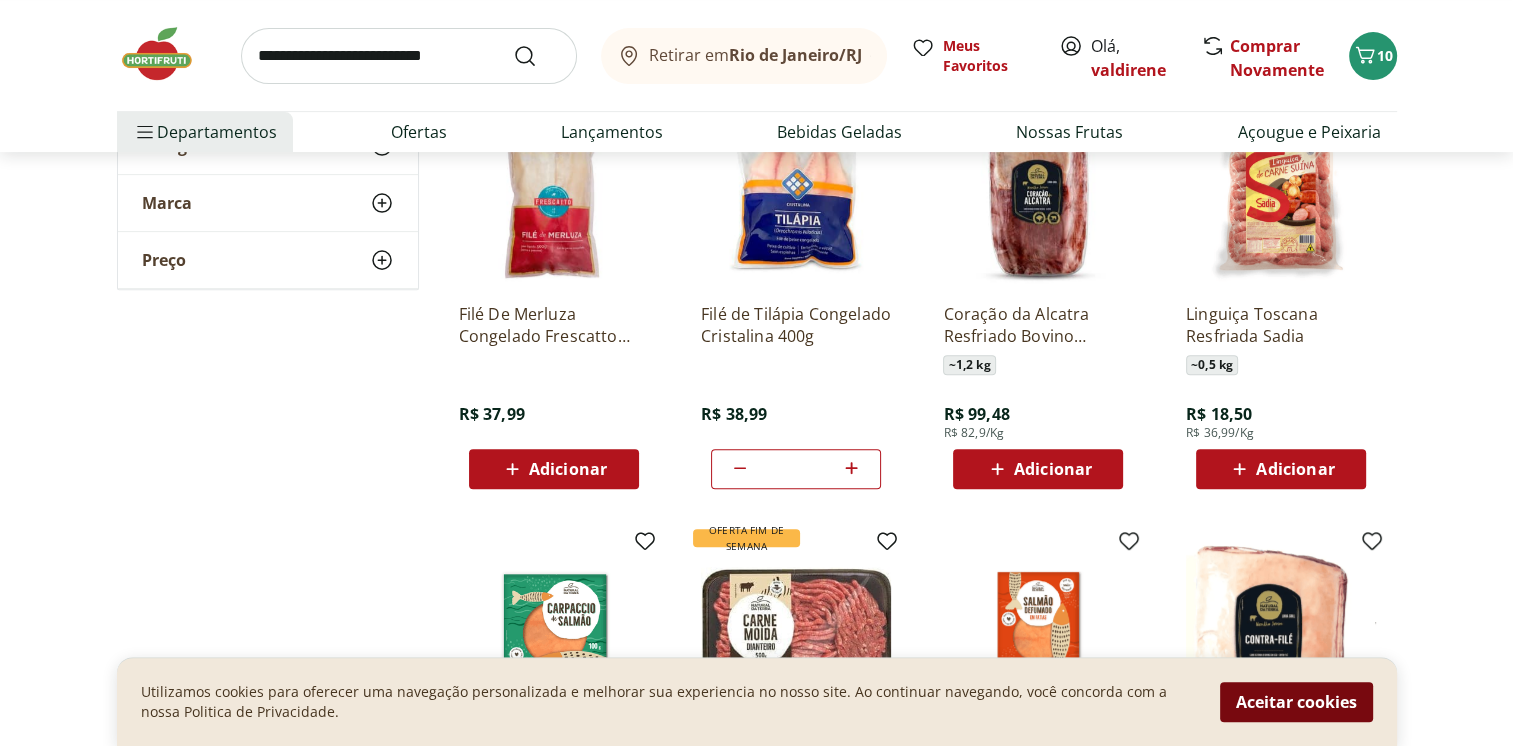 click on "Aceitar cookies" at bounding box center (1296, 702) 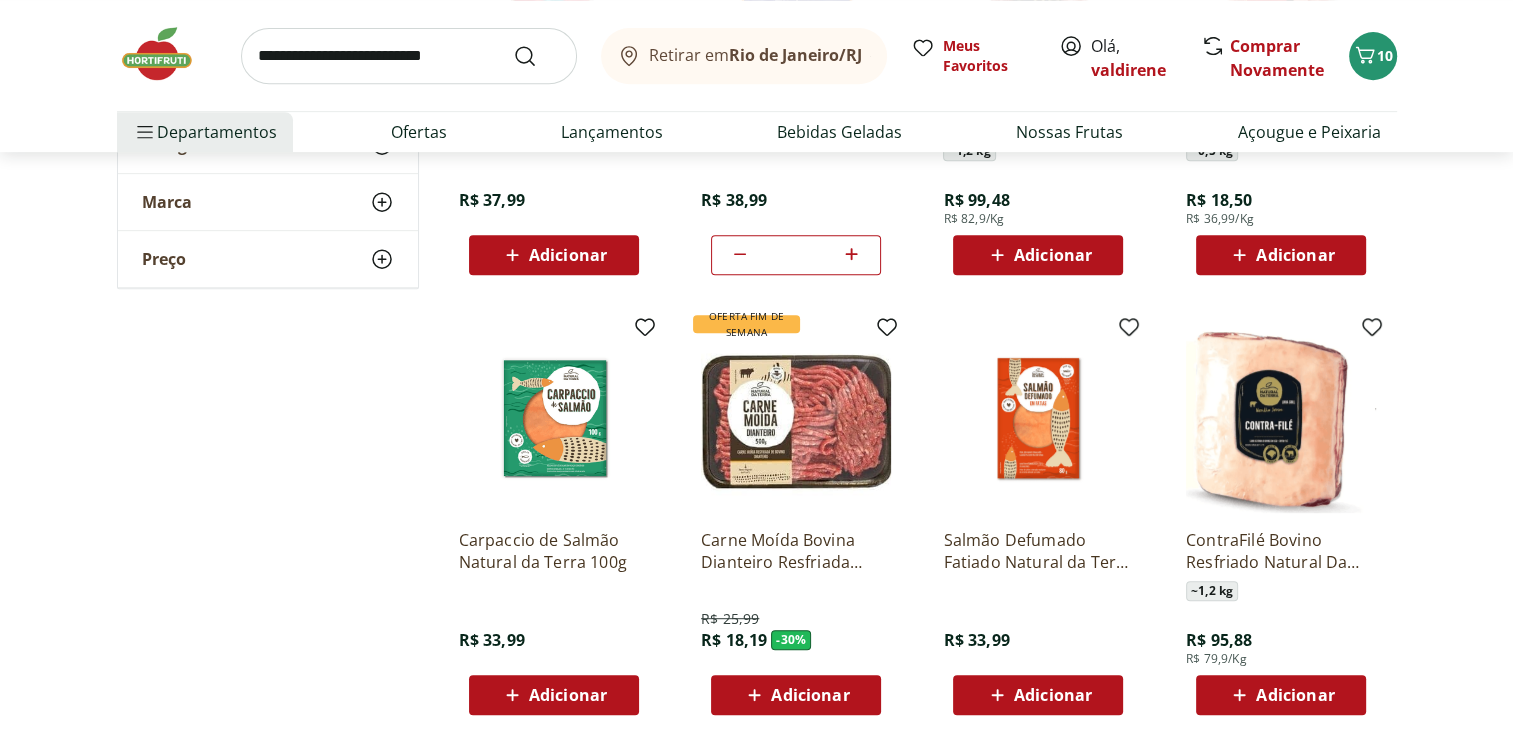 scroll, scrollTop: 1000, scrollLeft: 0, axis: vertical 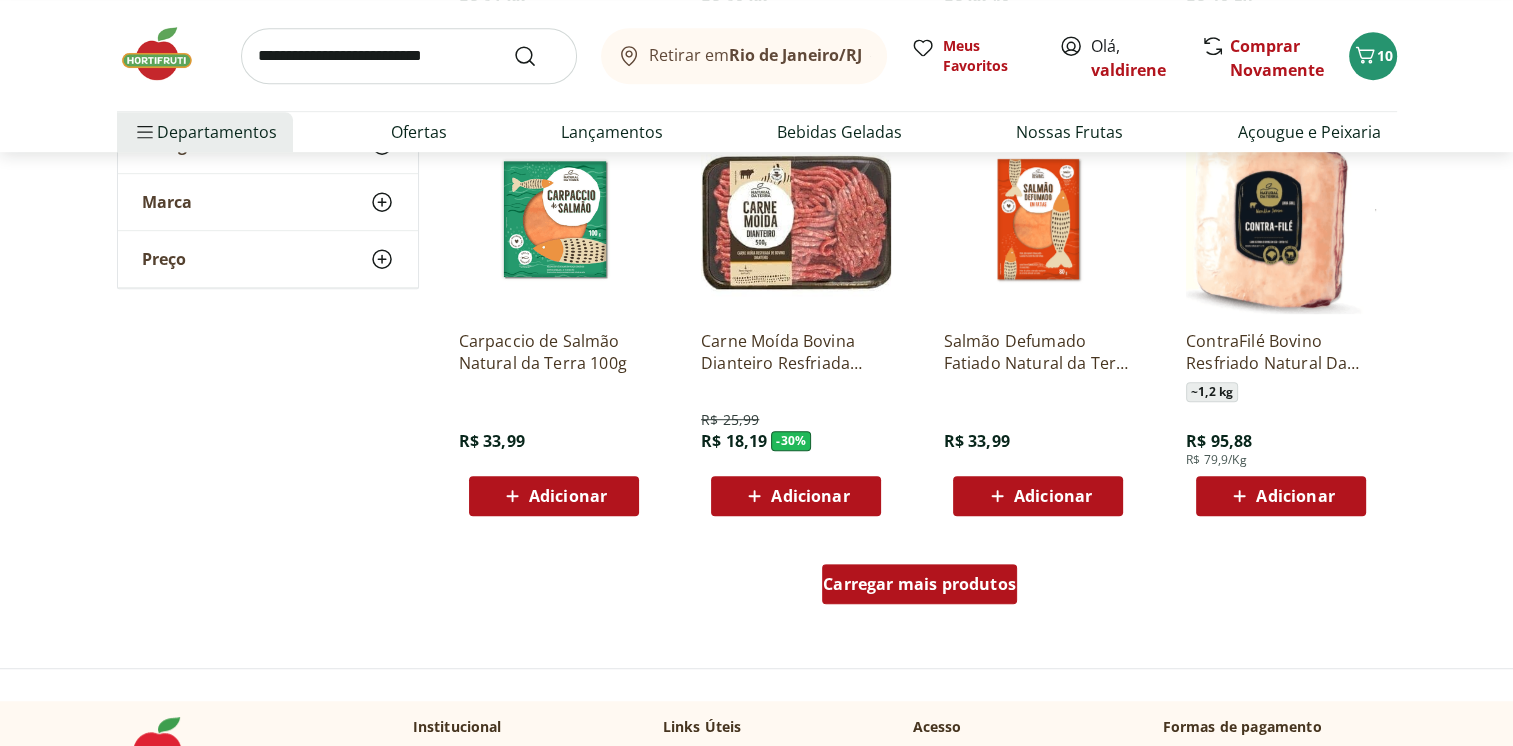 click on "Carregar mais produtos" at bounding box center (919, 584) 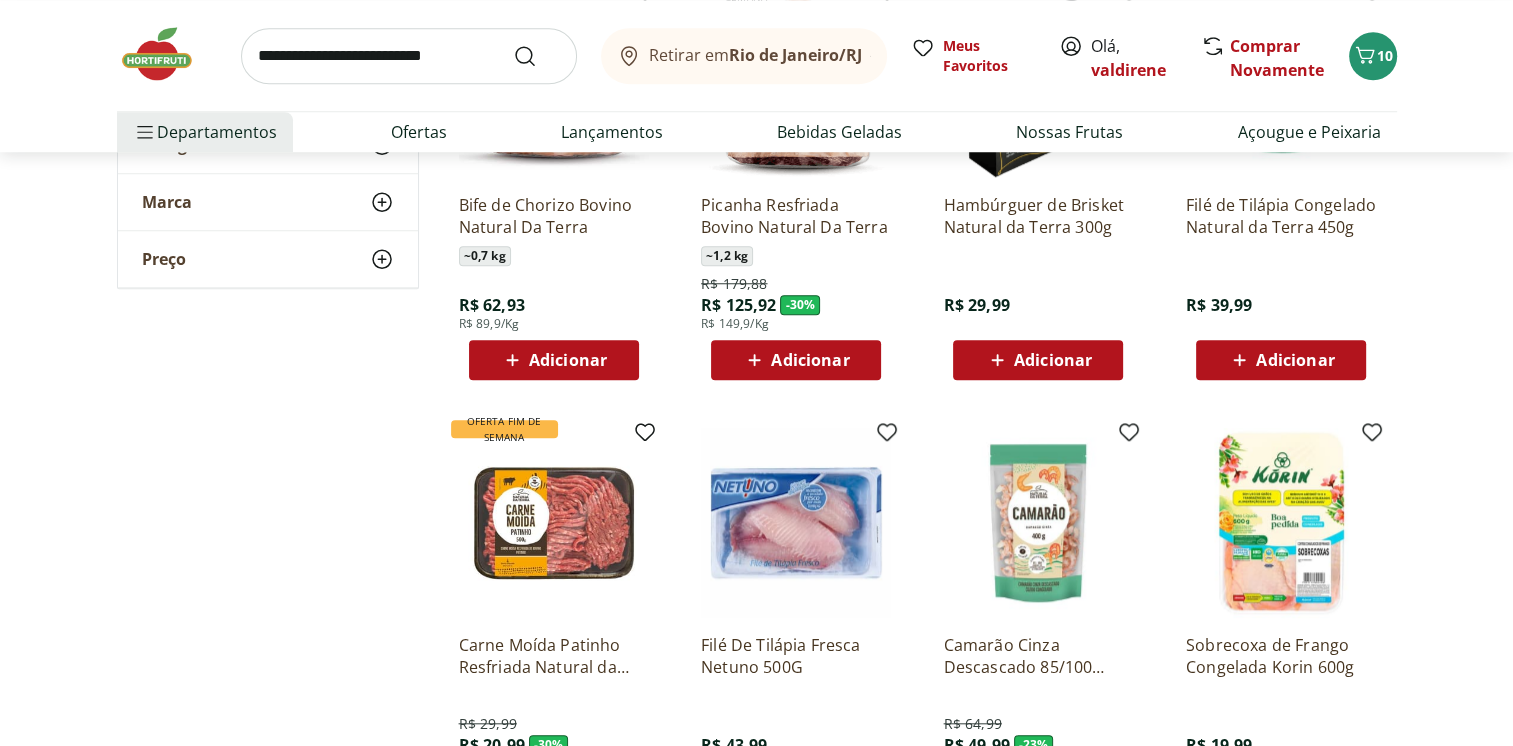 scroll, scrollTop: 1812, scrollLeft: 0, axis: vertical 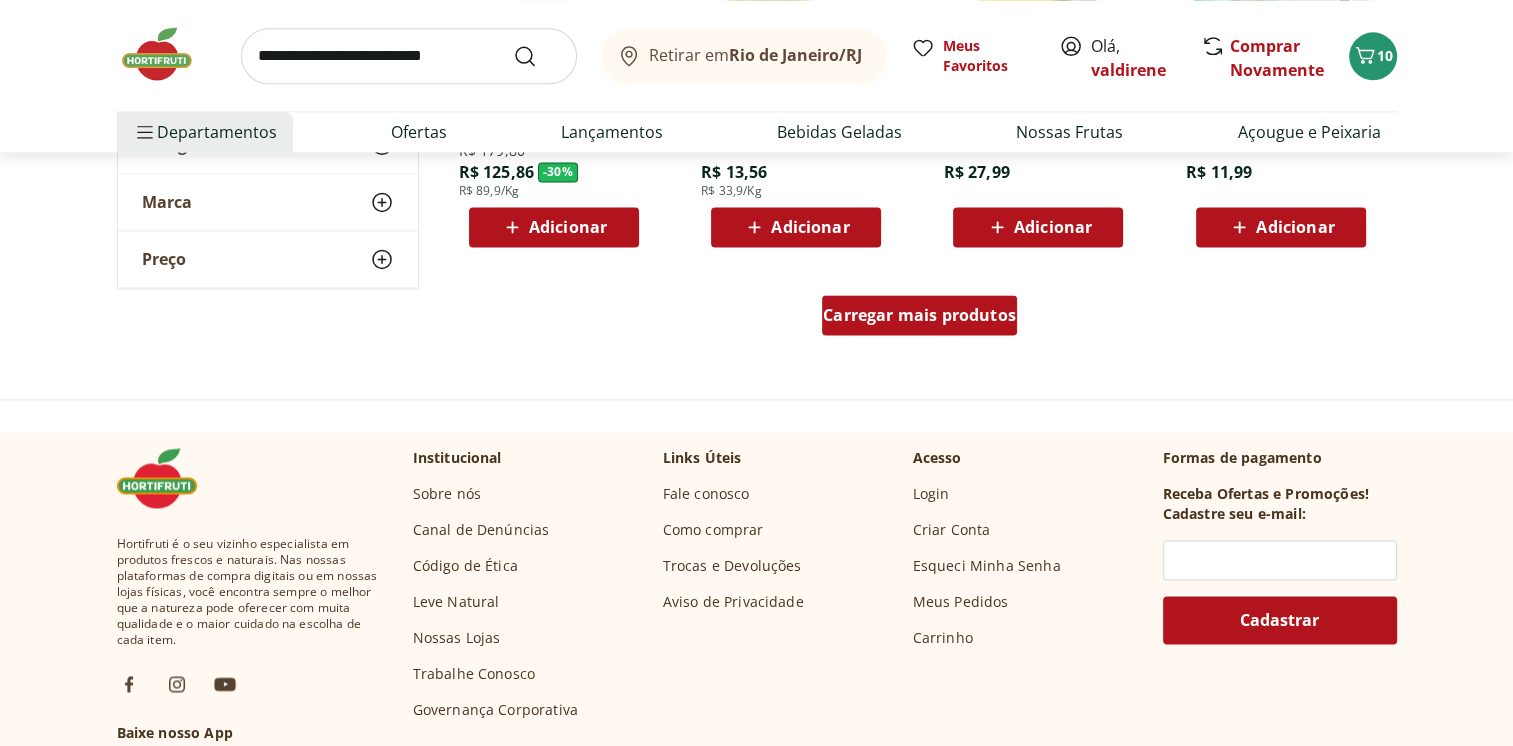 click on "Carregar mais produtos" at bounding box center (919, 315) 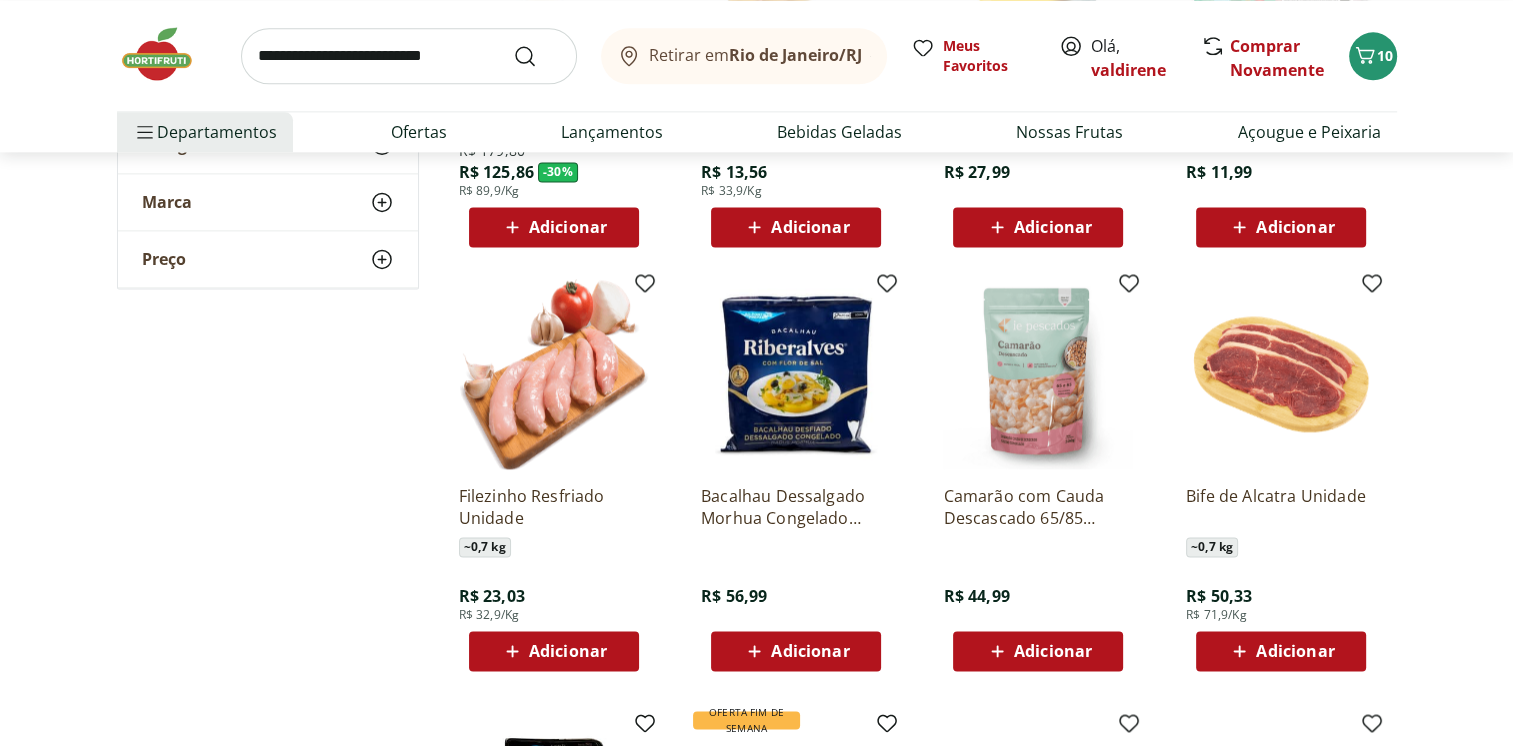 click at bounding box center [1281, 374] 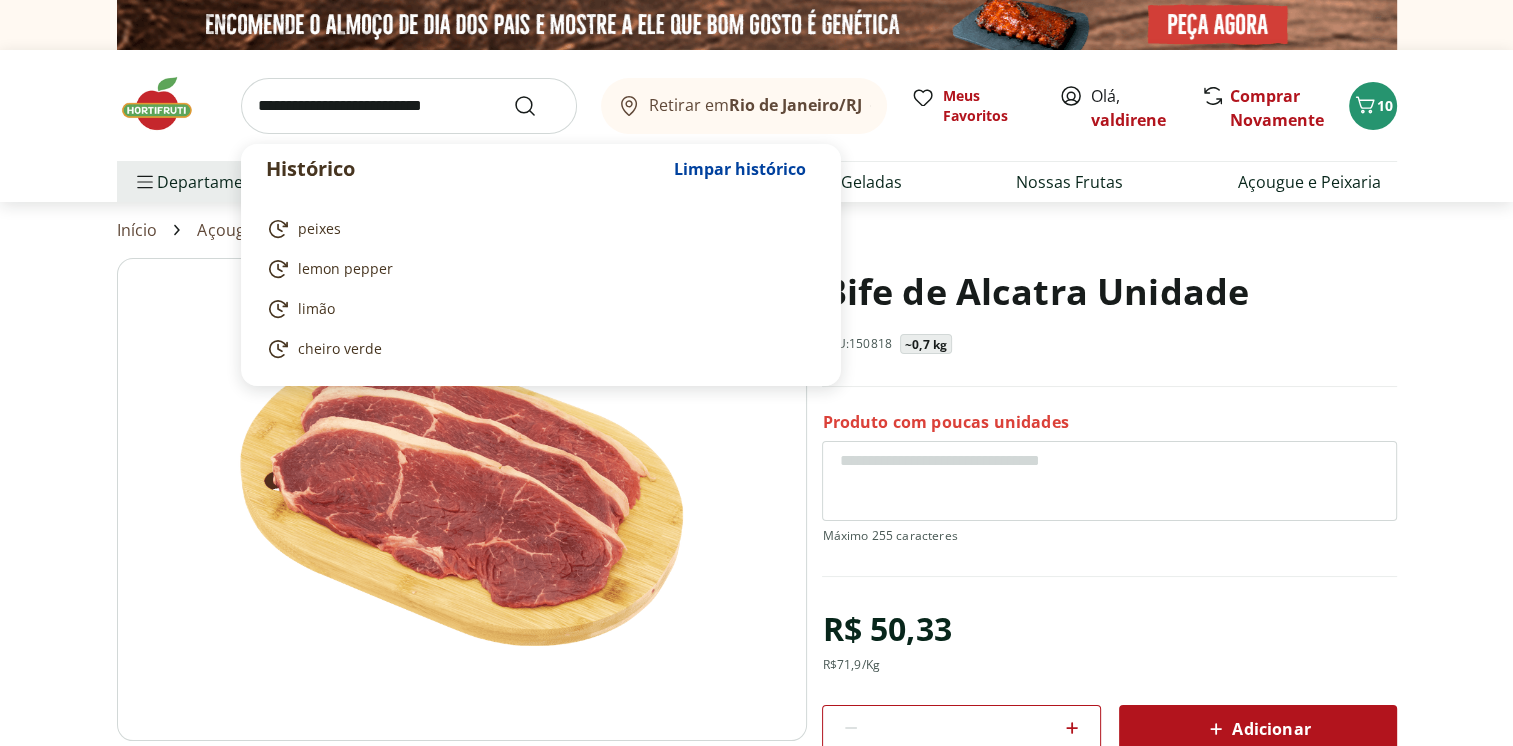 click at bounding box center (409, 106) 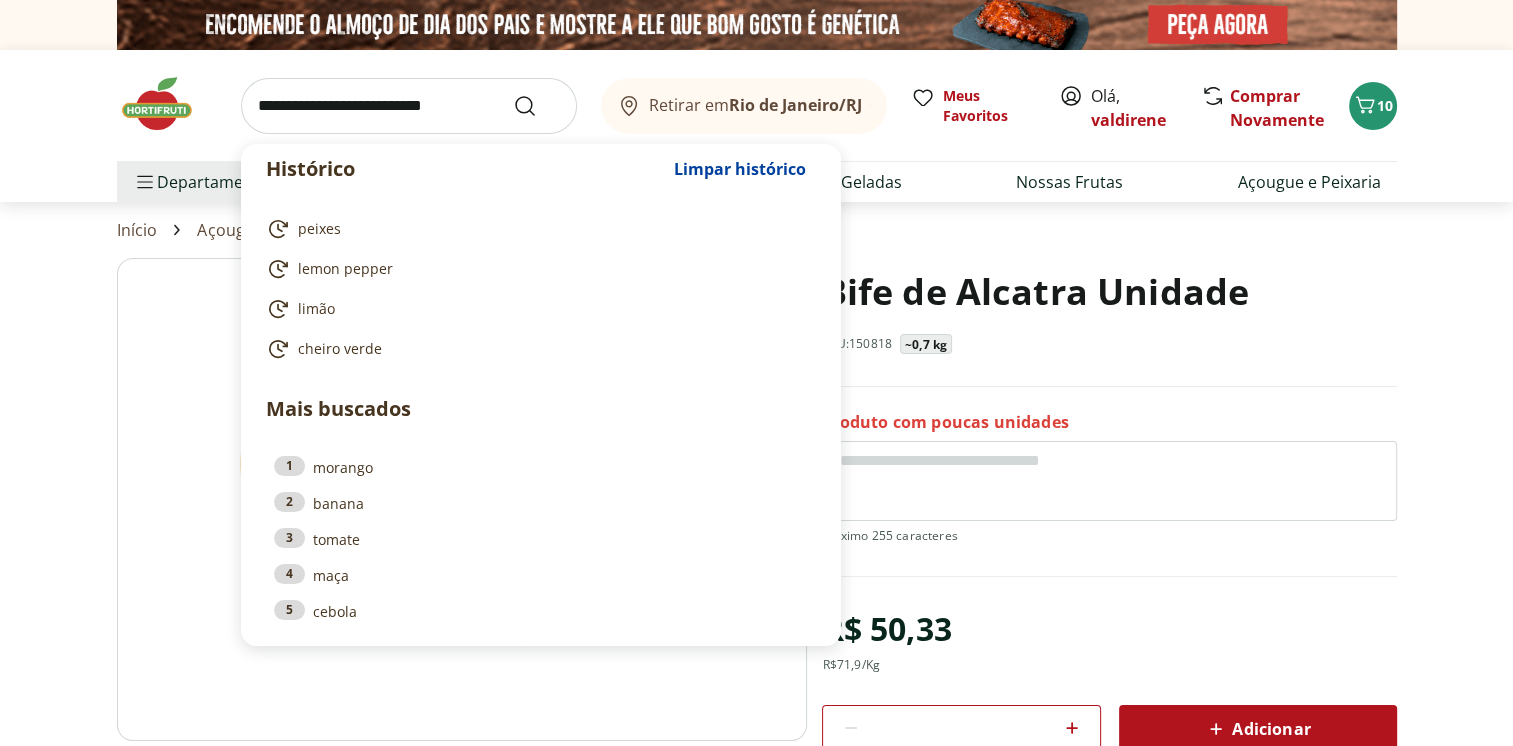 type on "*" 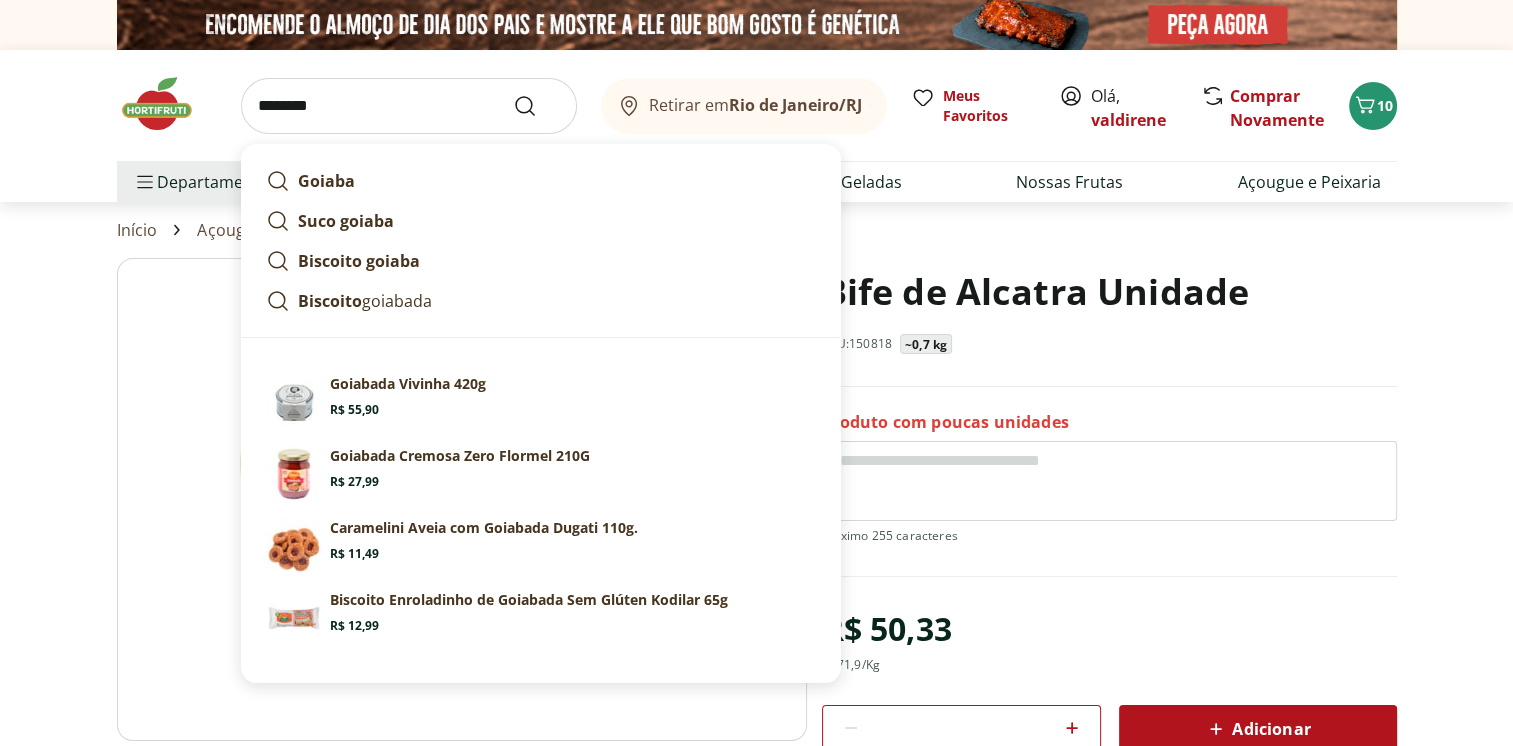 type on "********" 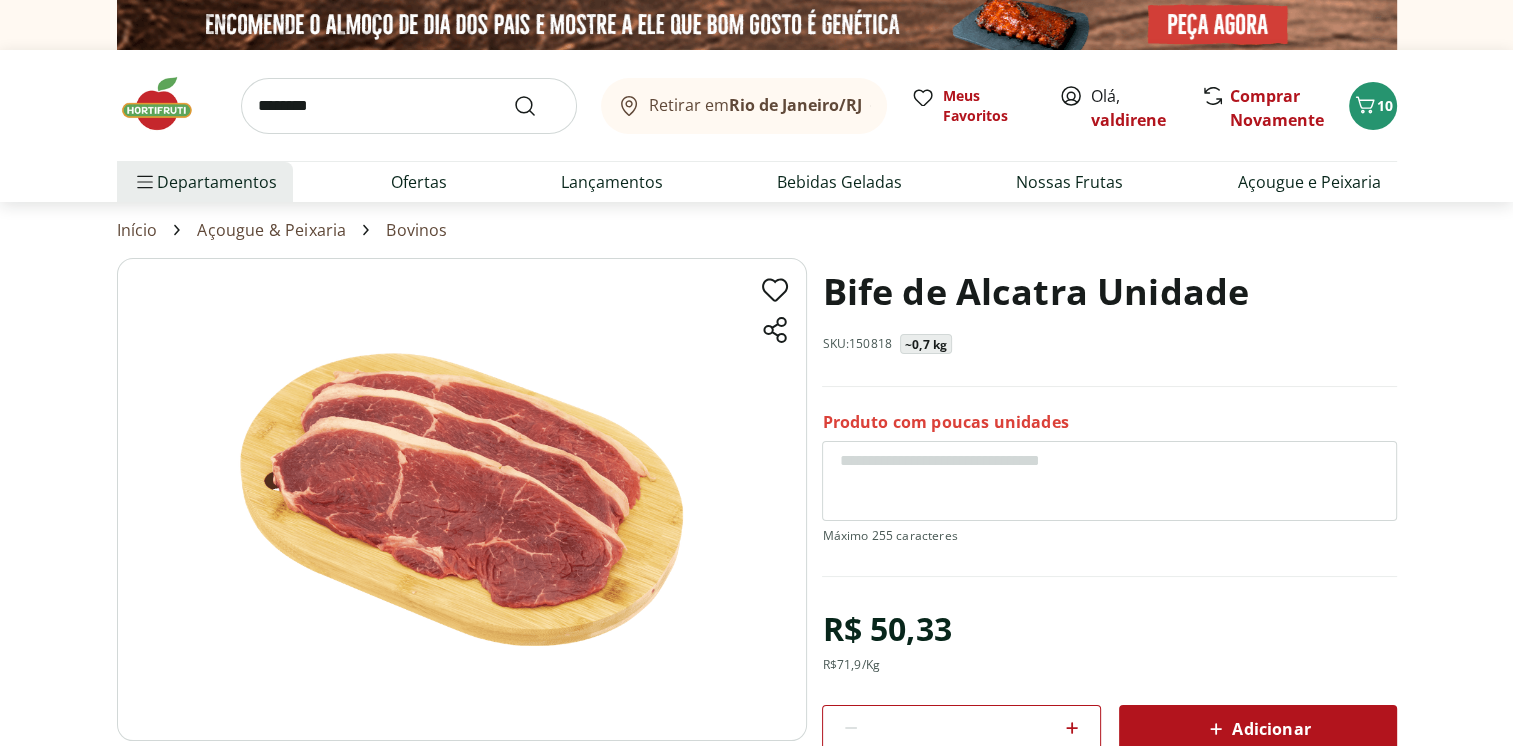 click on "Bife de Alcatra Unidade SKU:  150818 ~0,7 kg Produto com poucas unidades R$ 50,33 R$  71,9 /Kg * Adicionar PRODUTO COM PESO VARIÁVEL O preço e a quantidade deste produto podem variar de acordo com o peso médio. O valor indicado é uma estimativa, e a quantidade final pode ser ajustada conforme o peso exato do produto no momento da pesagem. Bife de Alcatra Unidade R$ 50,33 Adicionar" at bounding box center [756, 601] 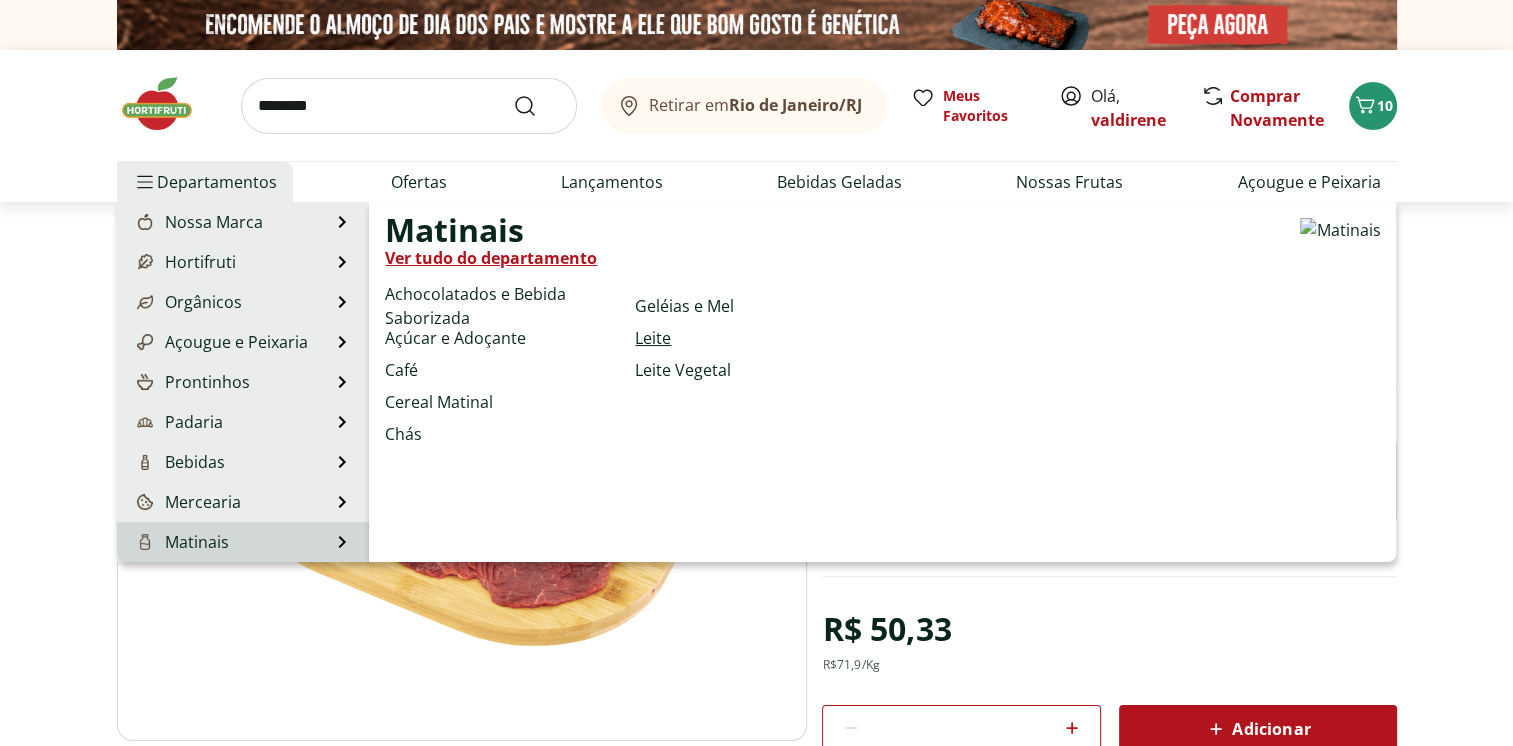 click on "Leite" at bounding box center [653, 338] 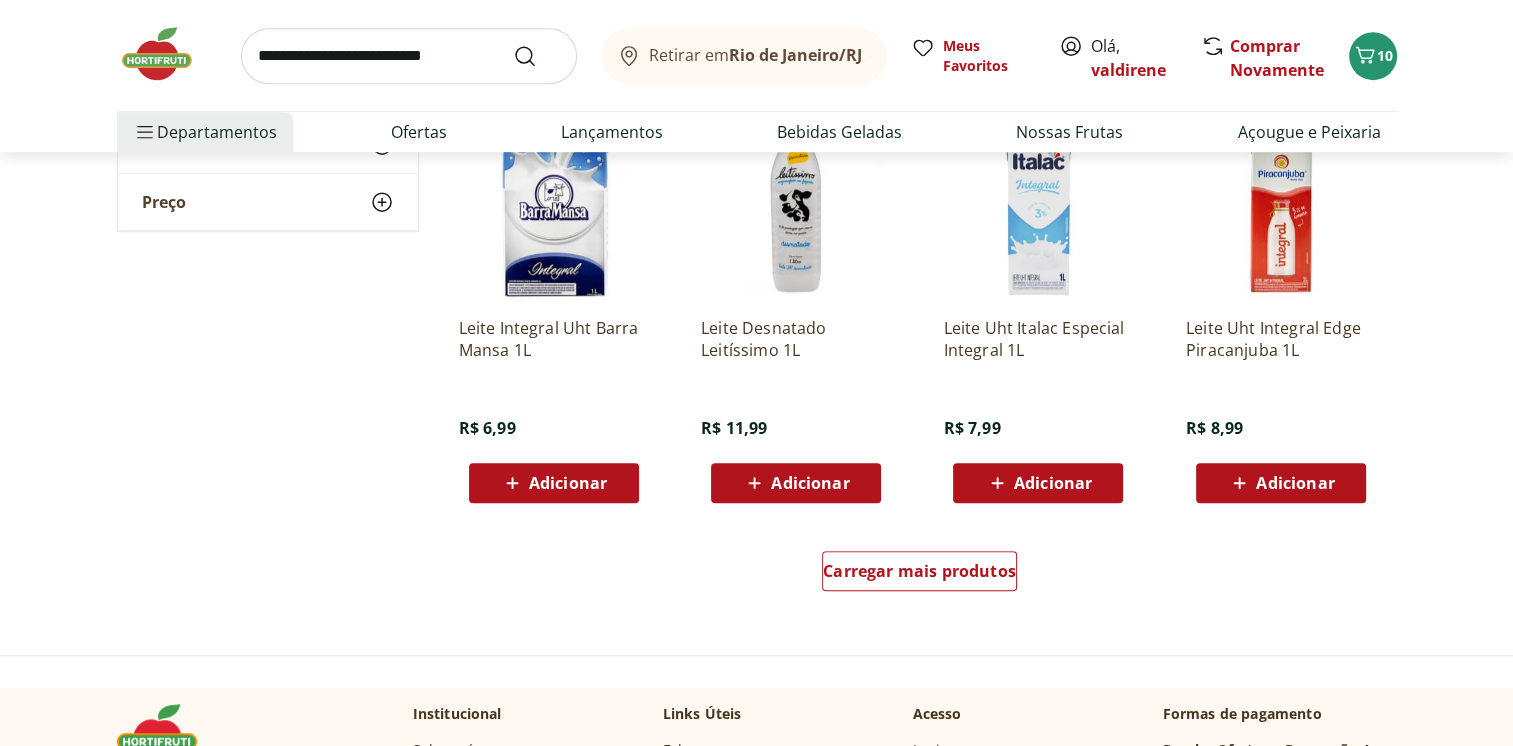 scroll, scrollTop: 1120, scrollLeft: 0, axis: vertical 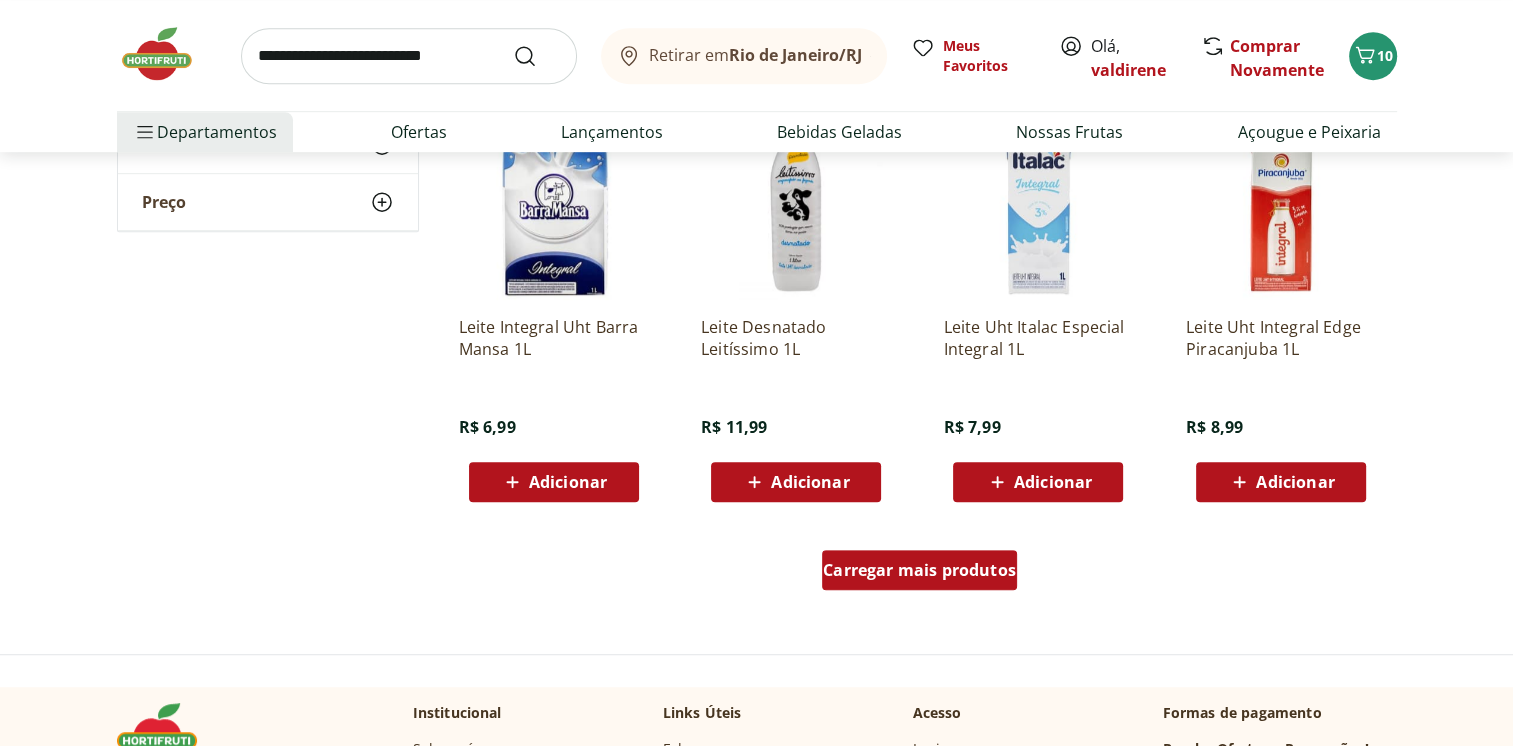 click on "Carregar mais produtos" at bounding box center (919, 570) 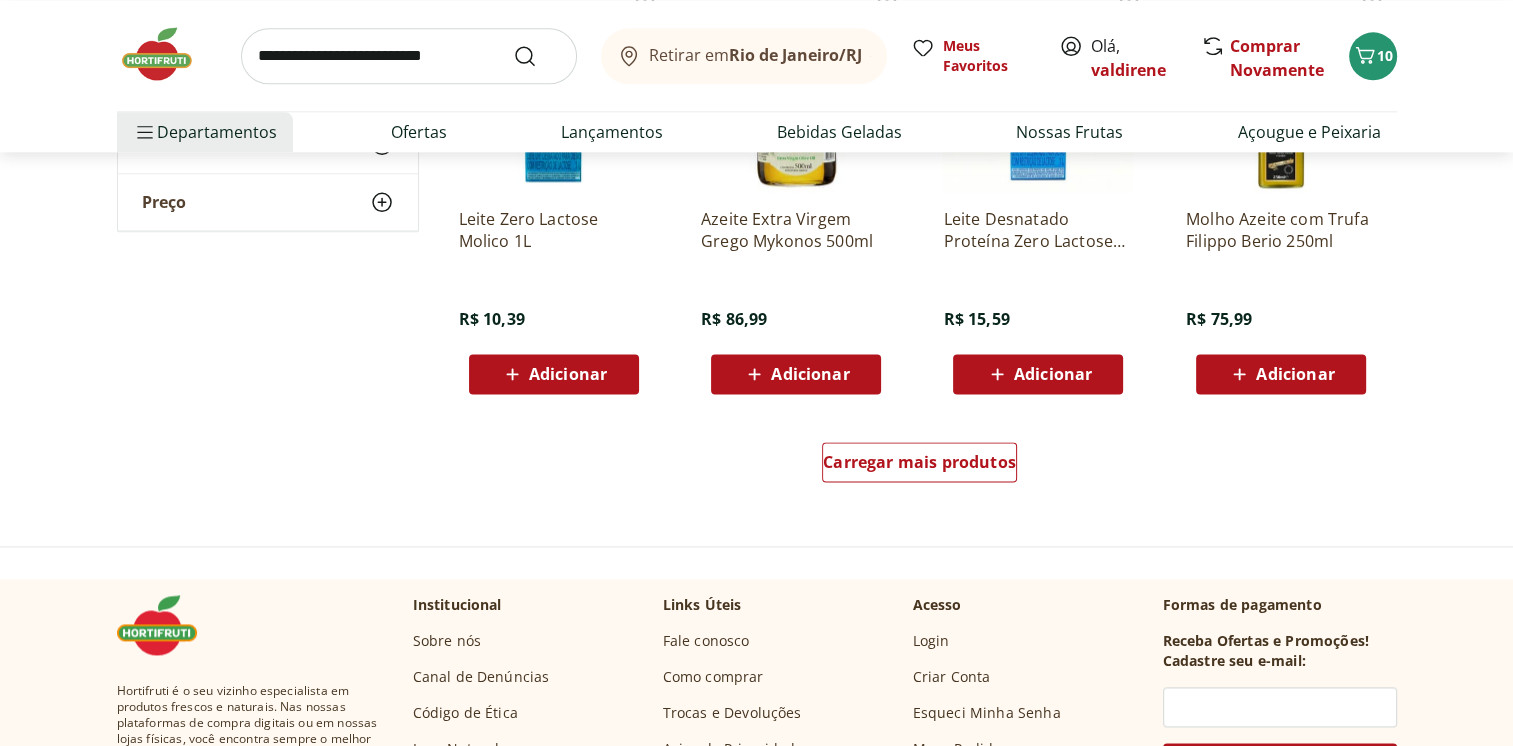 scroll, scrollTop: 2692, scrollLeft: 0, axis: vertical 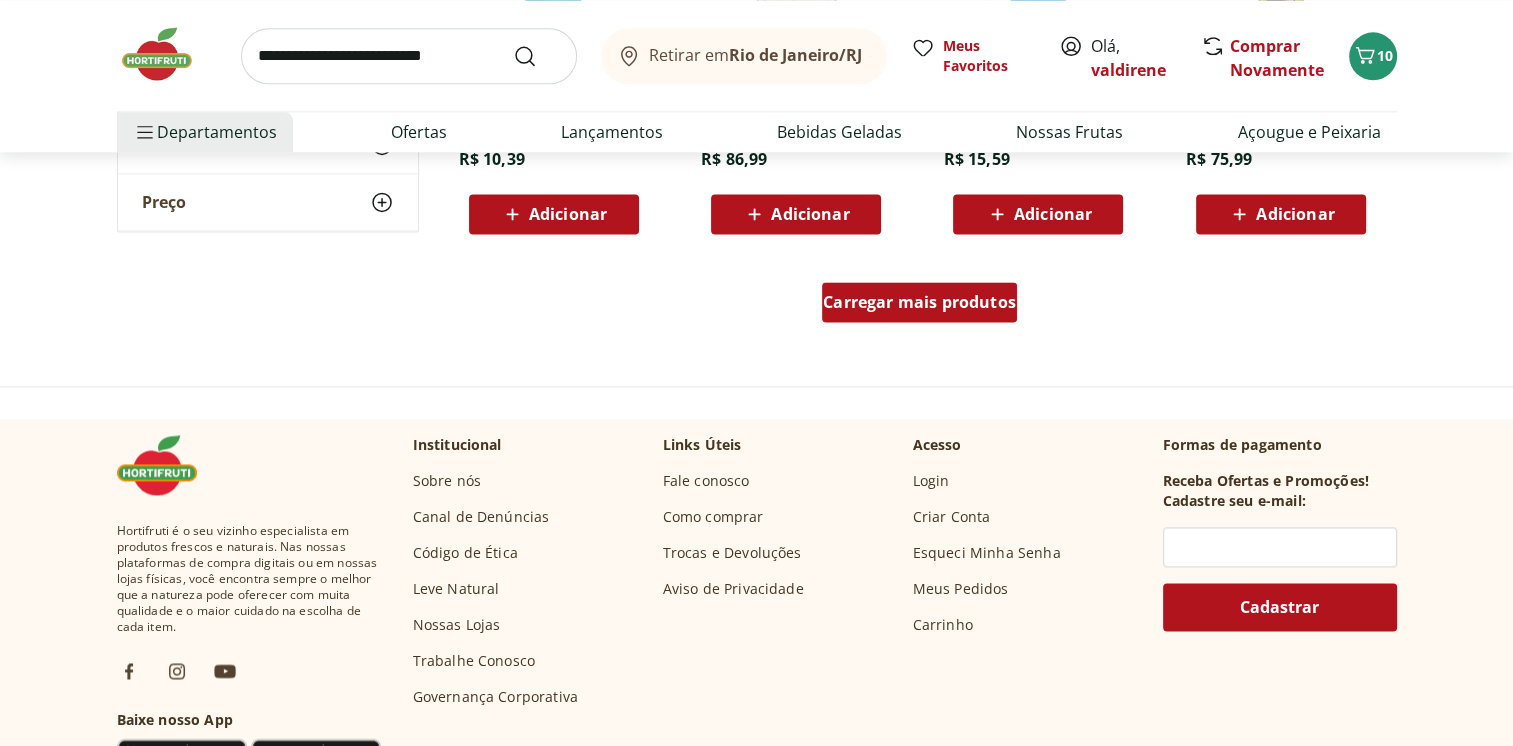 click on "Carregar mais produtos" at bounding box center [919, 302] 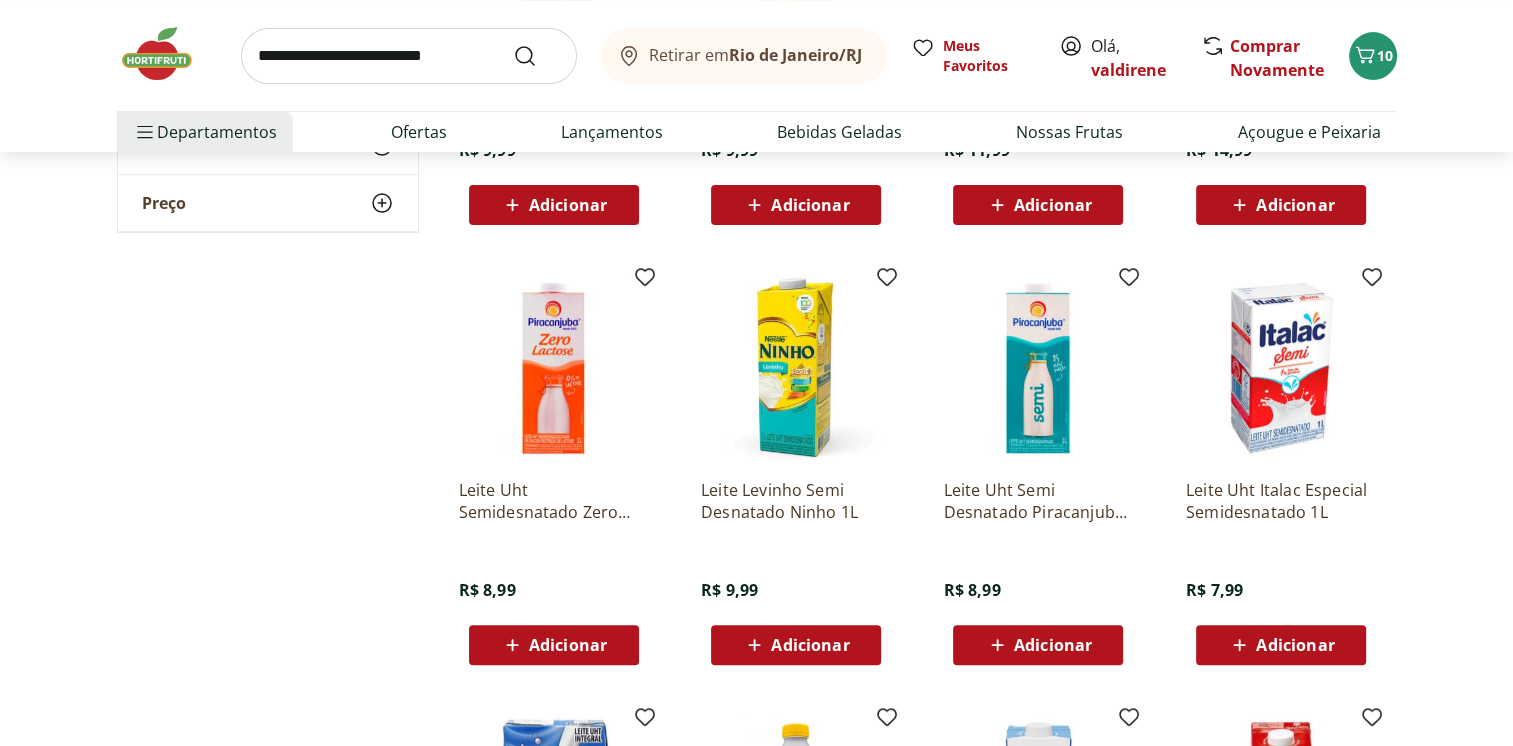 scroll, scrollTop: 82, scrollLeft: 0, axis: vertical 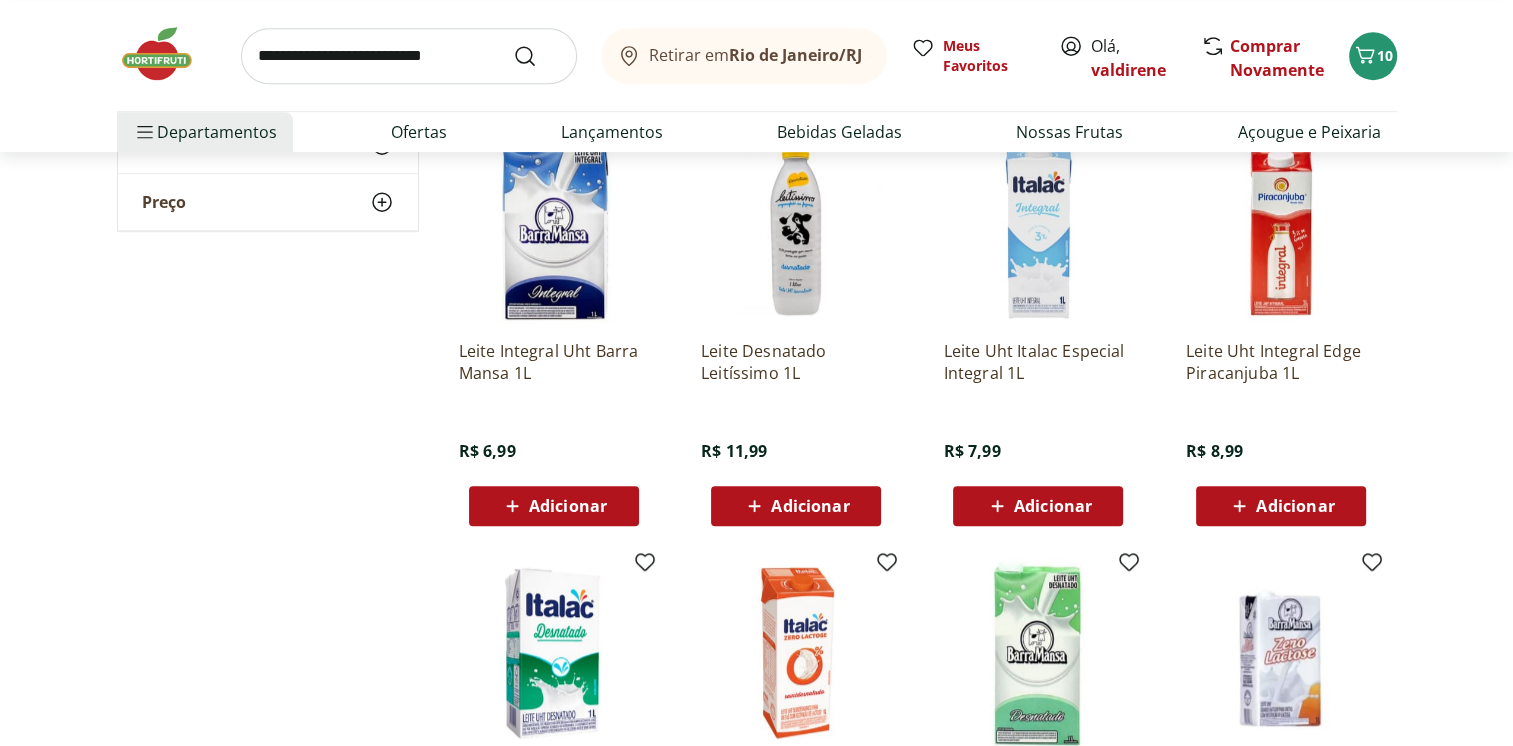 click on "Adicionar" at bounding box center (568, 506) 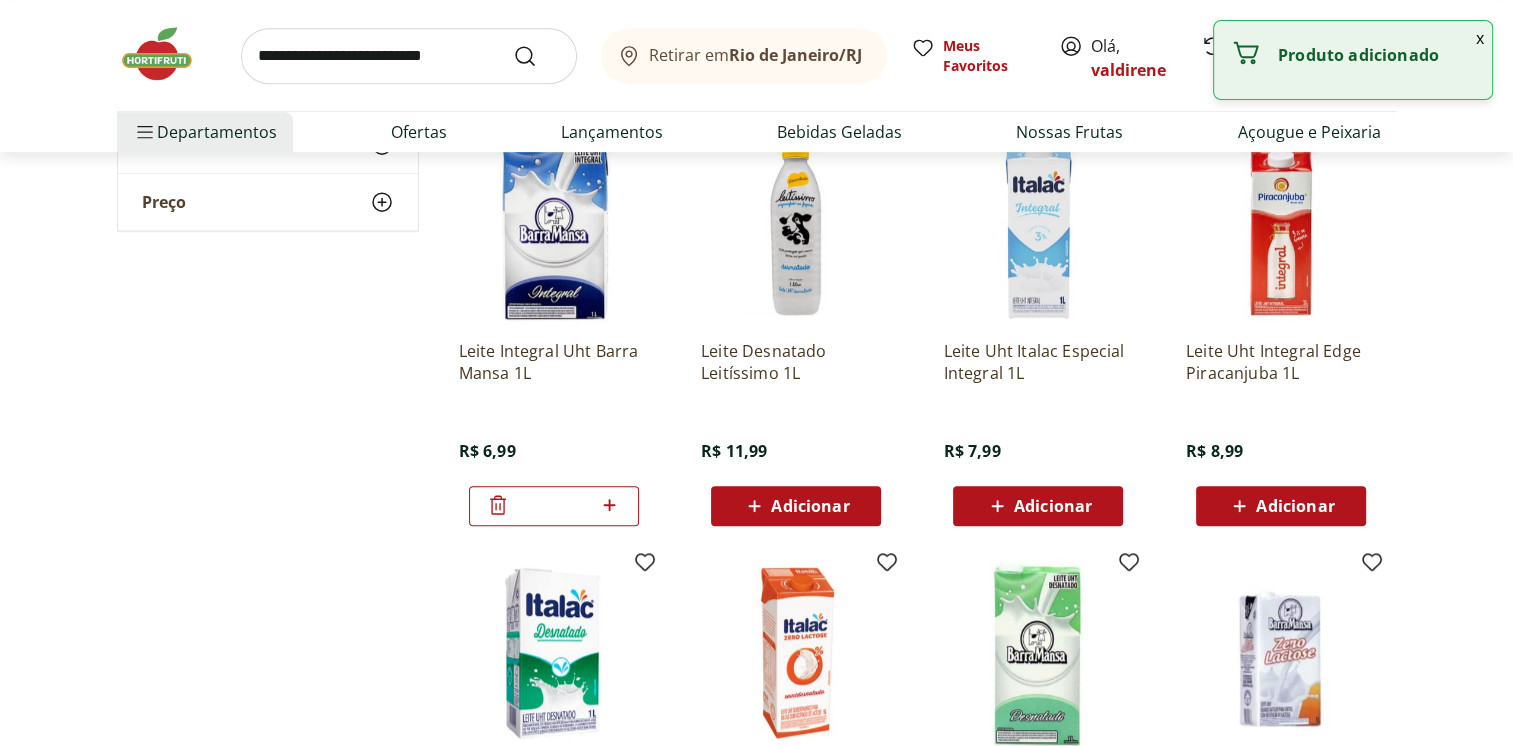 click 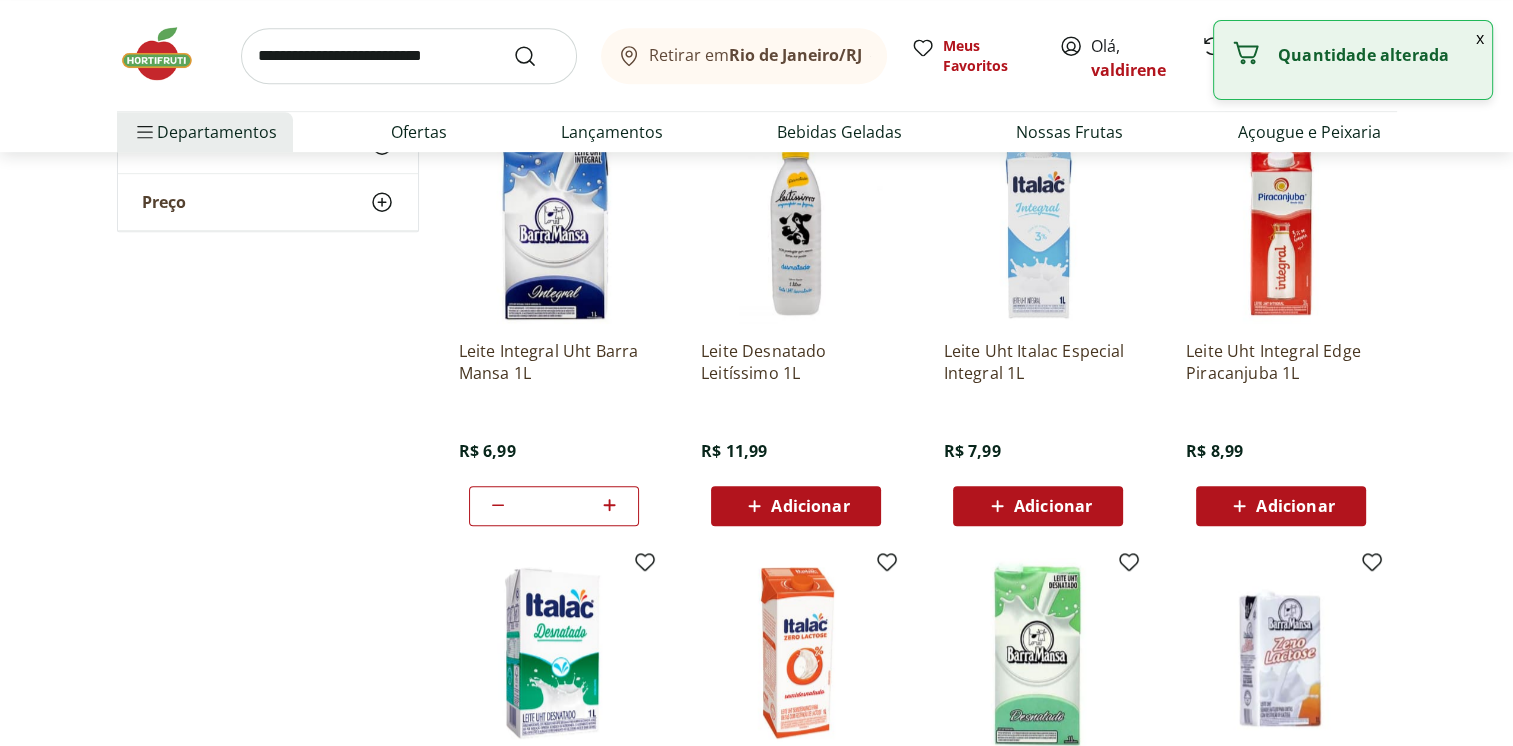click on "**********" at bounding box center [757, 732] 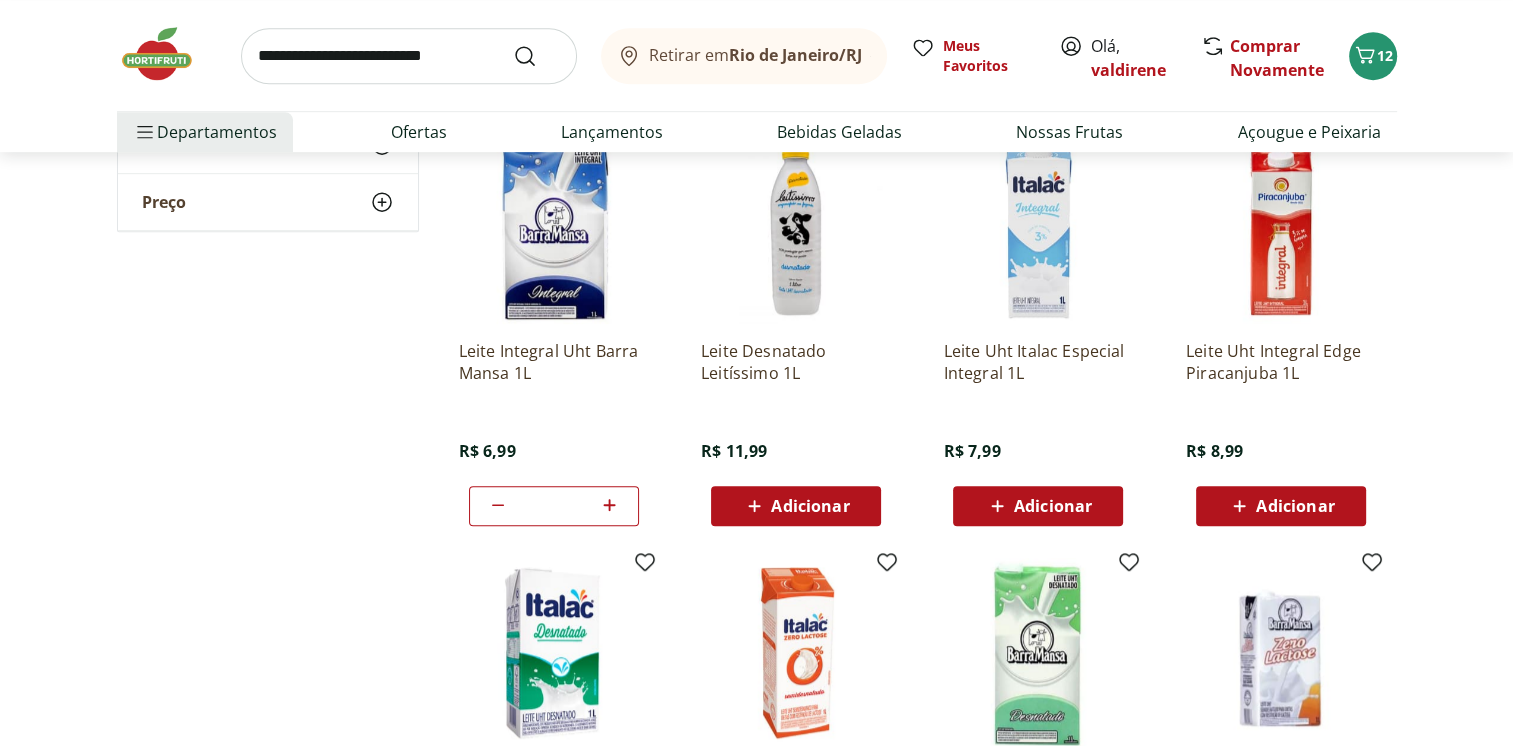click at bounding box center (409, 56) 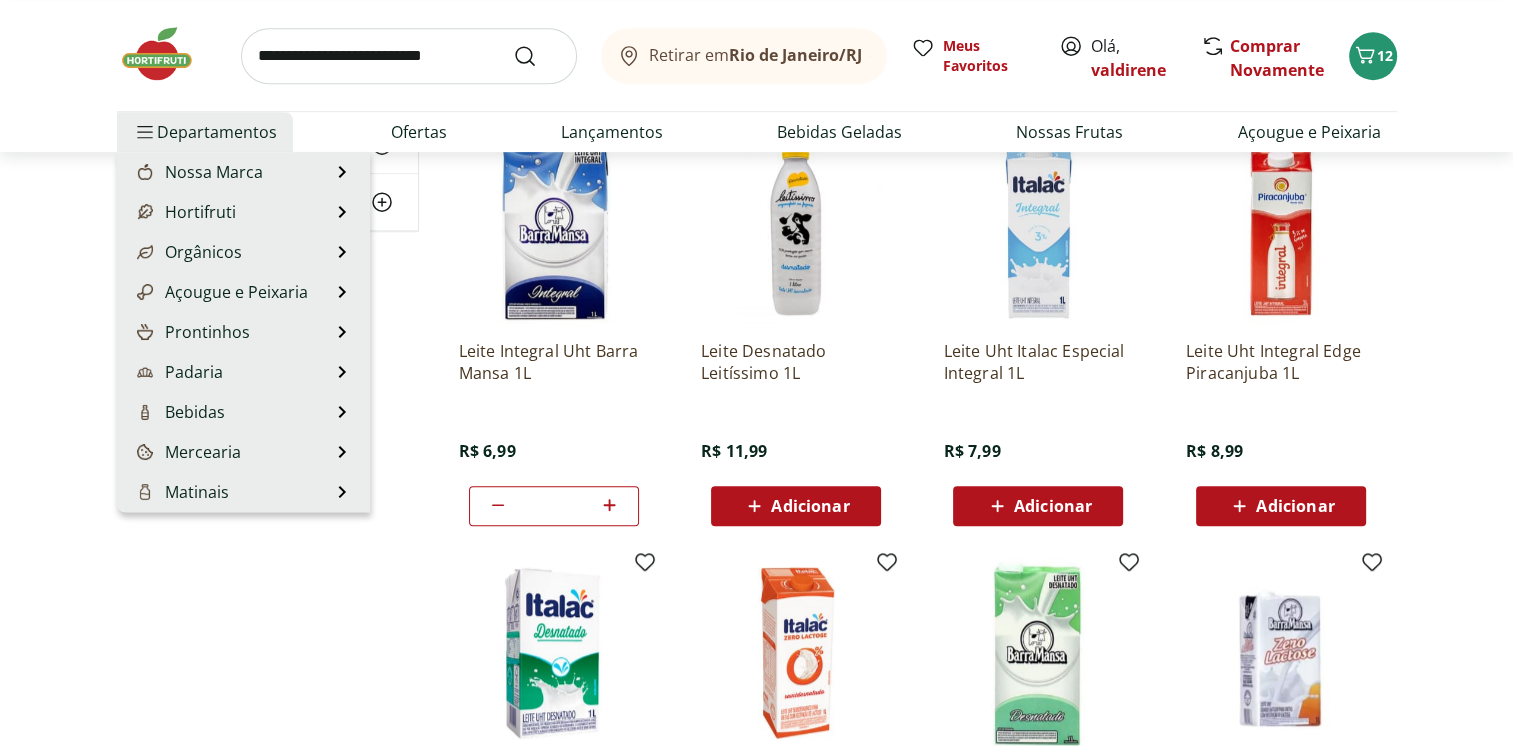 click on "Departamentos" at bounding box center [205, 132] 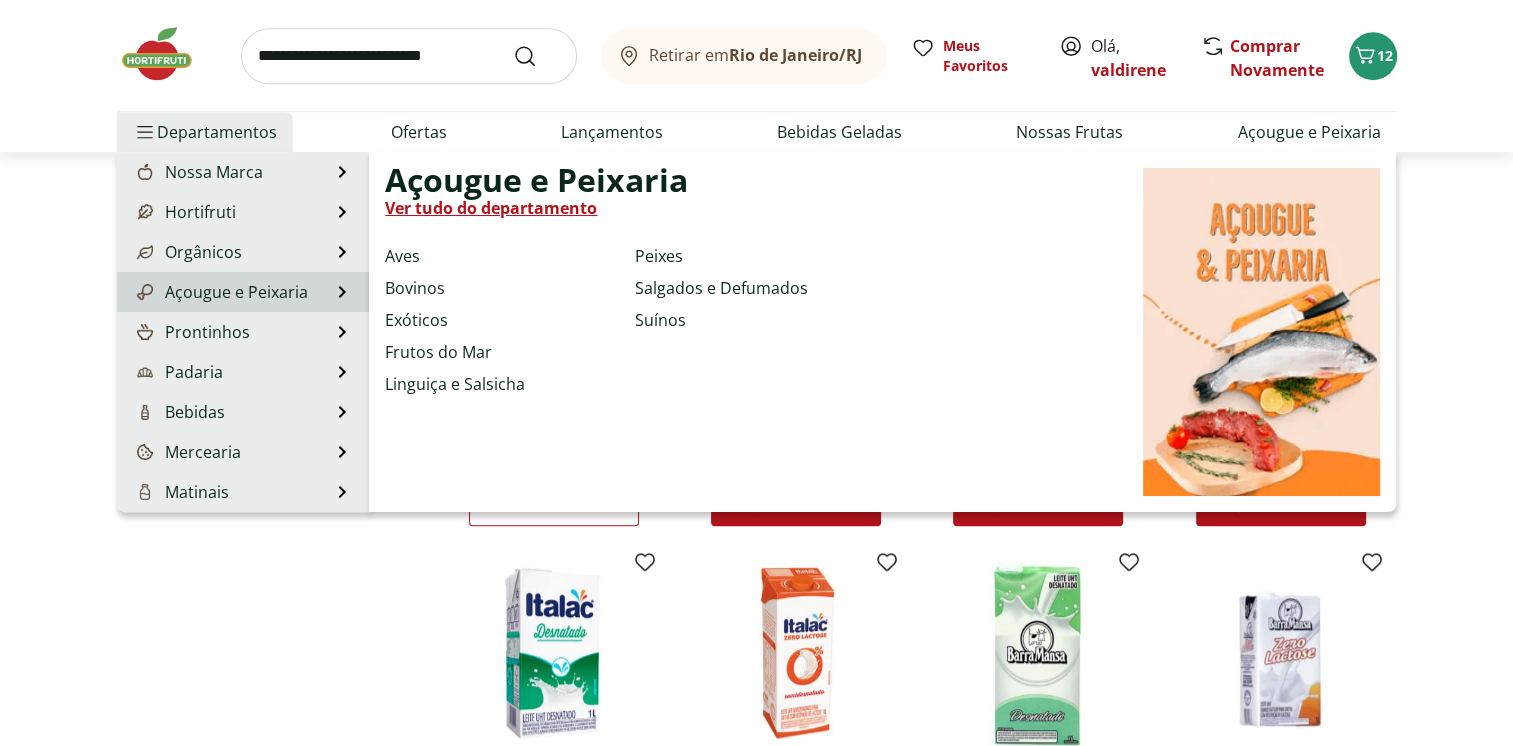 click on "Açougue e Peixaria" at bounding box center (220, 292) 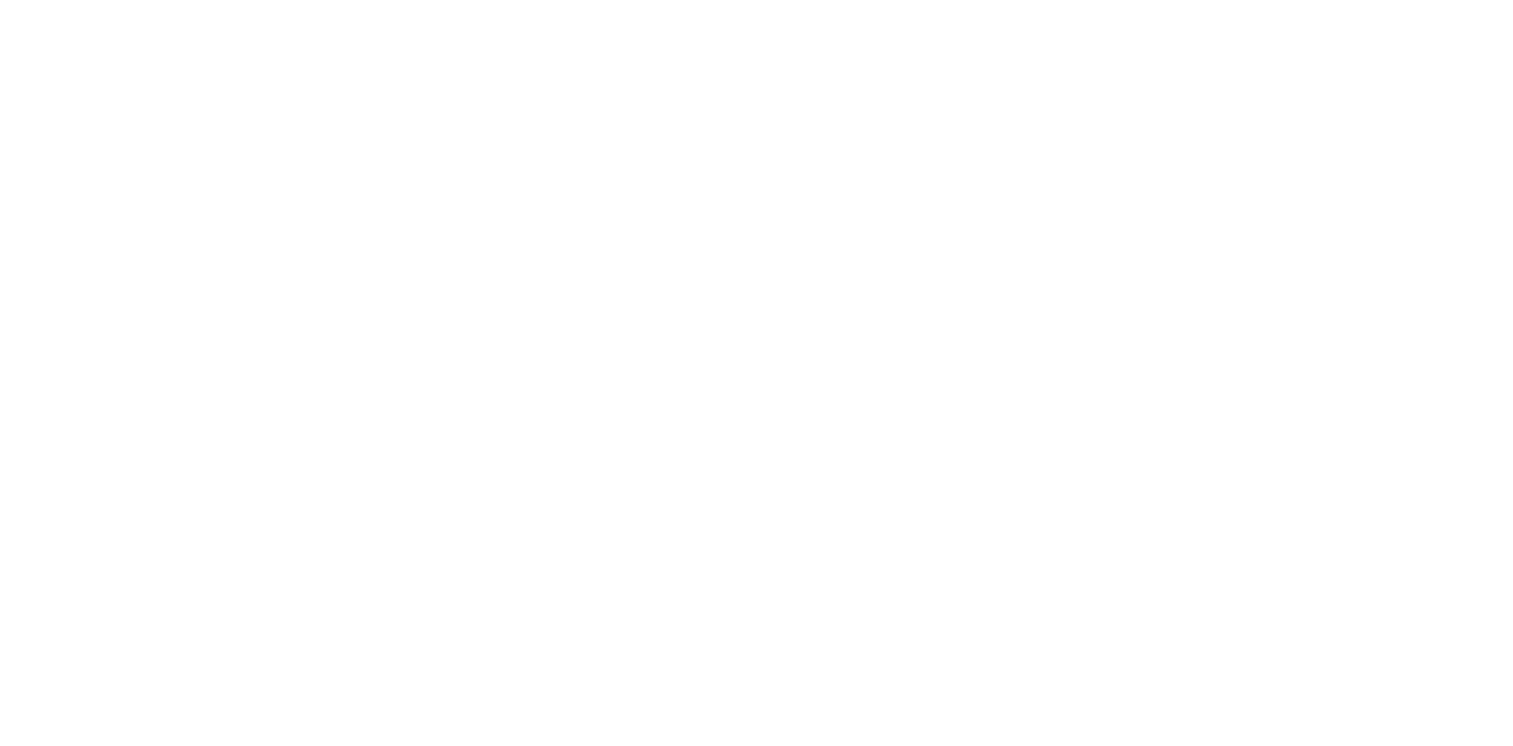 scroll, scrollTop: 0, scrollLeft: 0, axis: both 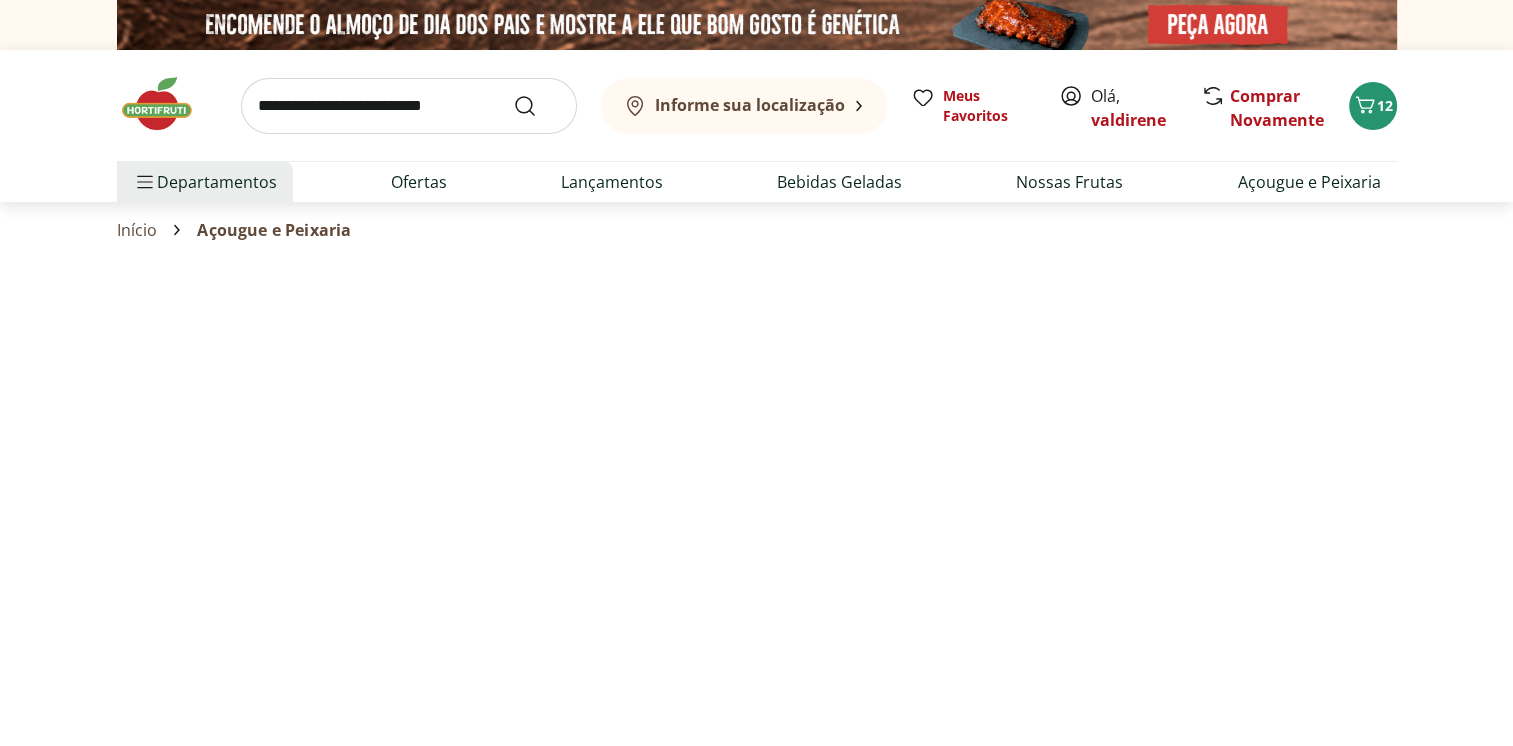 select on "**********" 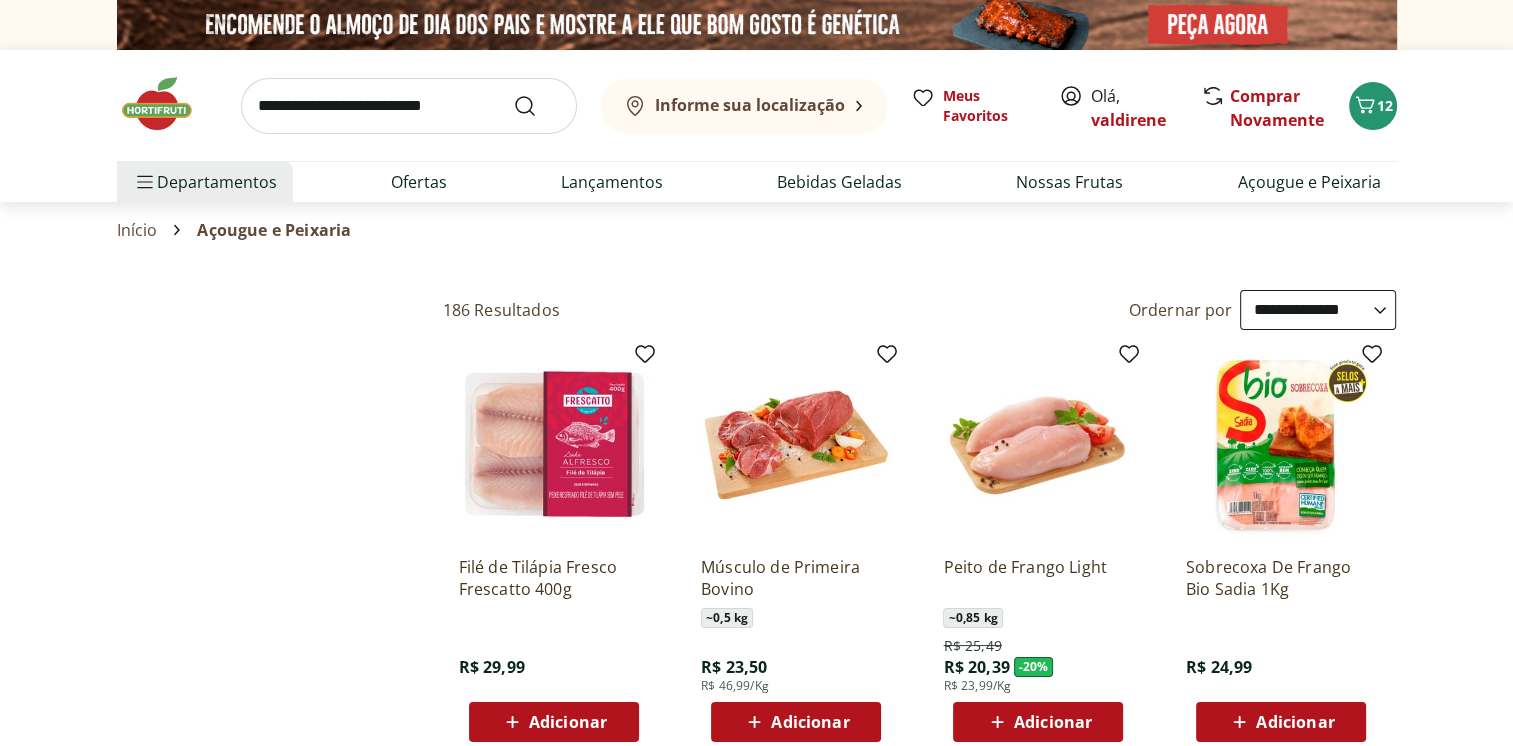 type on "*" 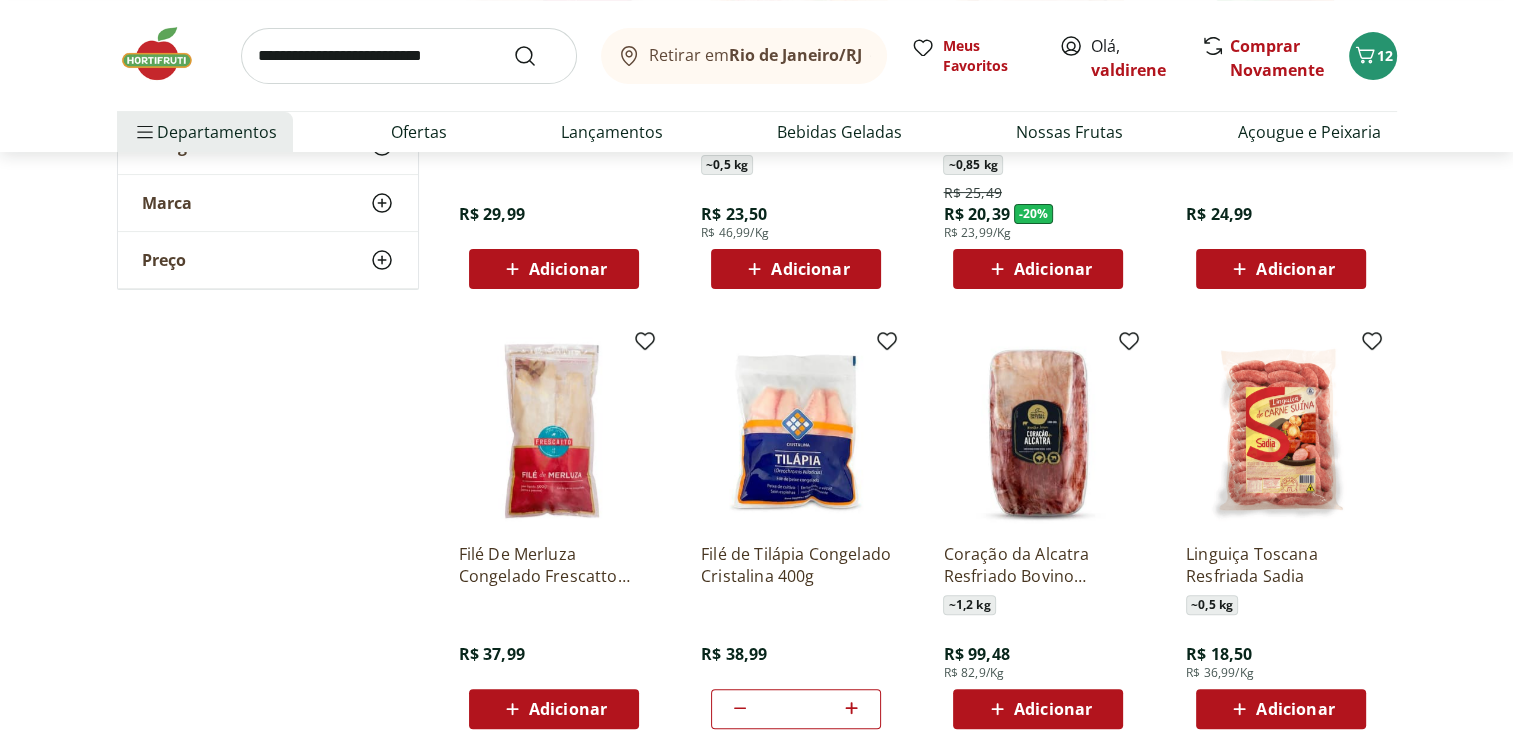 scroll, scrollTop: 17, scrollLeft: 0, axis: vertical 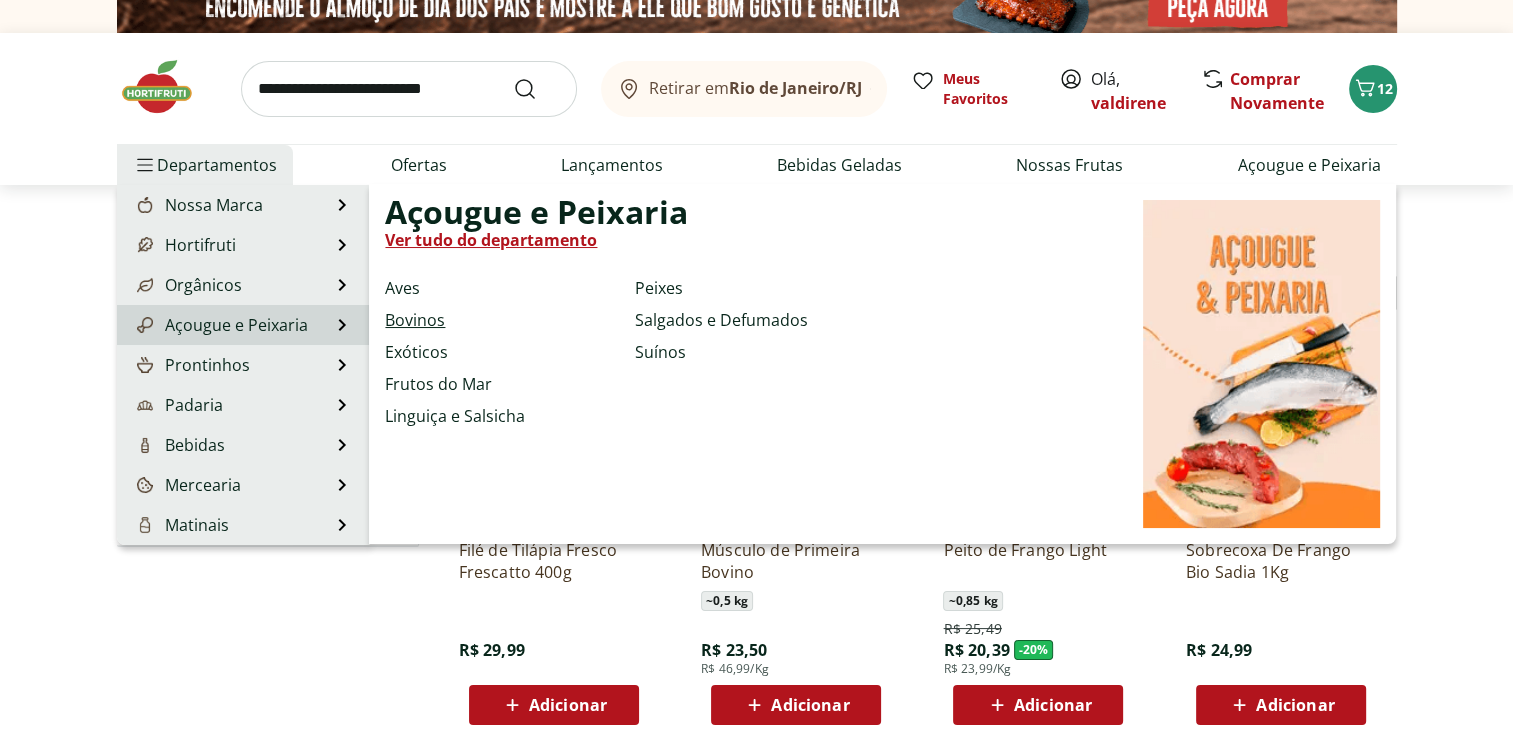 click on "Bovinos" at bounding box center (415, 320) 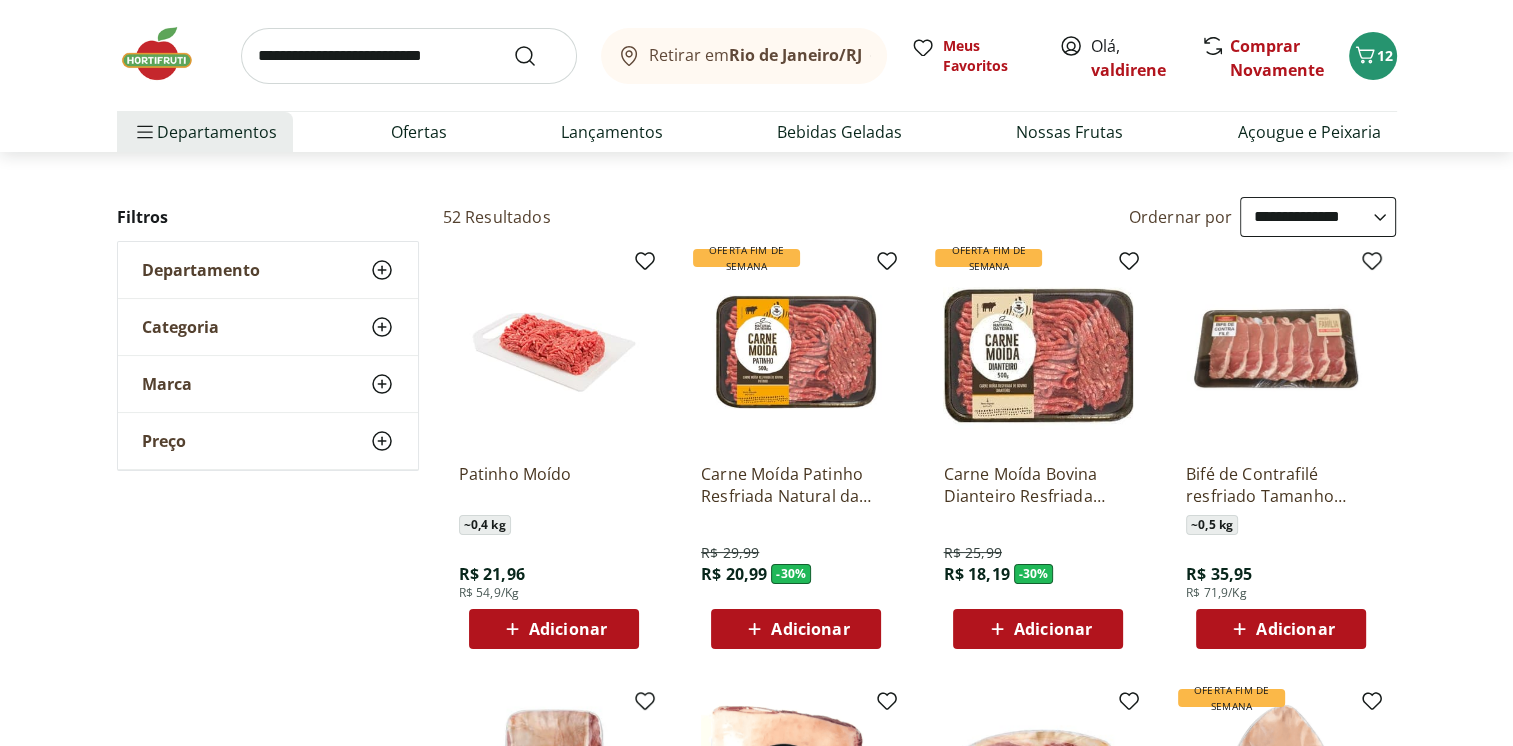 scroll, scrollTop: 160, scrollLeft: 0, axis: vertical 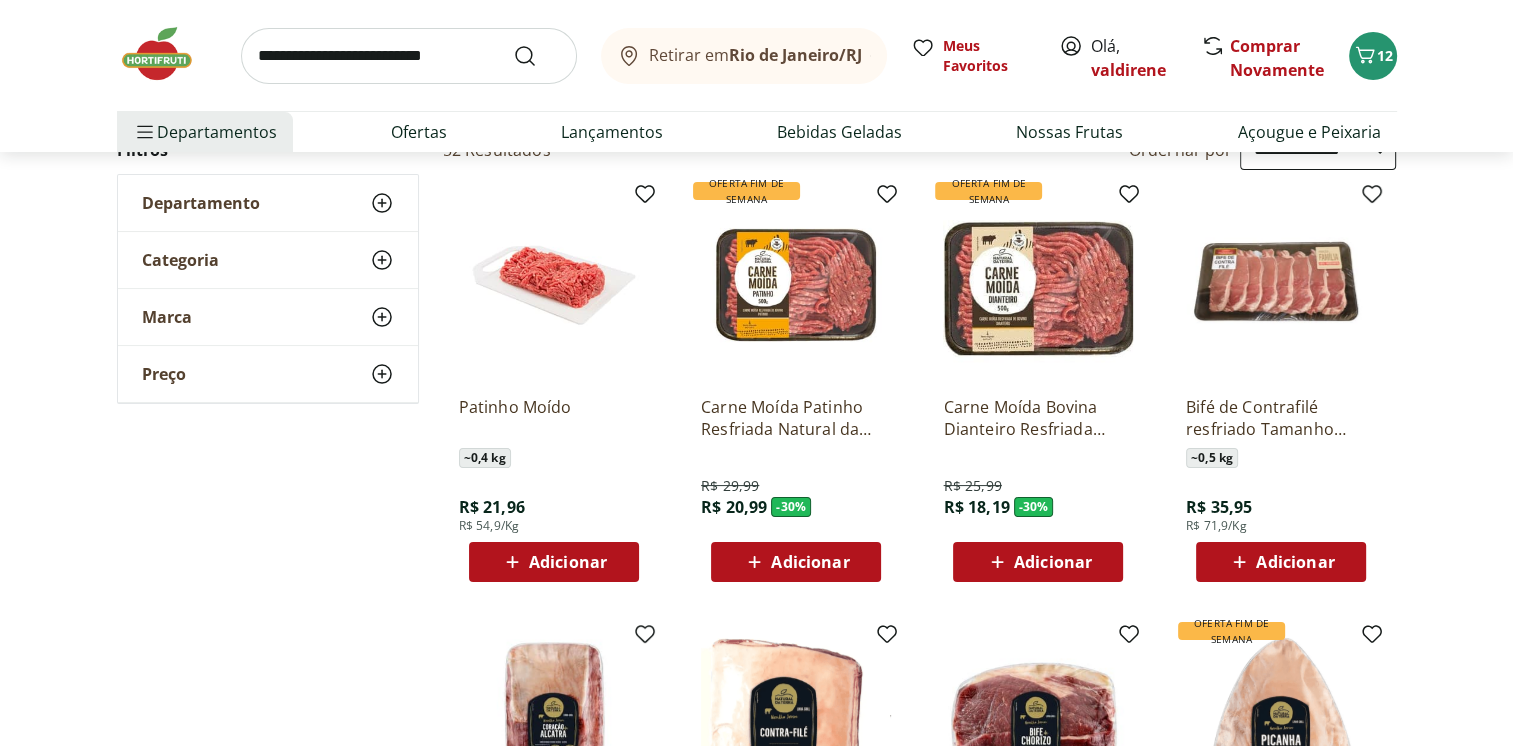 click on "Adicionar" at bounding box center [568, 562] 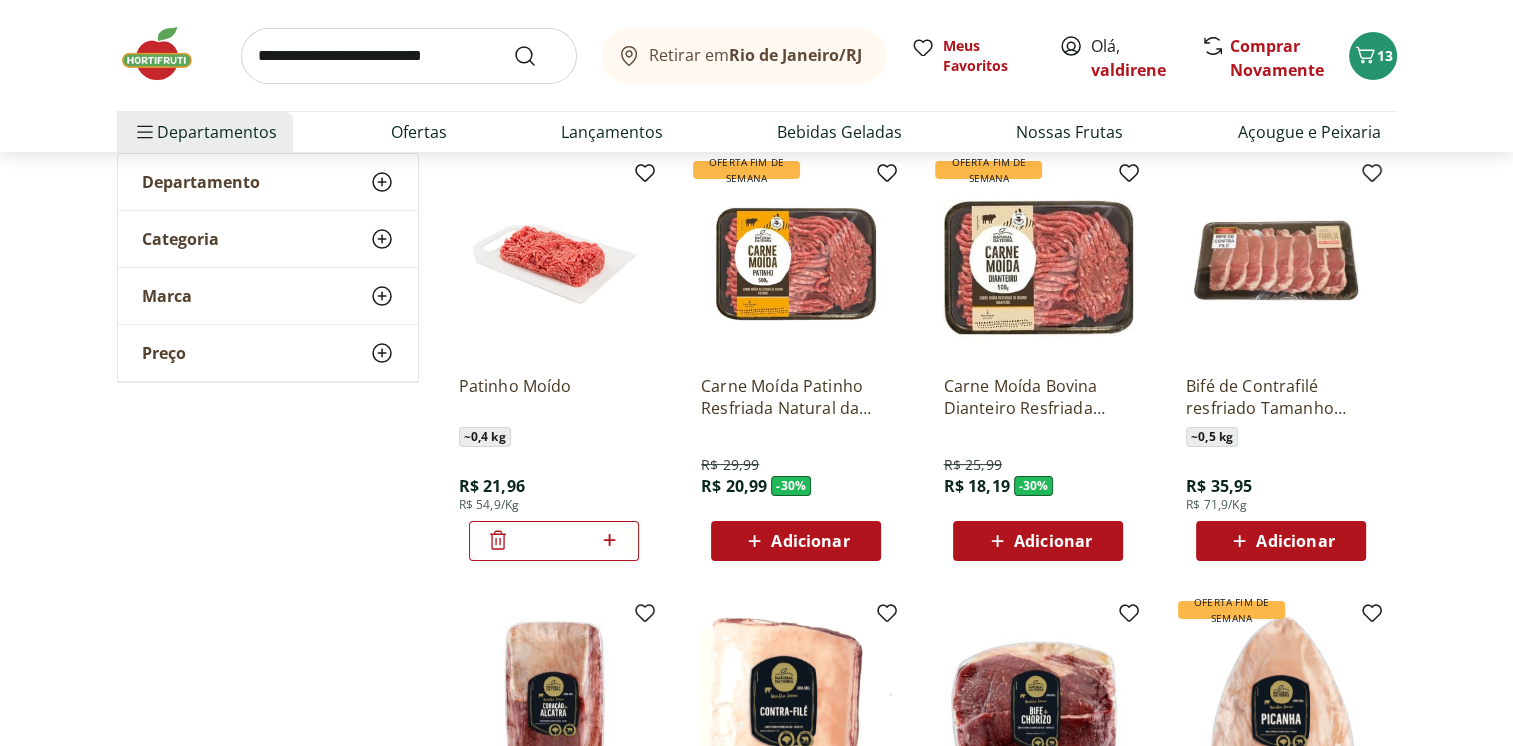 scroll, scrollTop: 200, scrollLeft: 0, axis: vertical 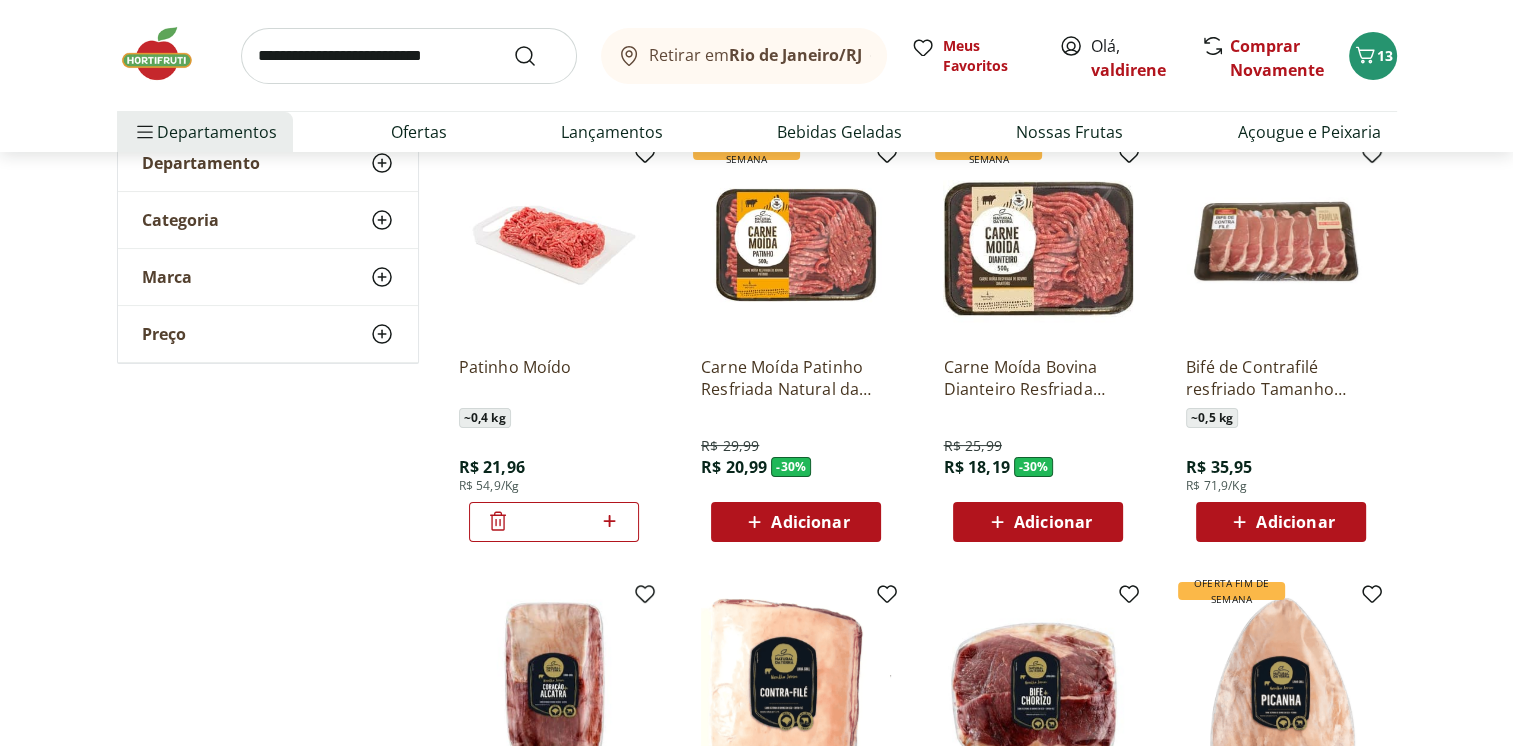 click on "Adicionar" at bounding box center (1295, 522) 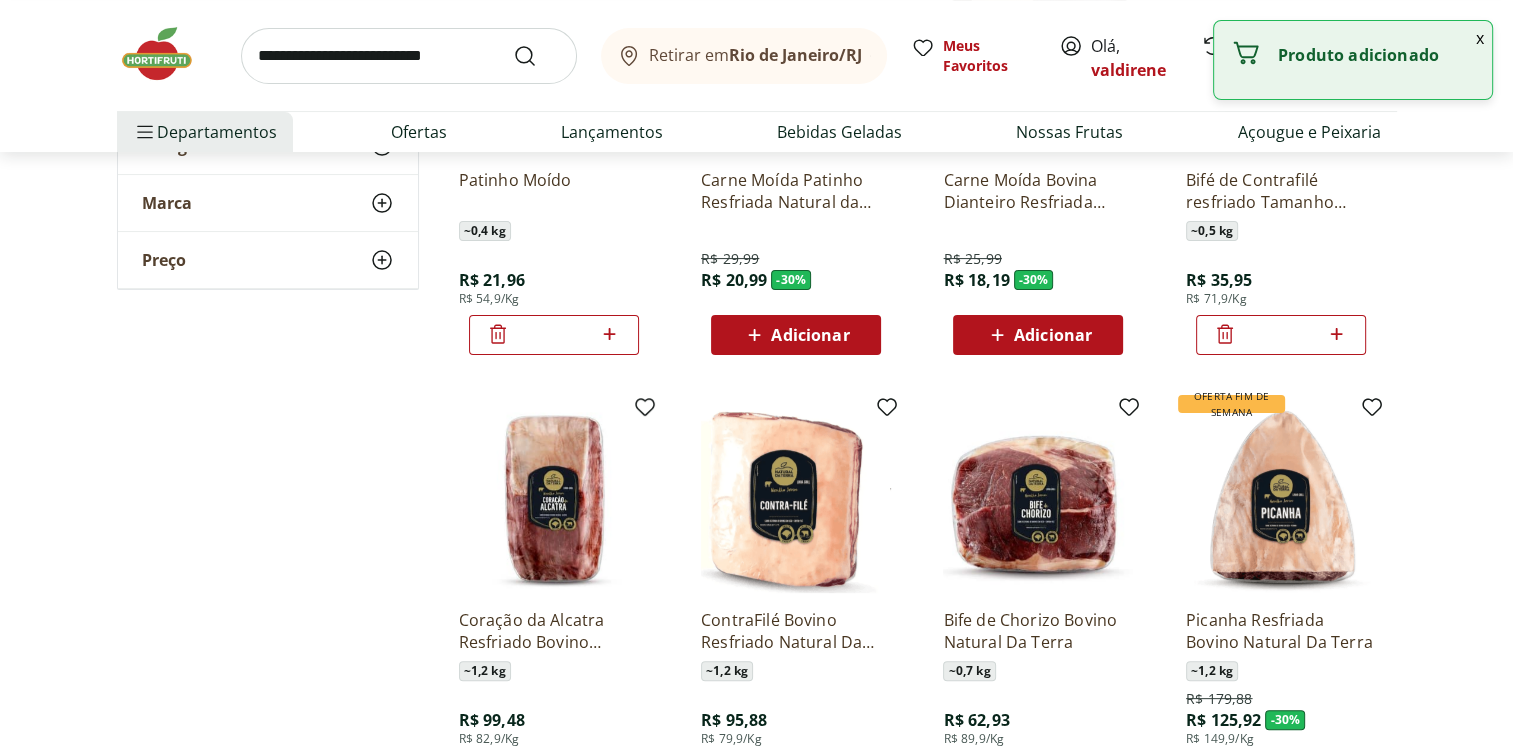 scroll, scrollTop: 440, scrollLeft: 0, axis: vertical 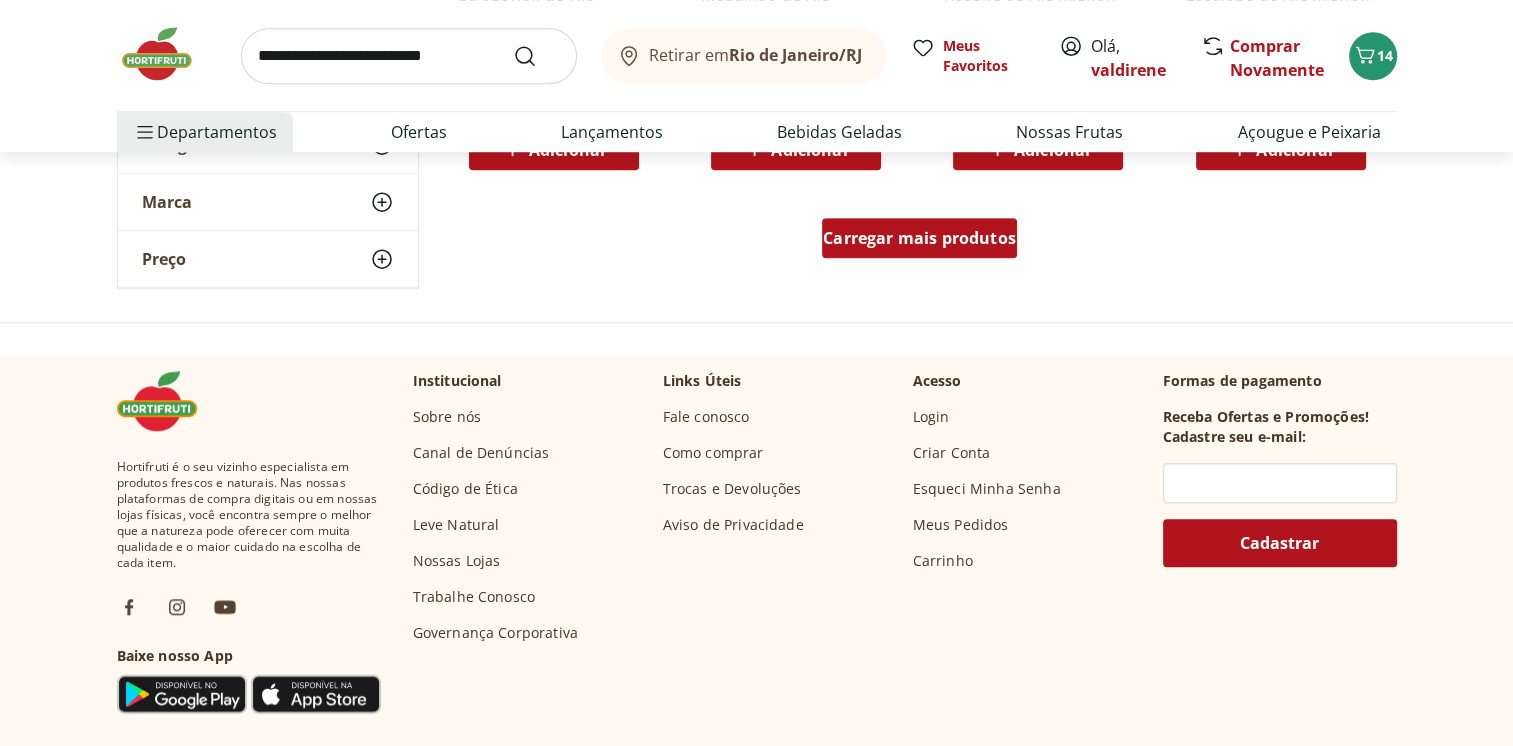 click on "Carregar mais produtos" at bounding box center (919, 238) 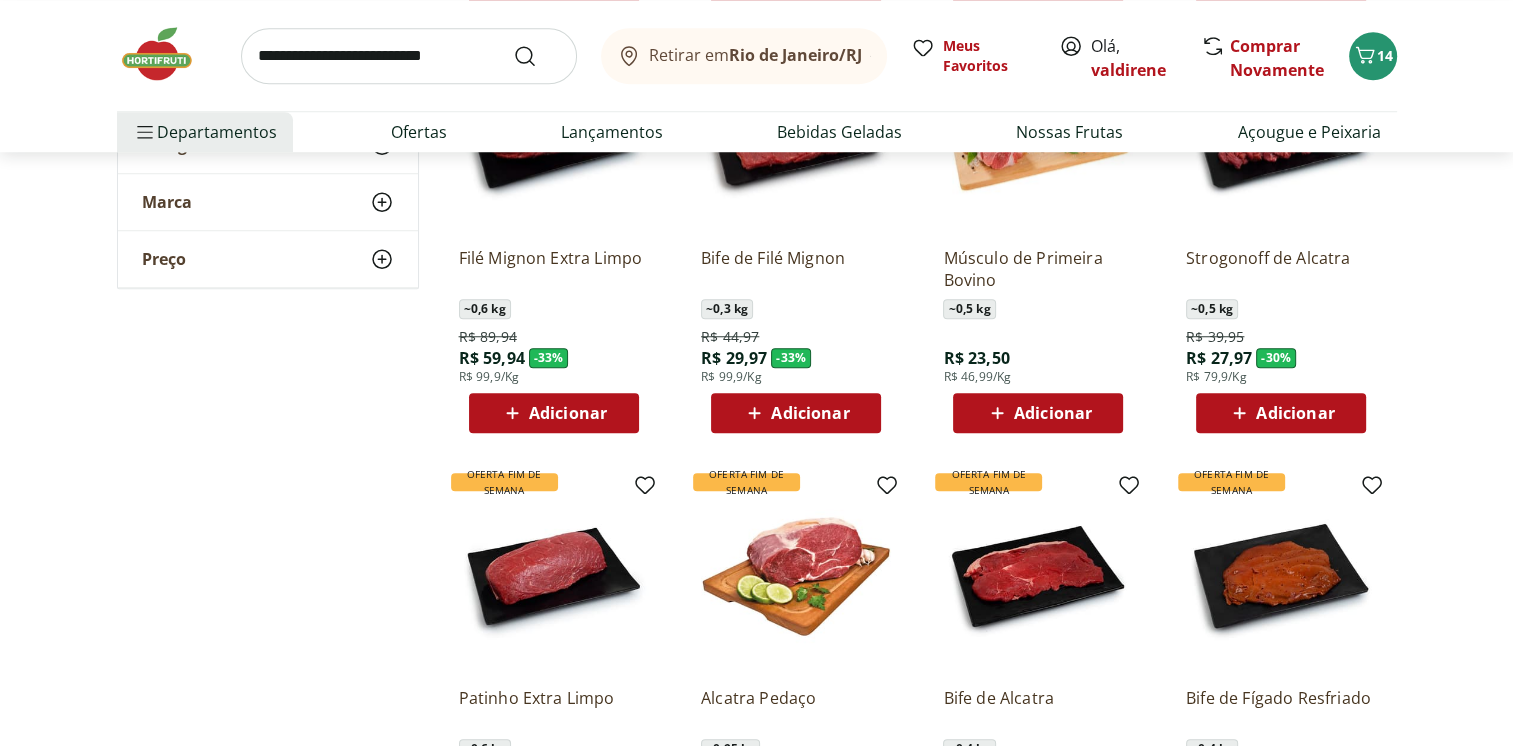 scroll, scrollTop: 1626, scrollLeft: 0, axis: vertical 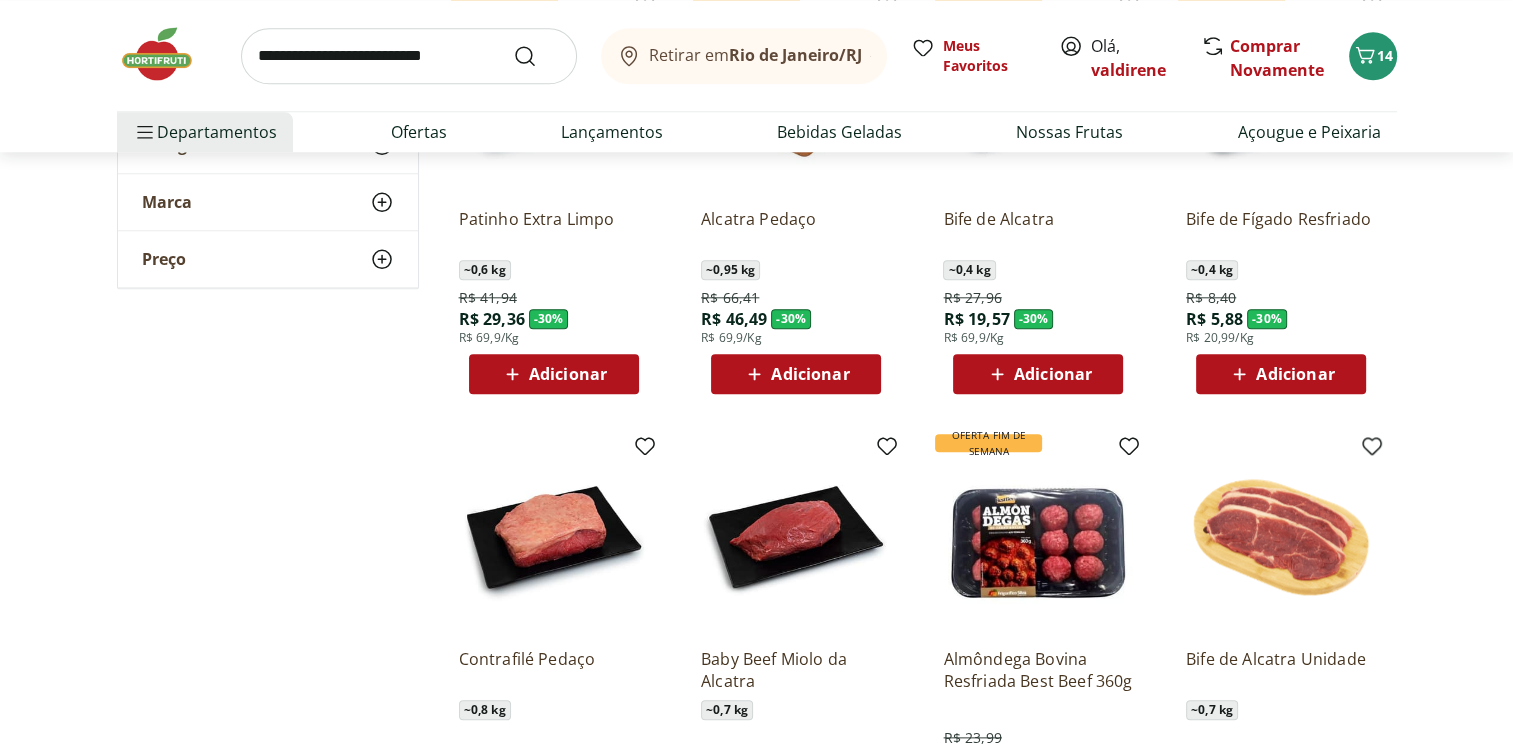 click on "Adicionar" at bounding box center (1053, 374) 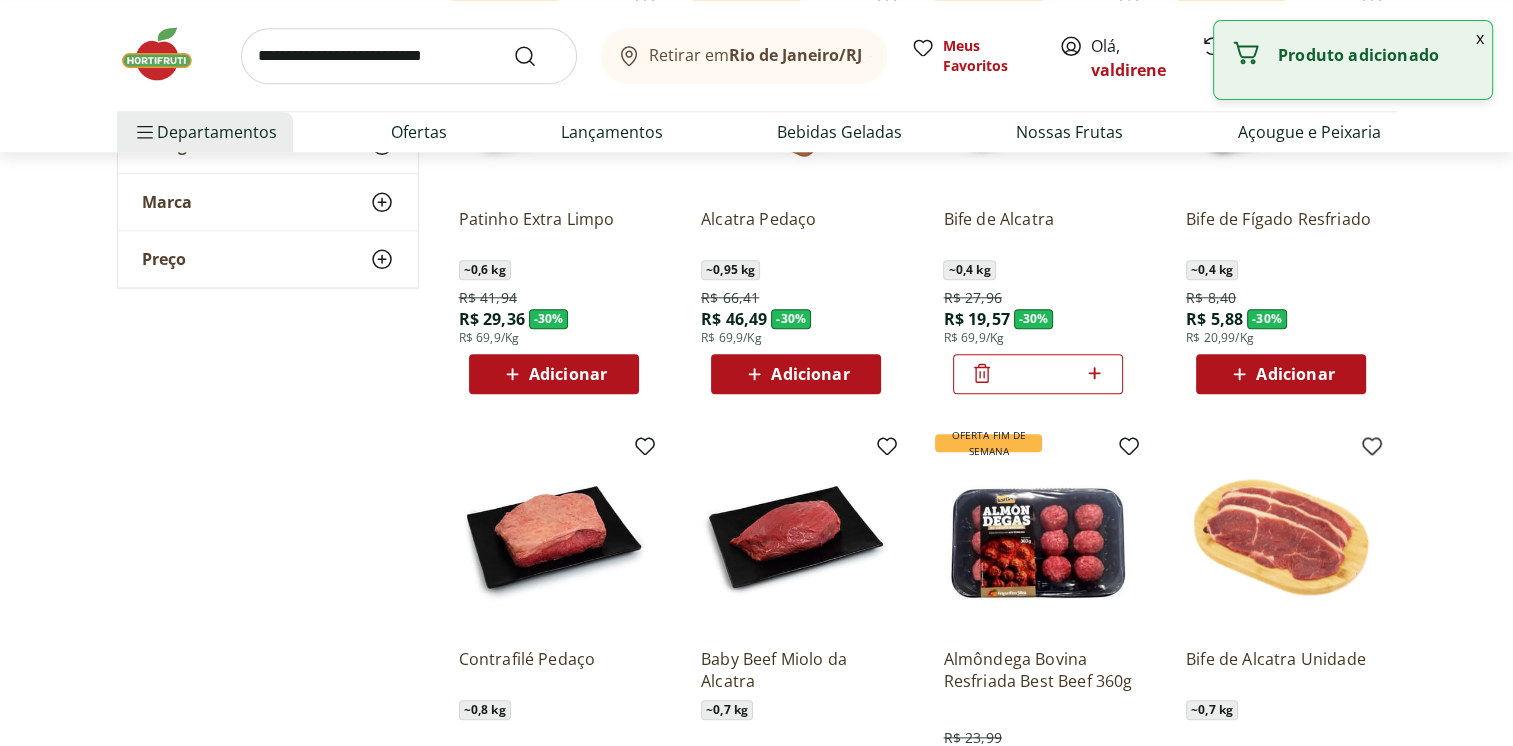 click 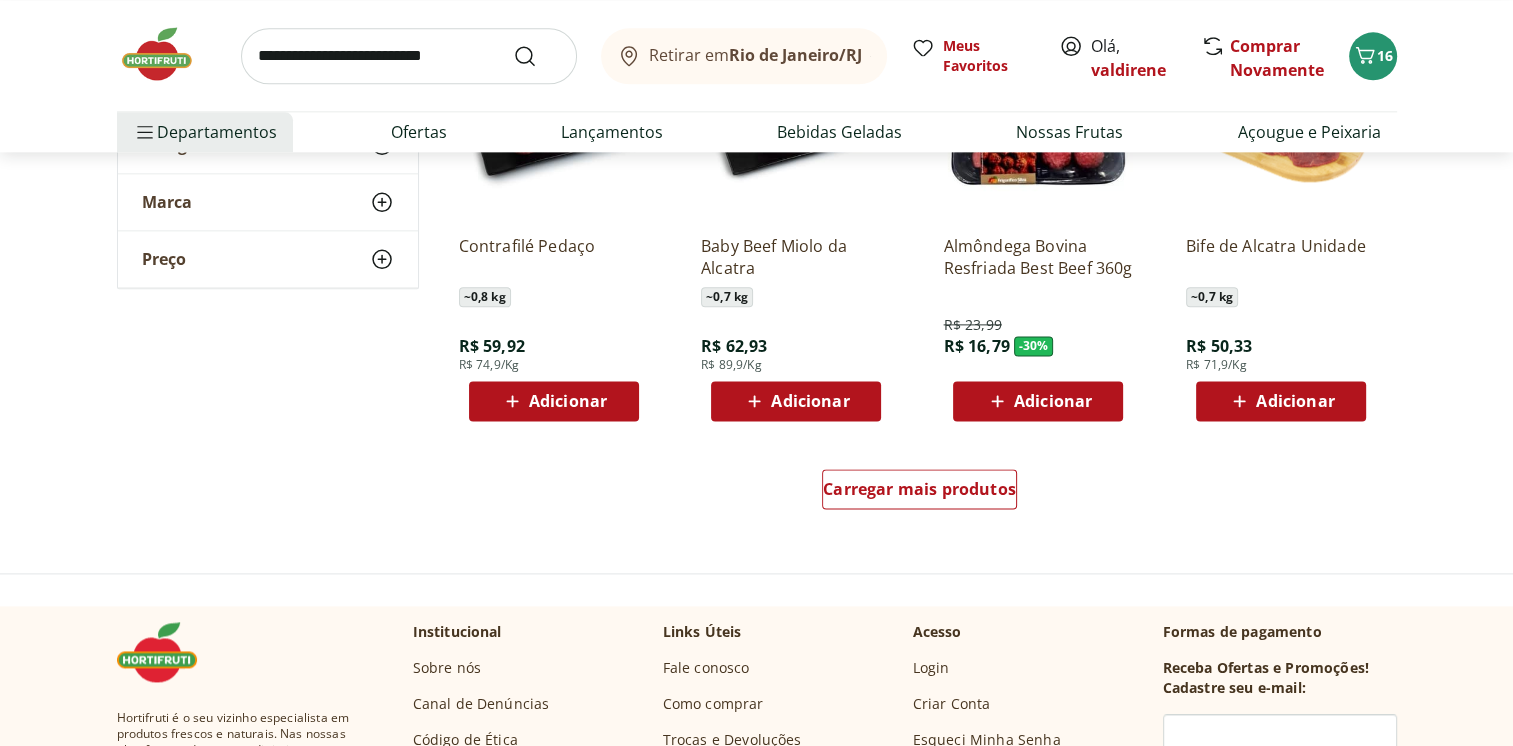 scroll, scrollTop: 2679, scrollLeft: 0, axis: vertical 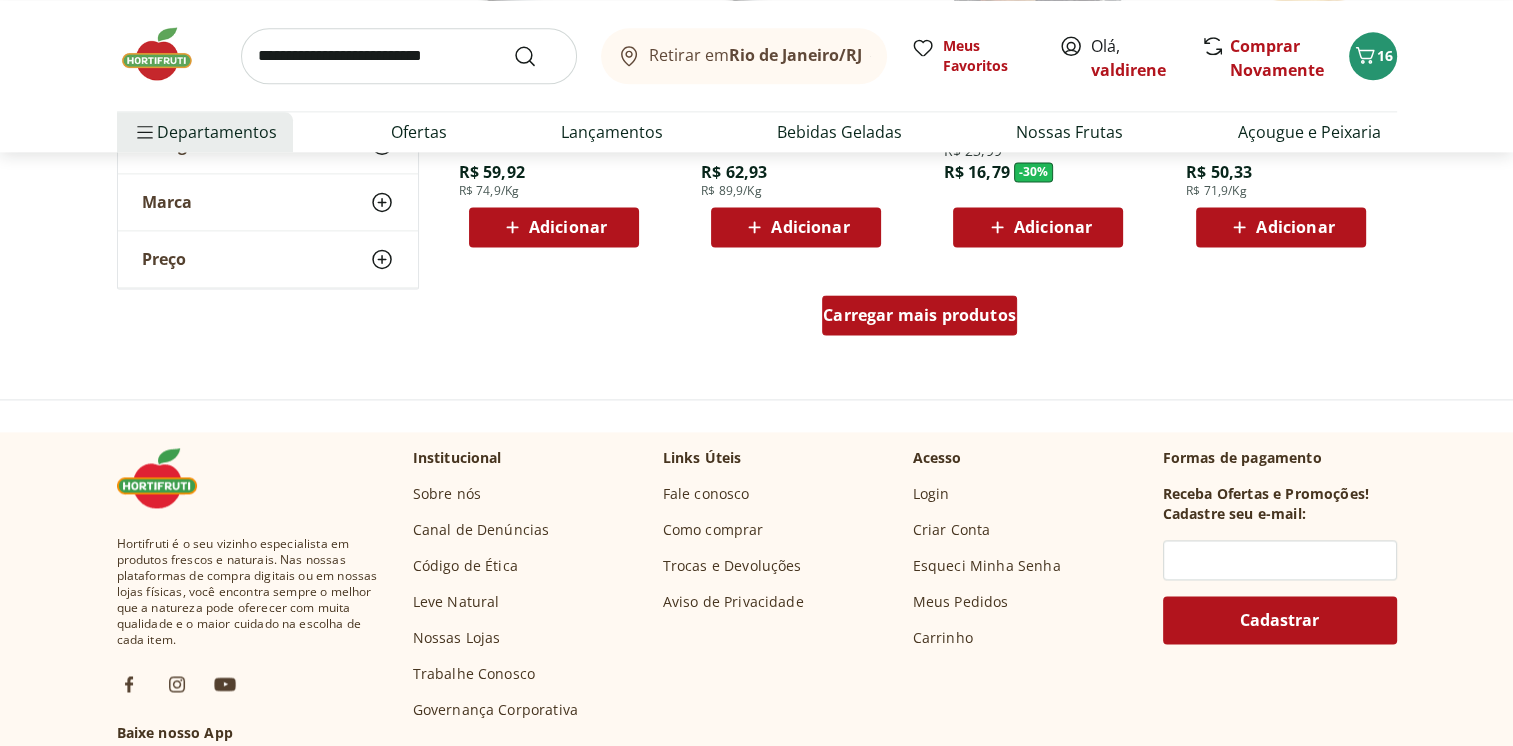 click on "Carregar mais produtos" at bounding box center (919, 315) 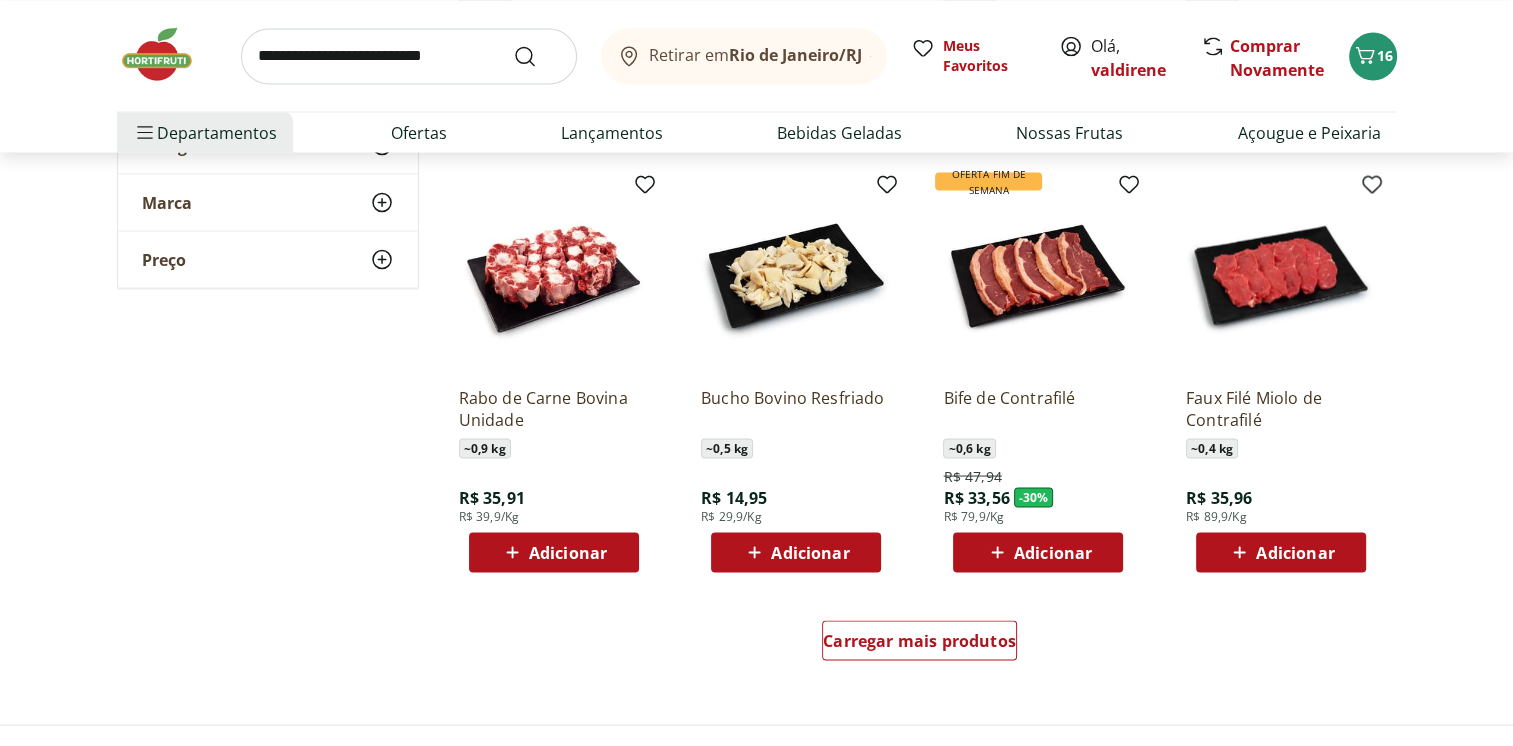 scroll, scrollTop: 3665, scrollLeft: 0, axis: vertical 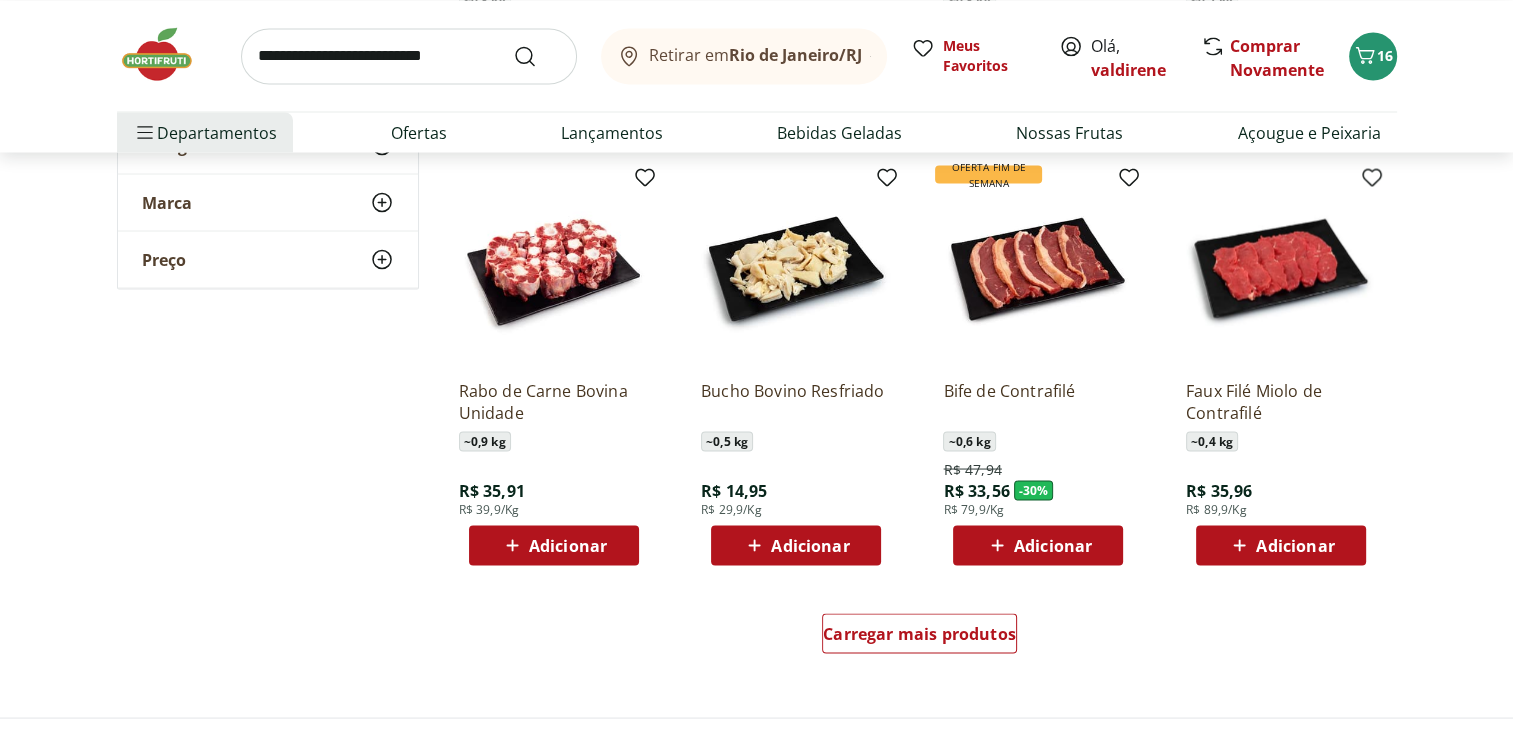 click on "Adicionar" at bounding box center (568, 545) 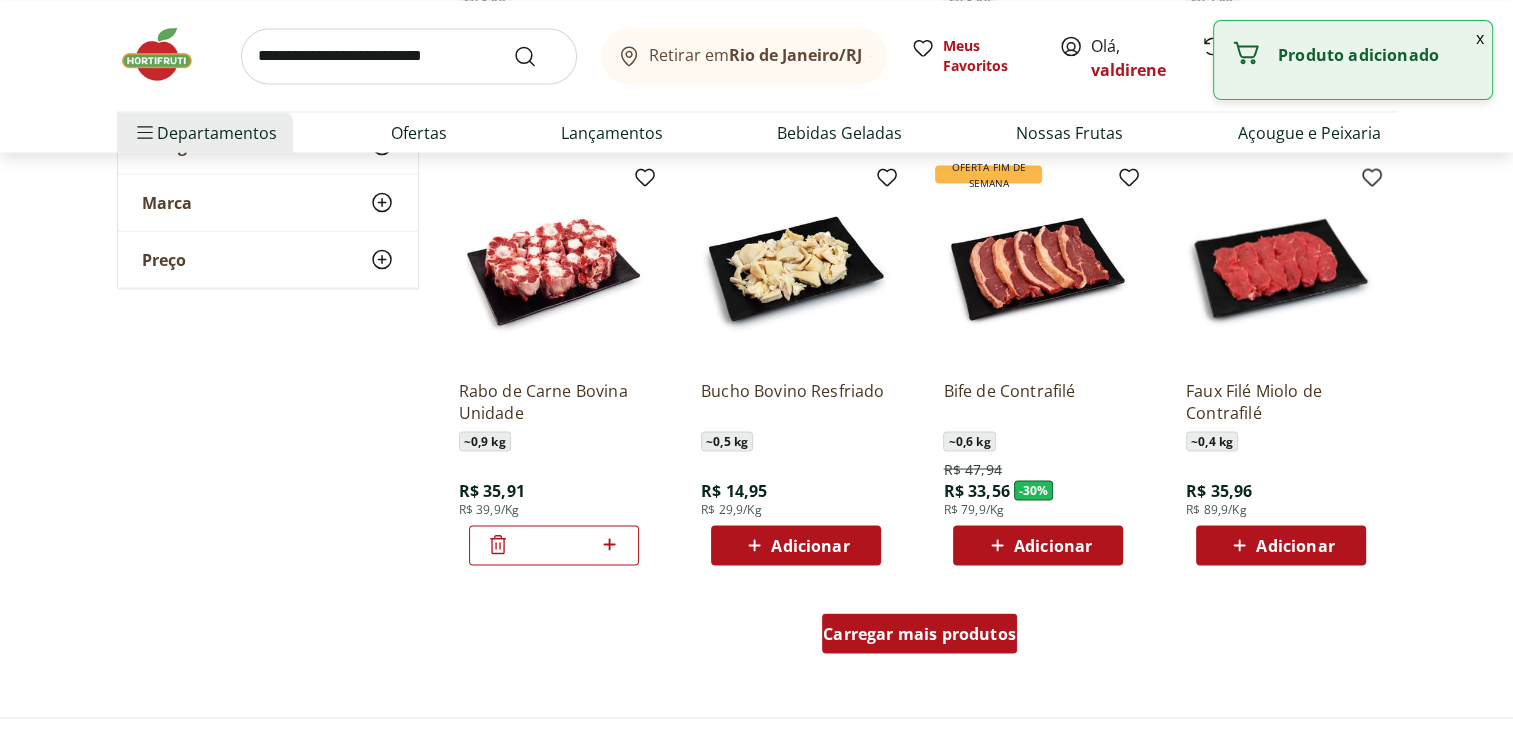 click on "Carregar mais produtos" at bounding box center [919, 633] 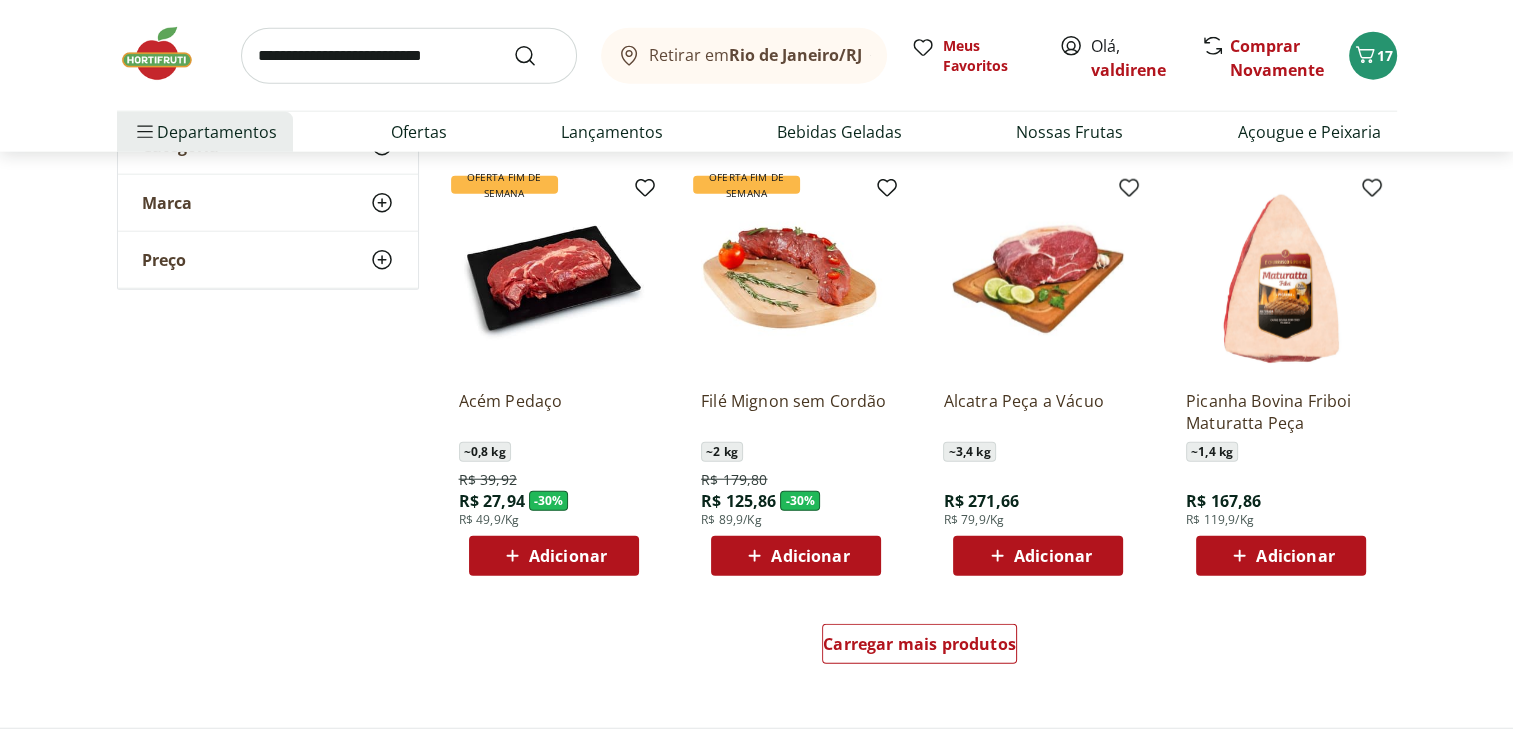 scroll, scrollTop: 4998, scrollLeft: 0, axis: vertical 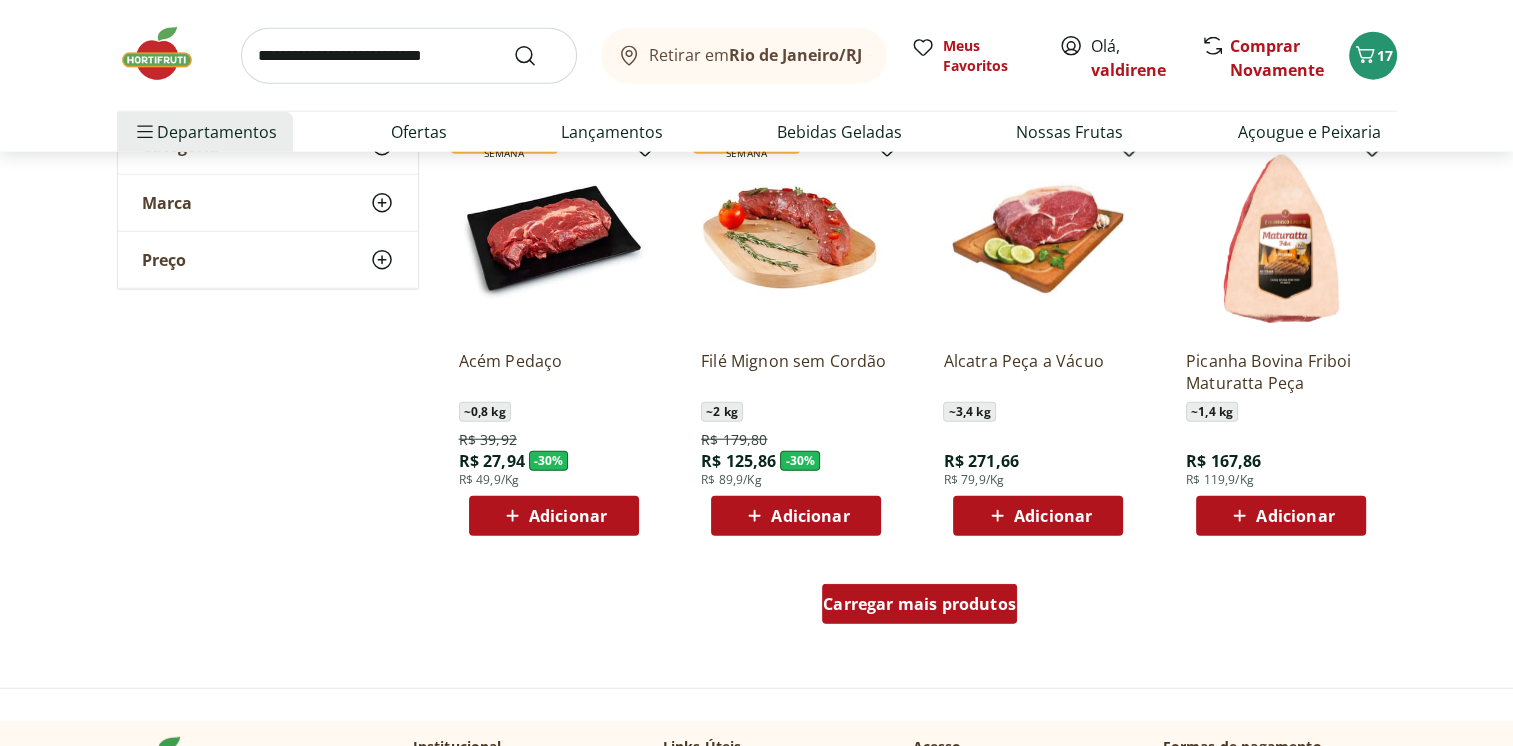 click on "Carregar mais produtos" at bounding box center [919, 604] 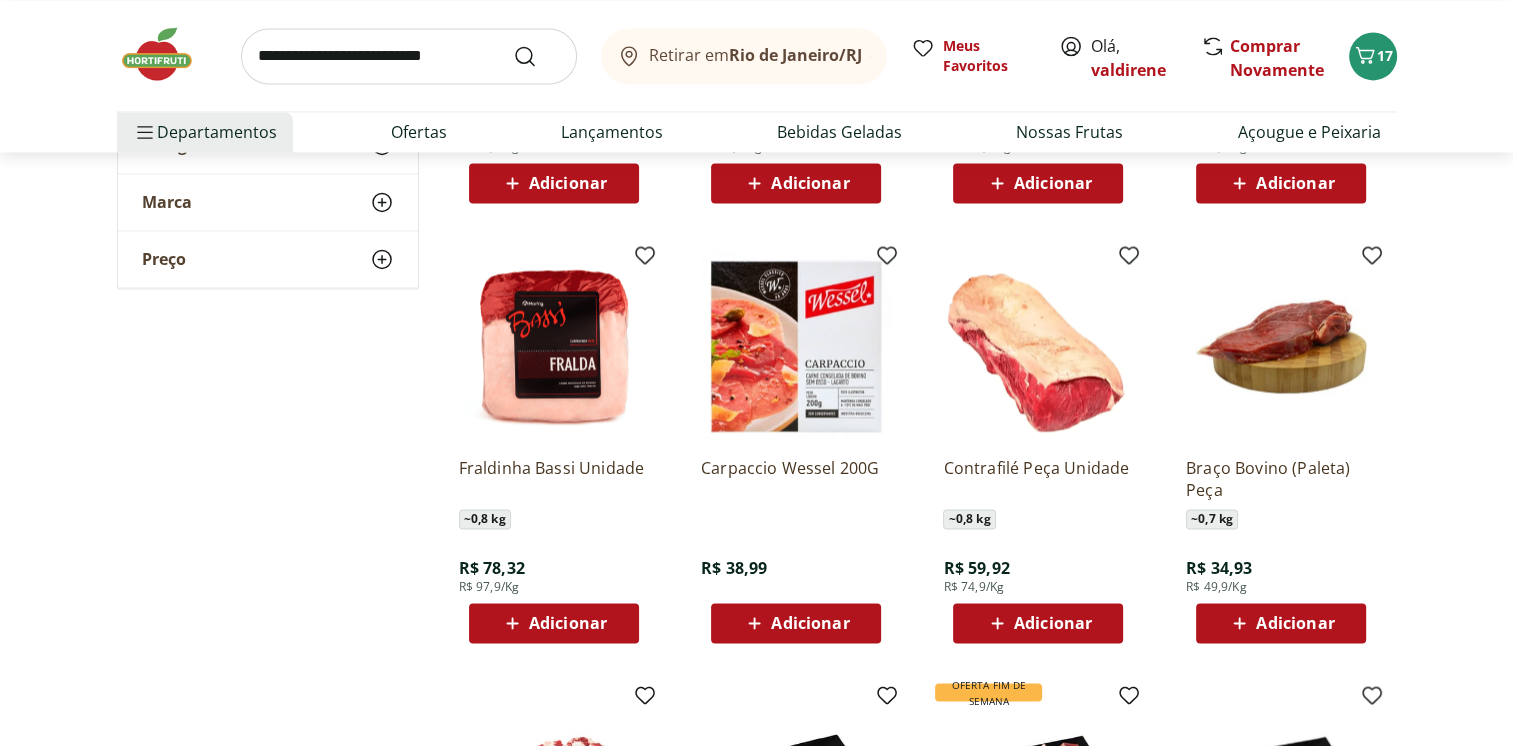 scroll, scrollTop: 3067, scrollLeft: 0, axis: vertical 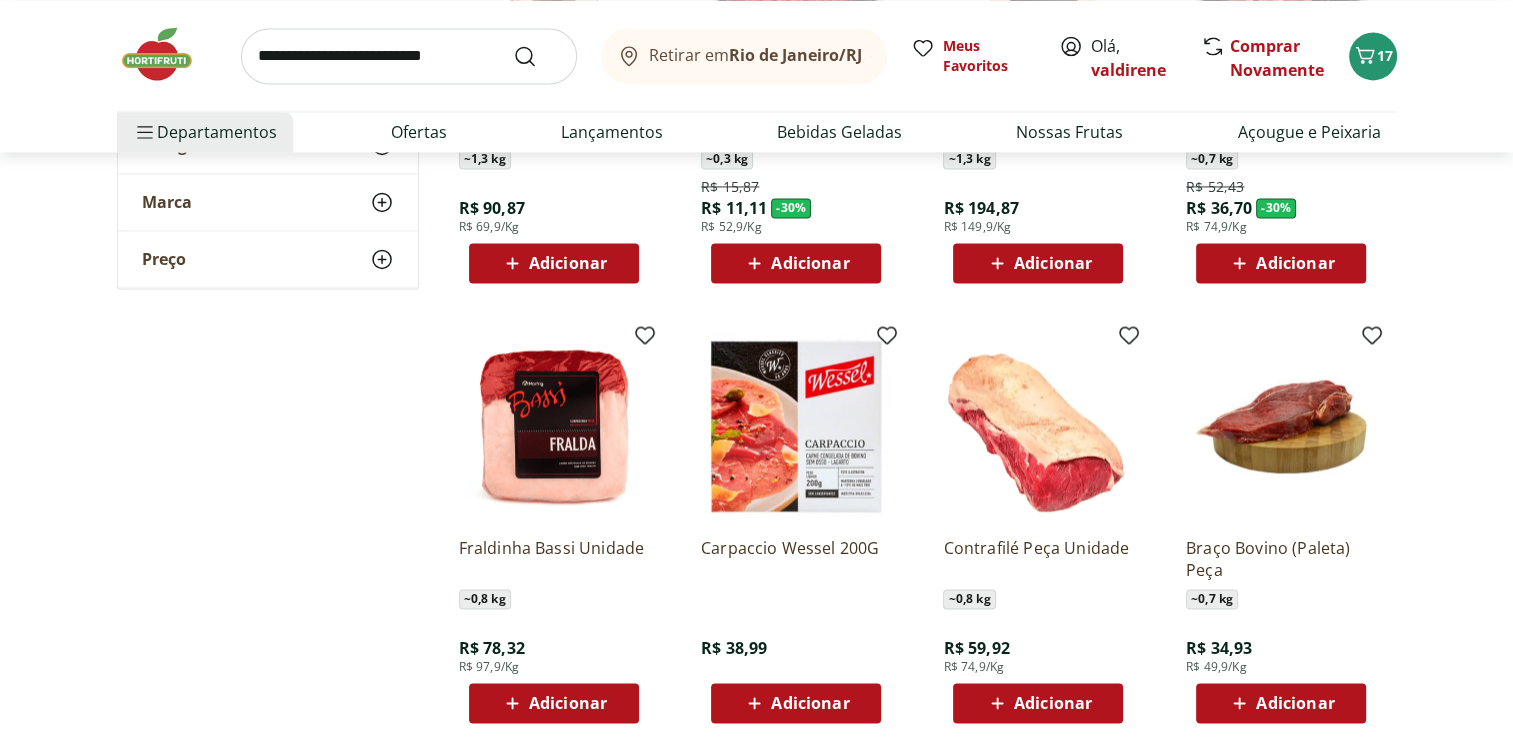 click on "Adicionar" at bounding box center (1053, 703) 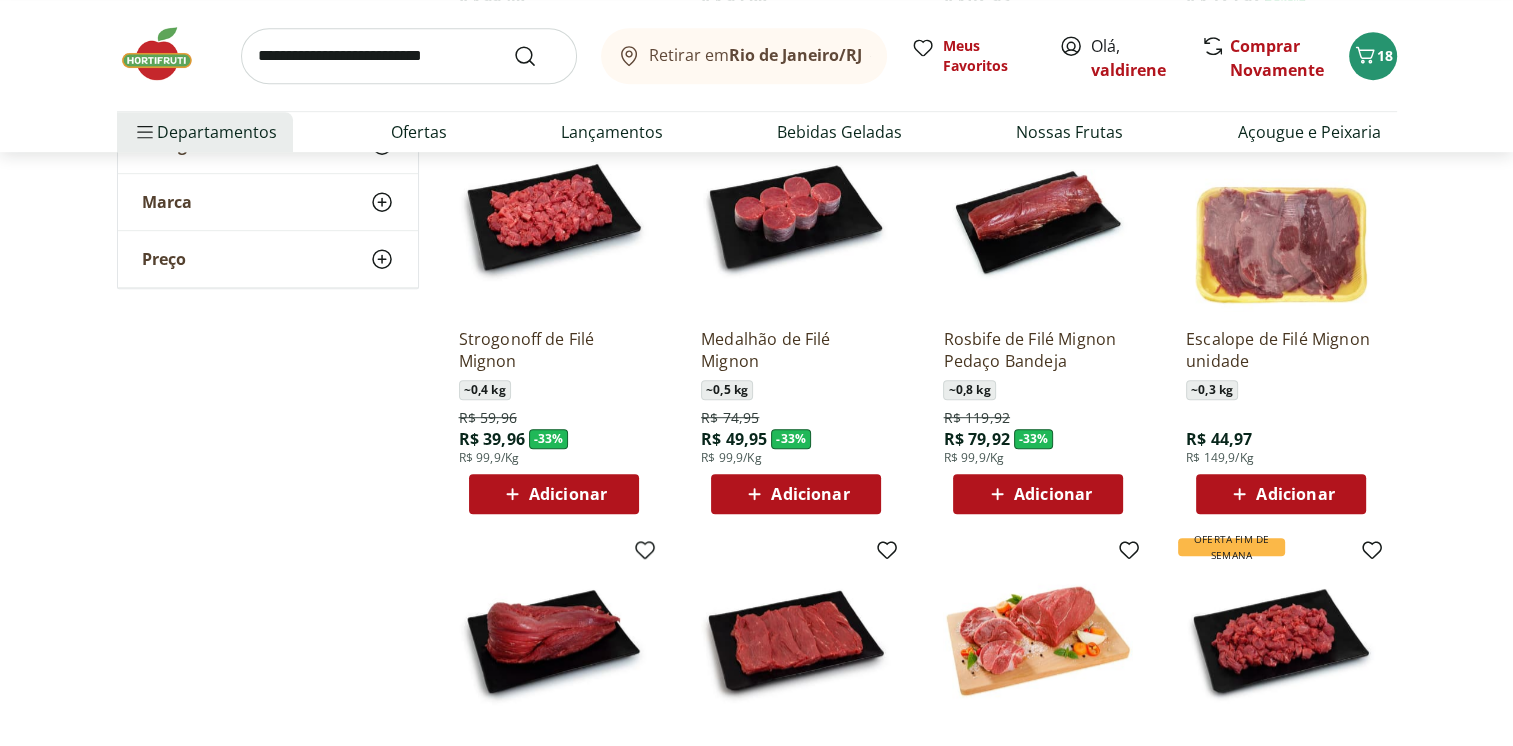 scroll, scrollTop: 20, scrollLeft: 0, axis: vertical 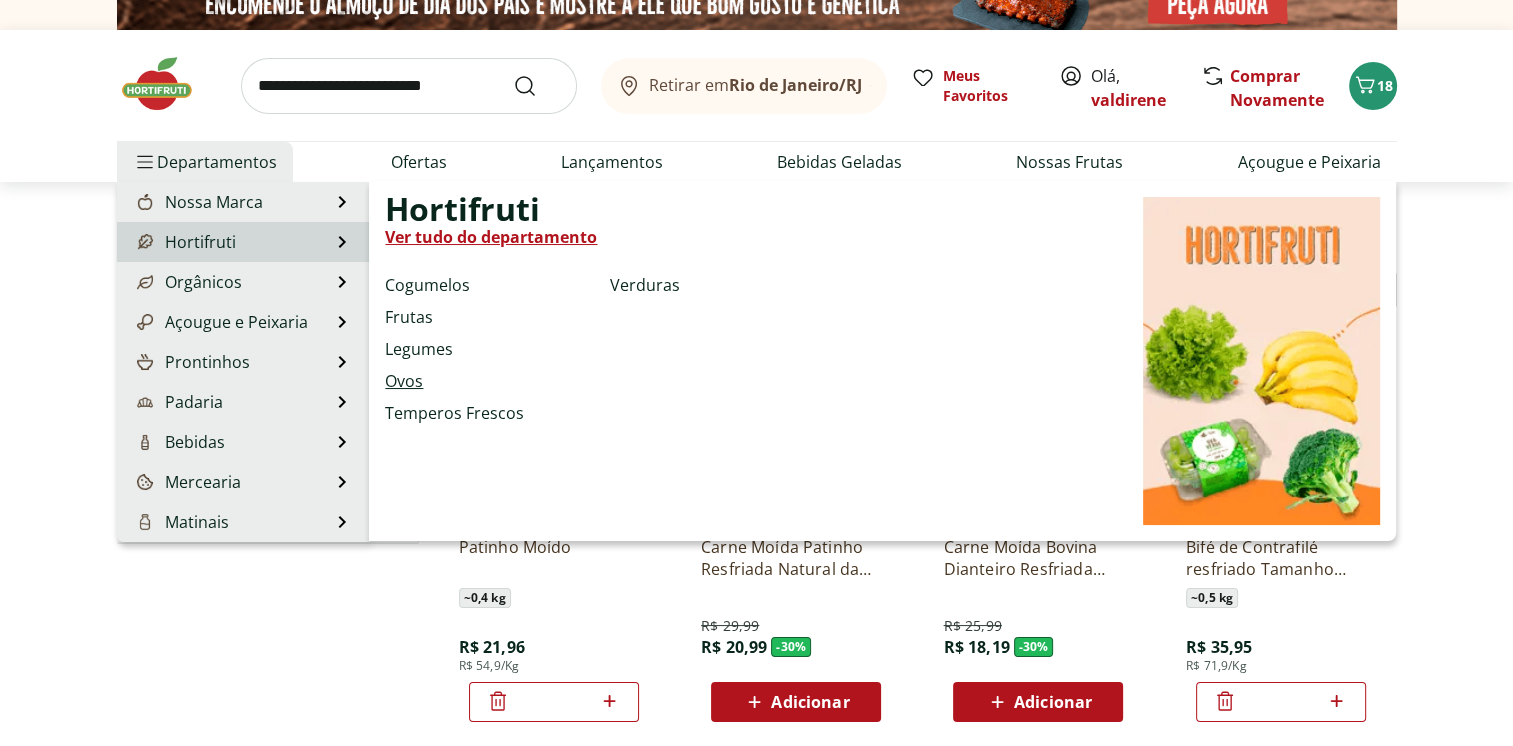 click on "Ovos" at bounding box center (404, 381) 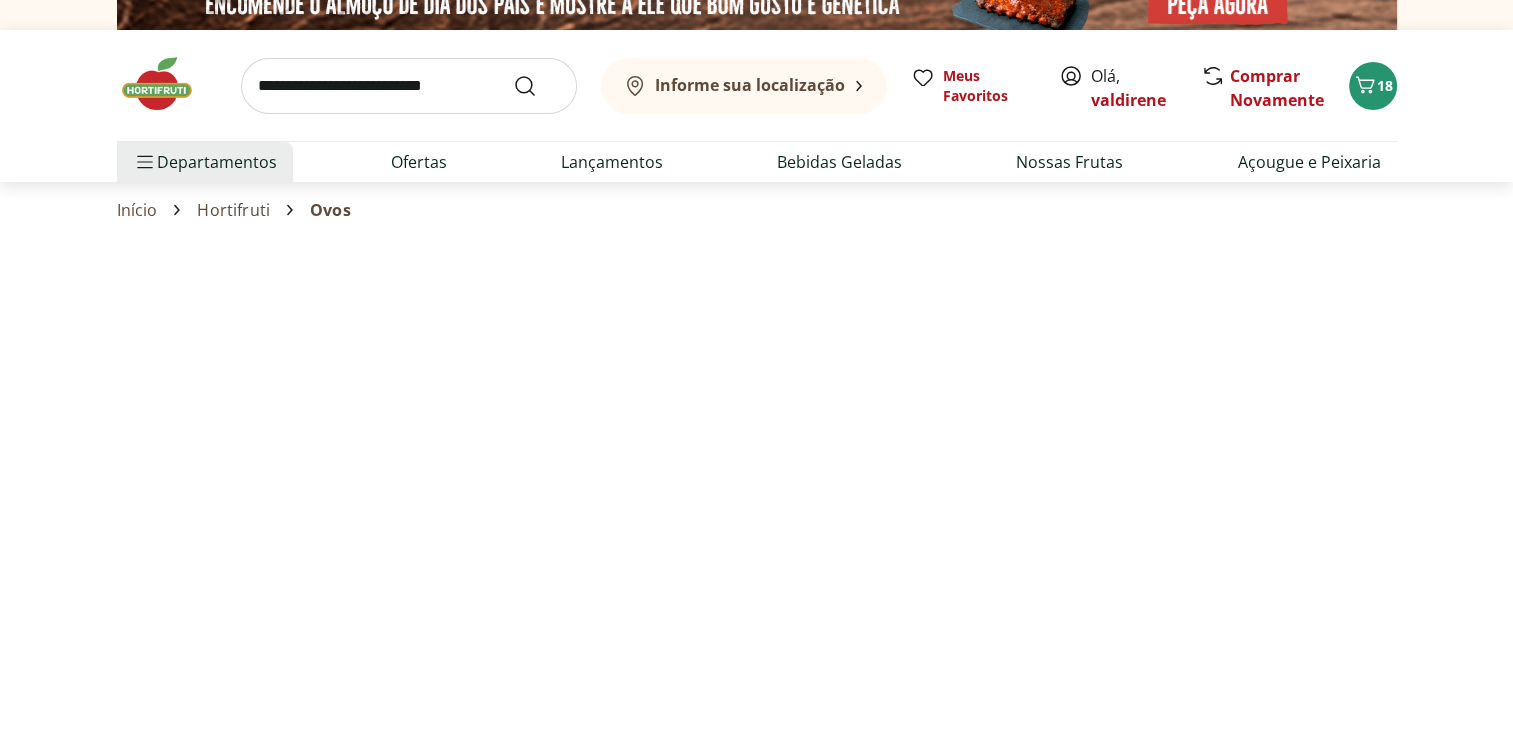 select on "**********" 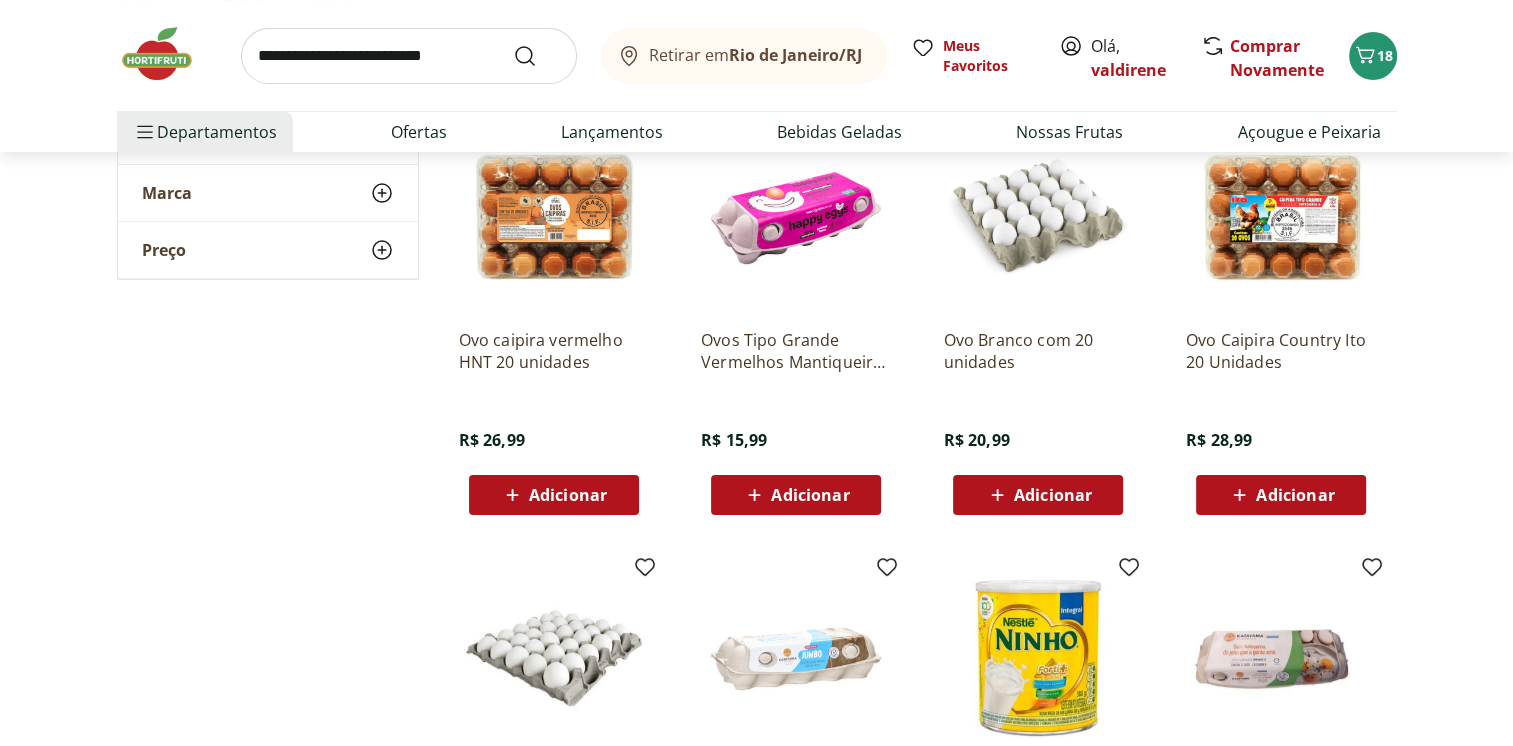 scroll, scrollTop: 267, scrollLeft: 0, axis: vertical 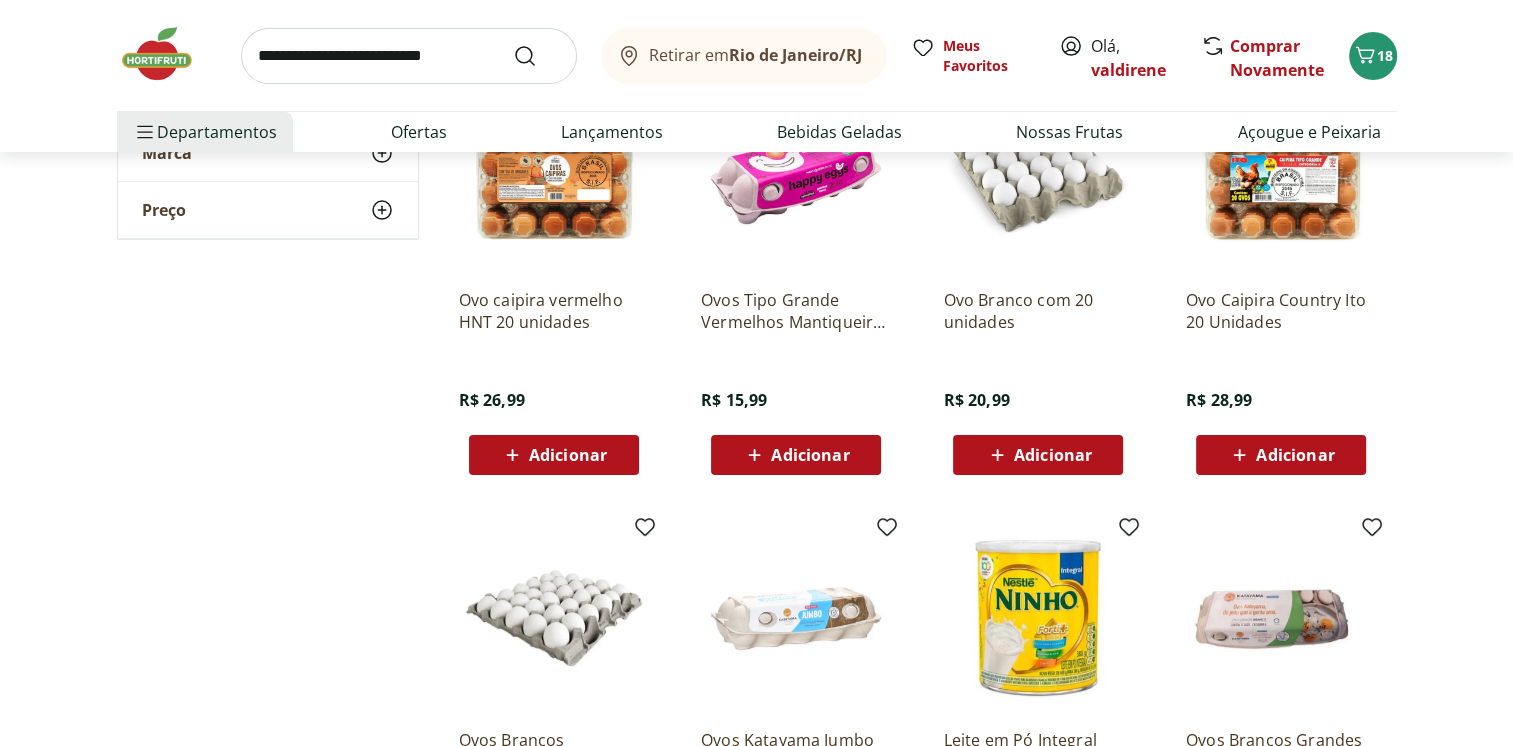 click on "Adicionar" at bounding box center [1280, 455] 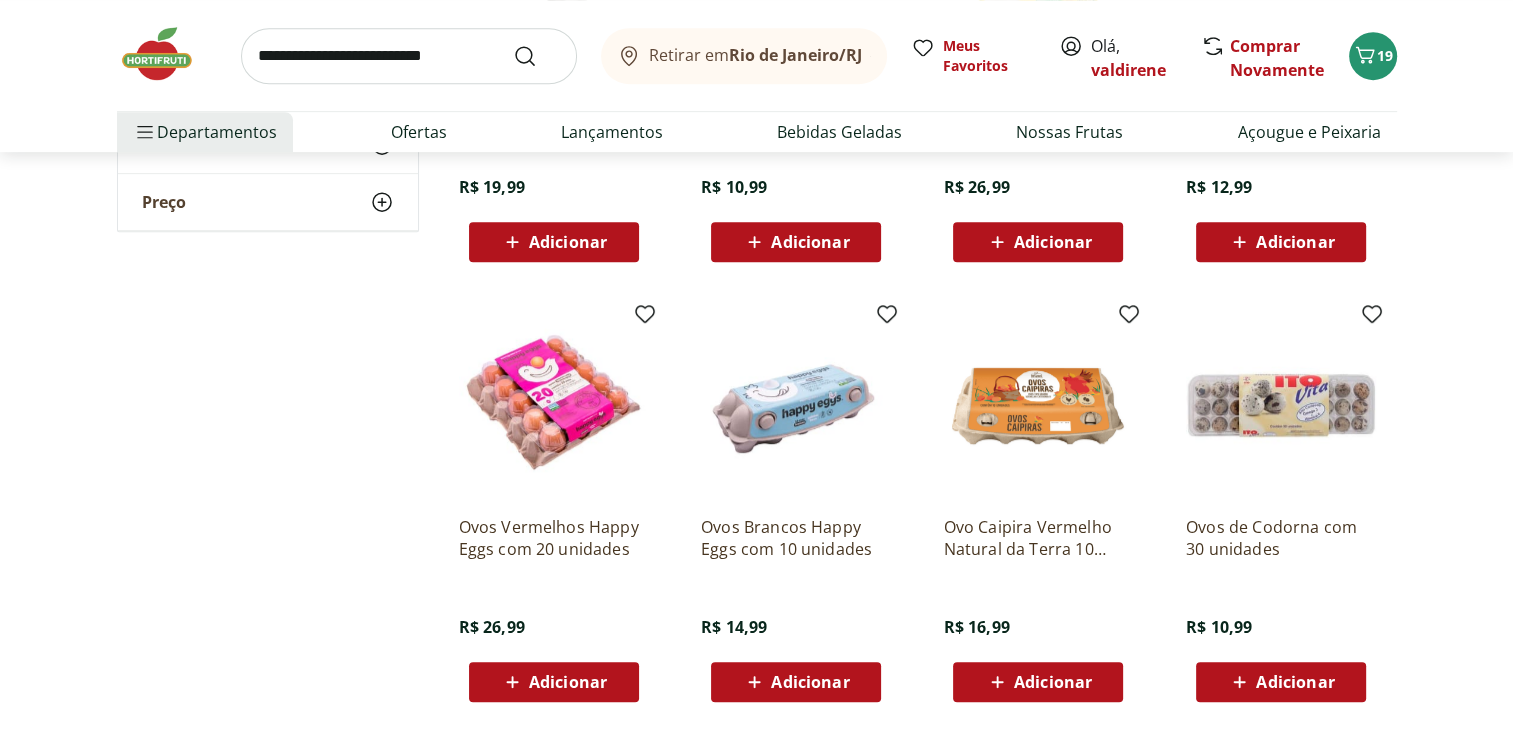 scroll, scrollTop: 1572, scrollLeft: 0, axis: vertical 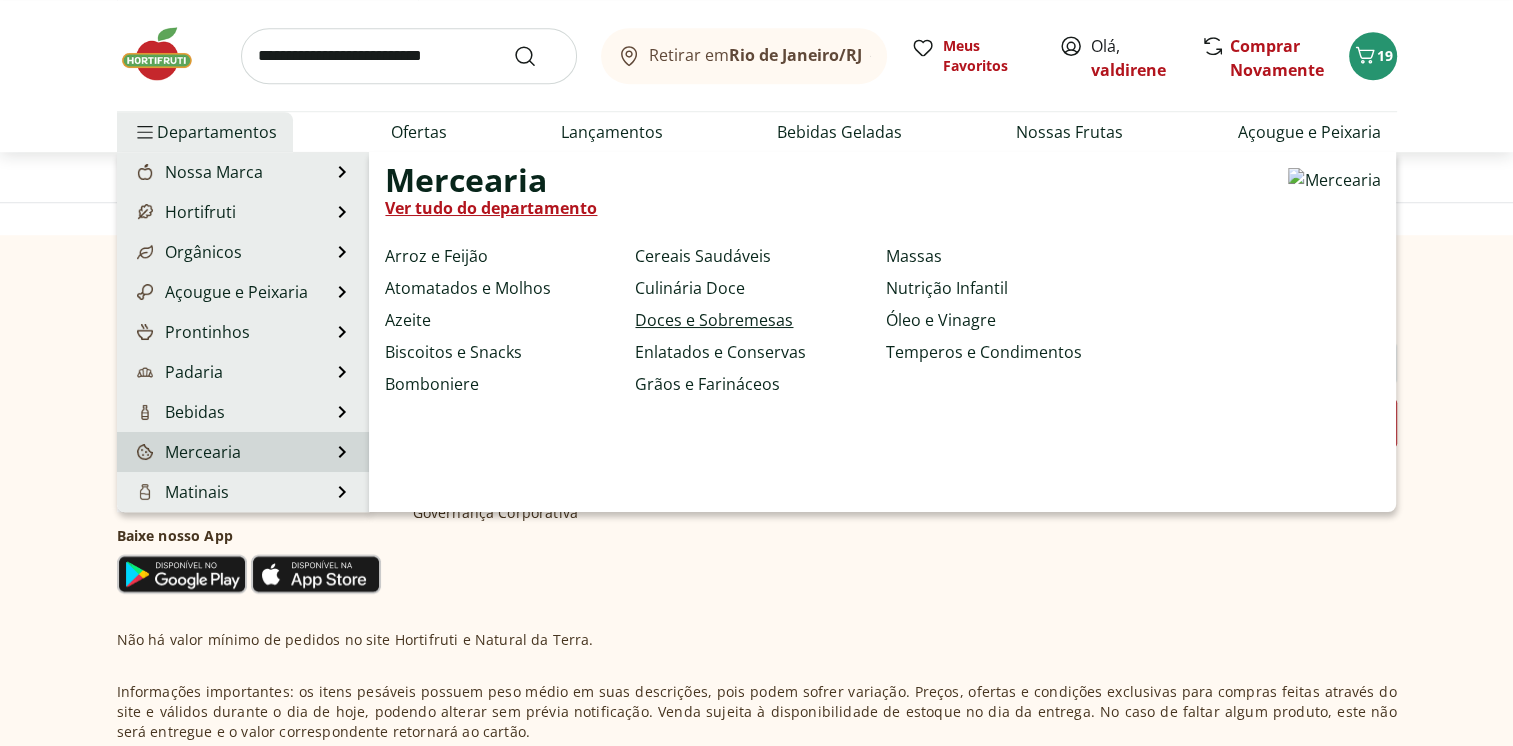 click on "Doces e Sobremesas" at bounding box center [714, 320] 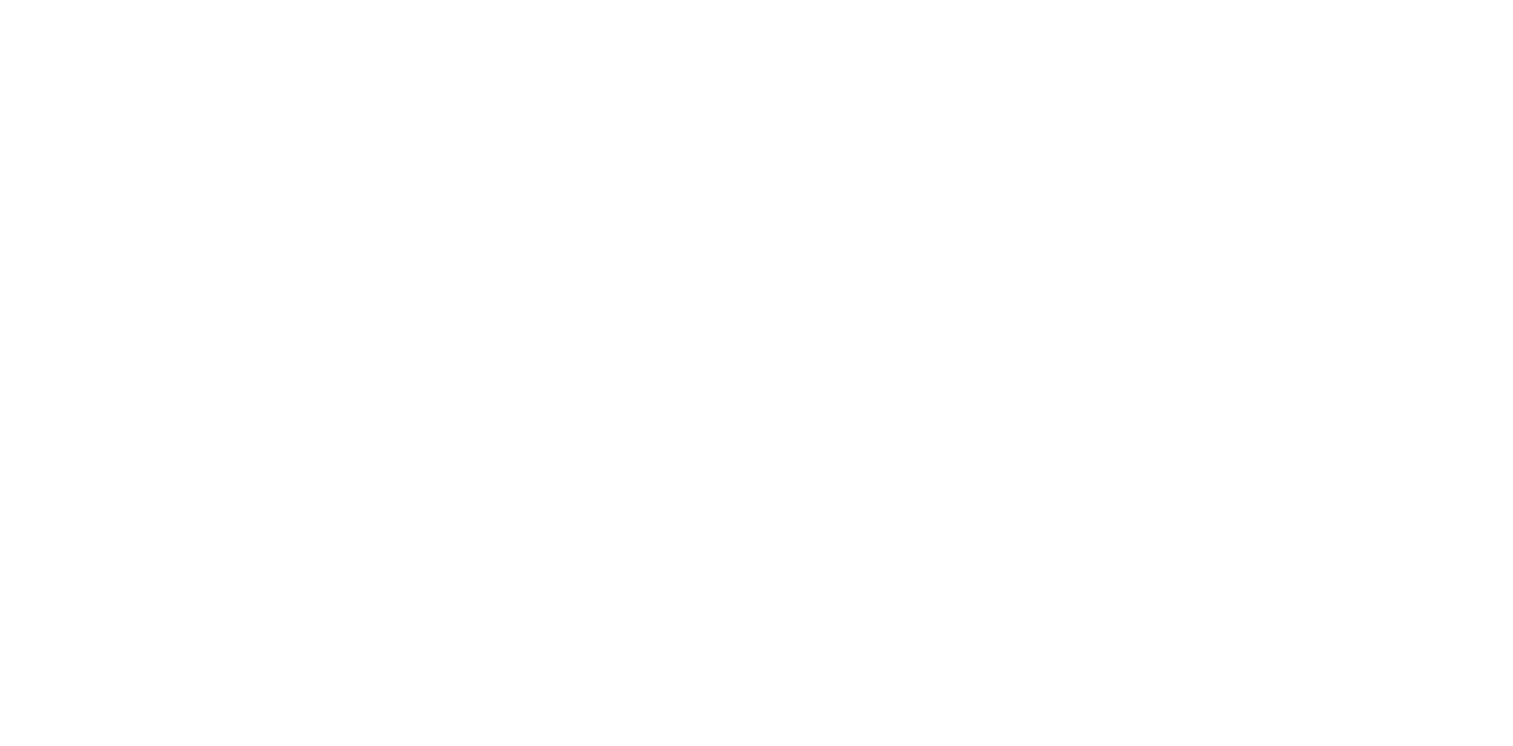 scroll, scrollTop: 0, scrollLeft: 0, axis: both 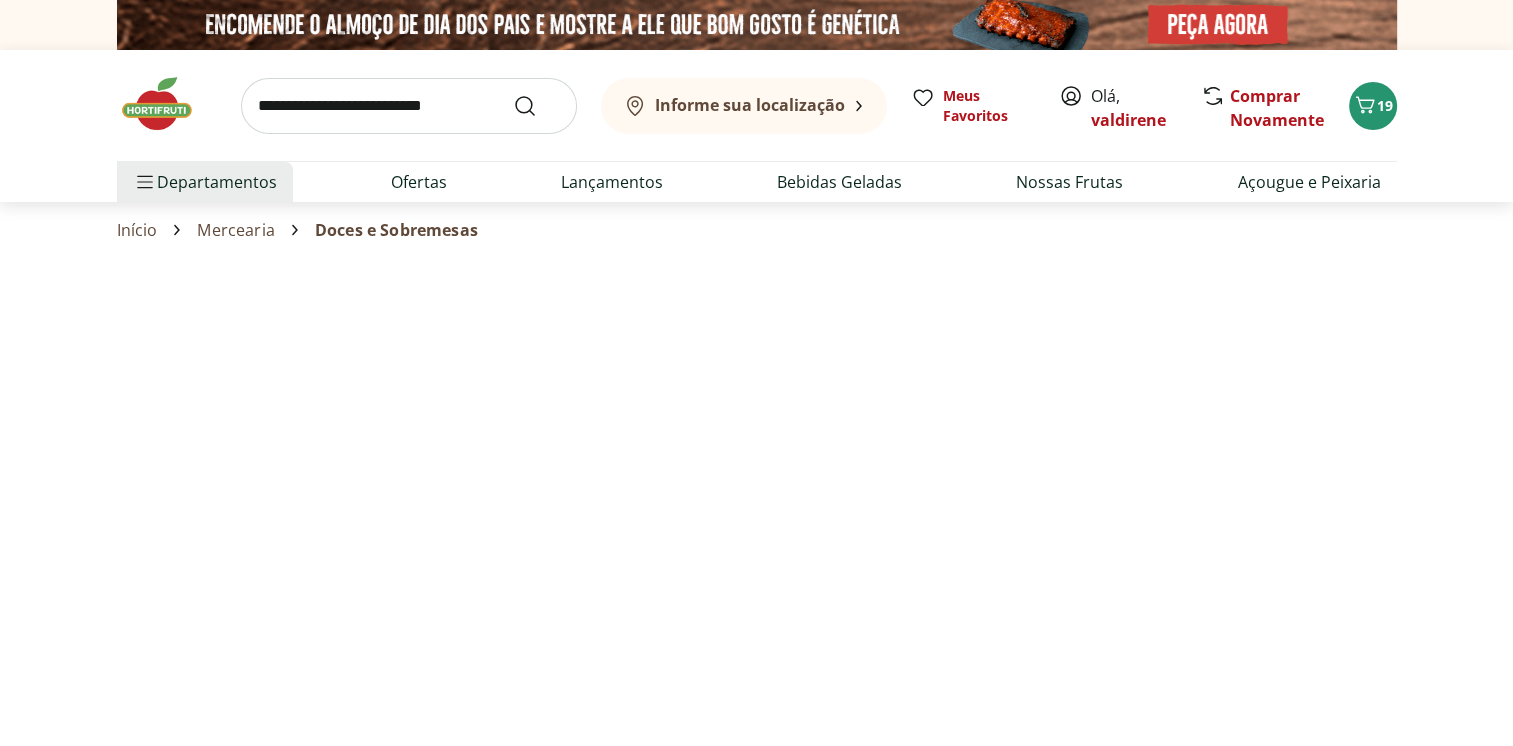 select on "**********" 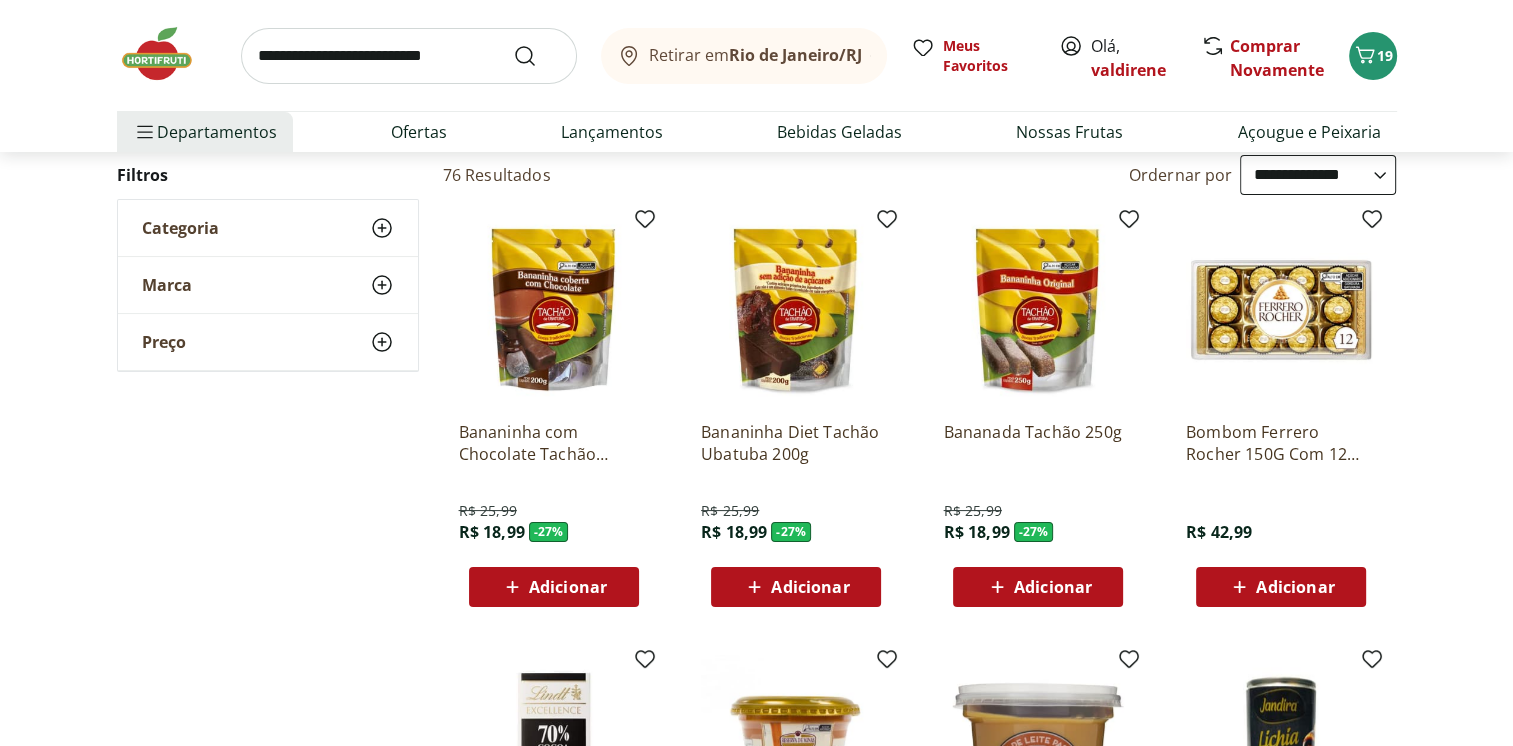 scroll, scrollTop: 146, scrollLeft: 0, axis: vertical 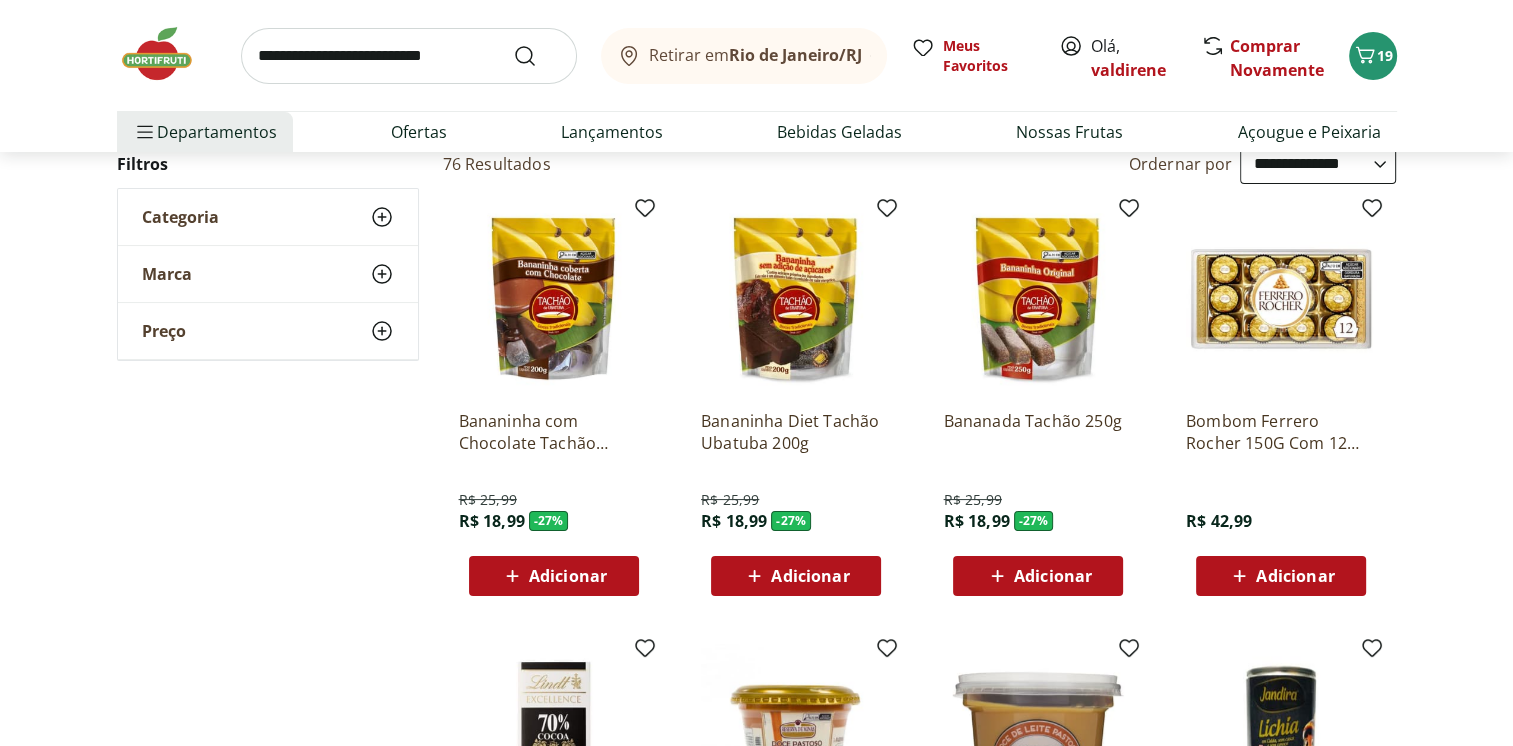 click on "Adicionar" at bounding box center (568, 576) 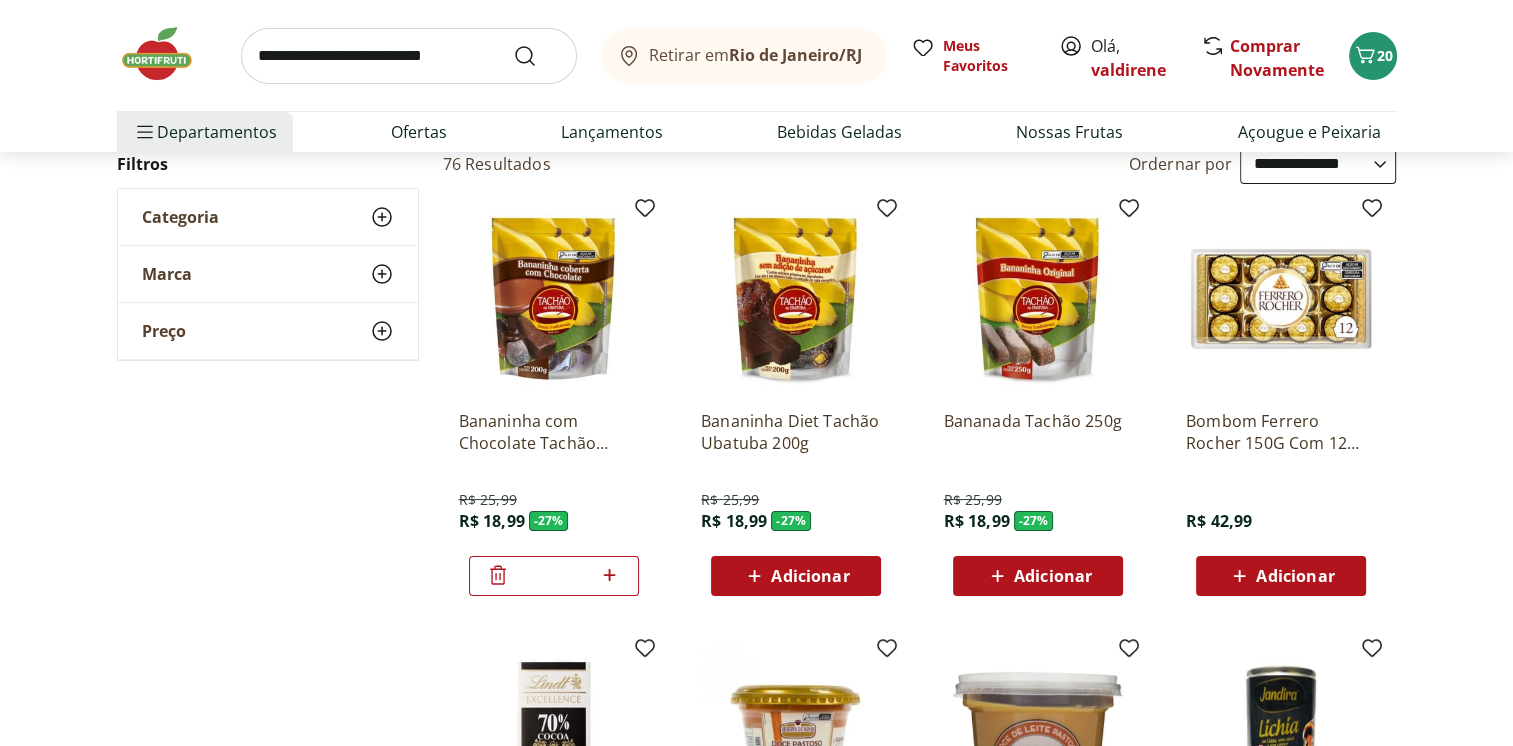 click on "Adicionar" at bounding box center [1053, 576] 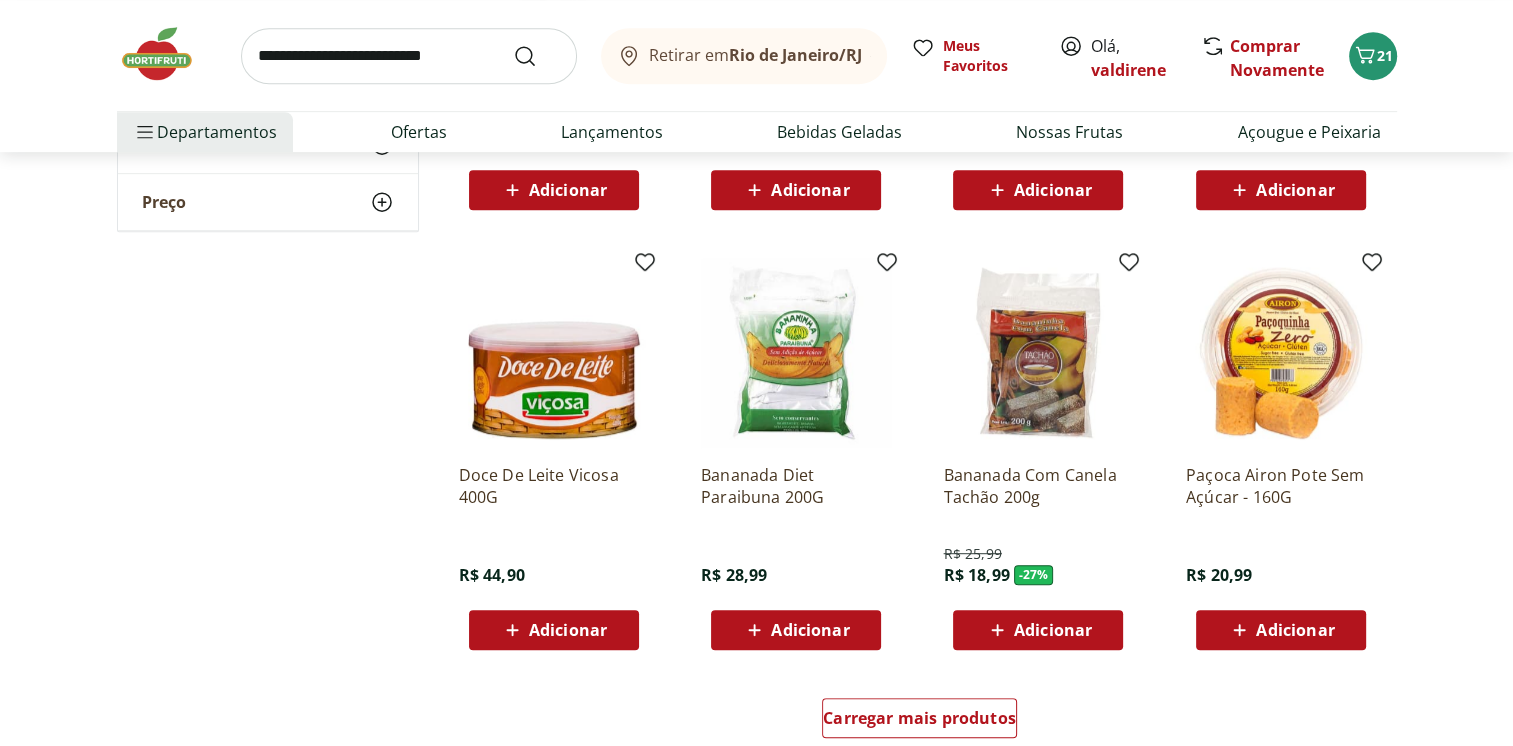 scroll, scrollTop: 1040, scrollLeft: 0, axis: vertical 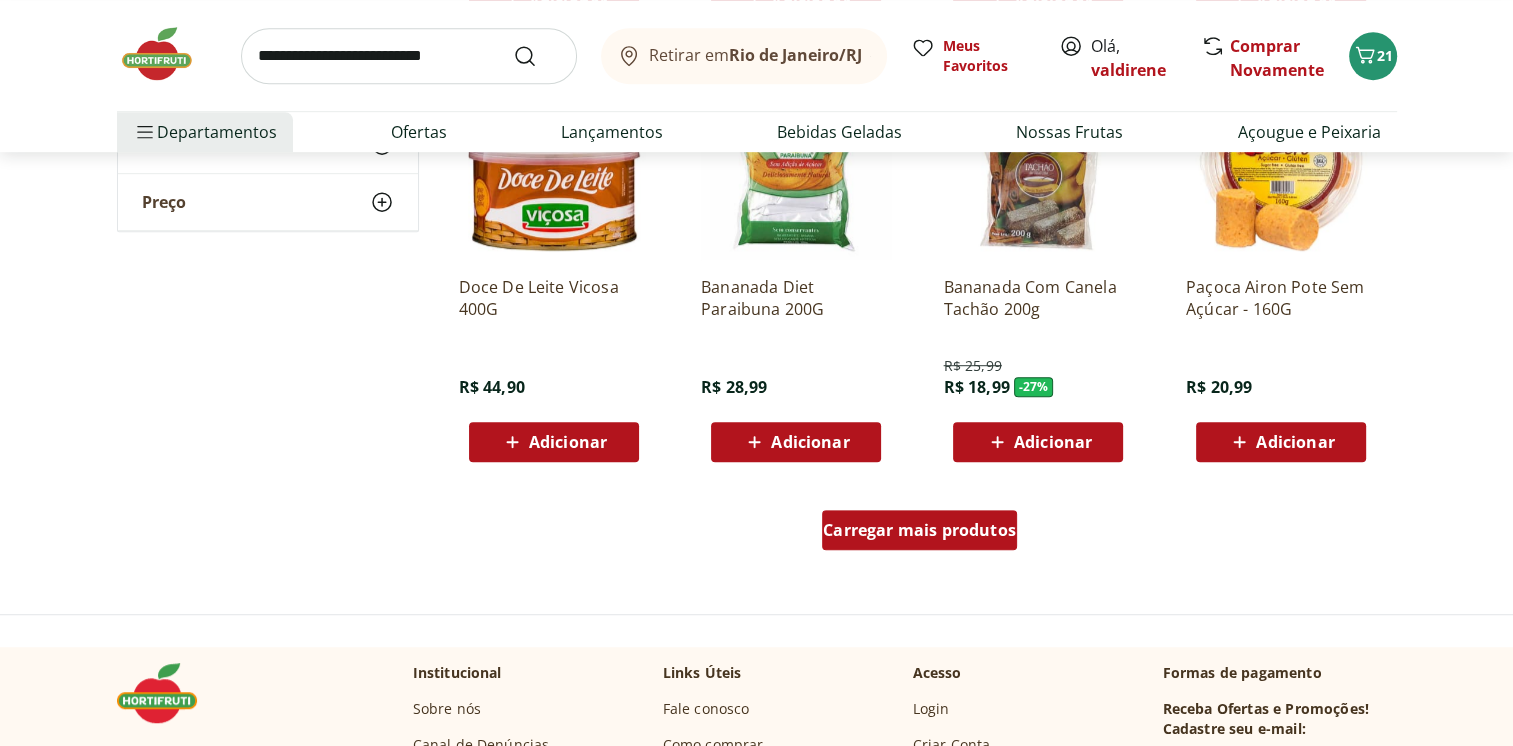 click on "Carregar mais produtos" at bounding box center [919, 530] 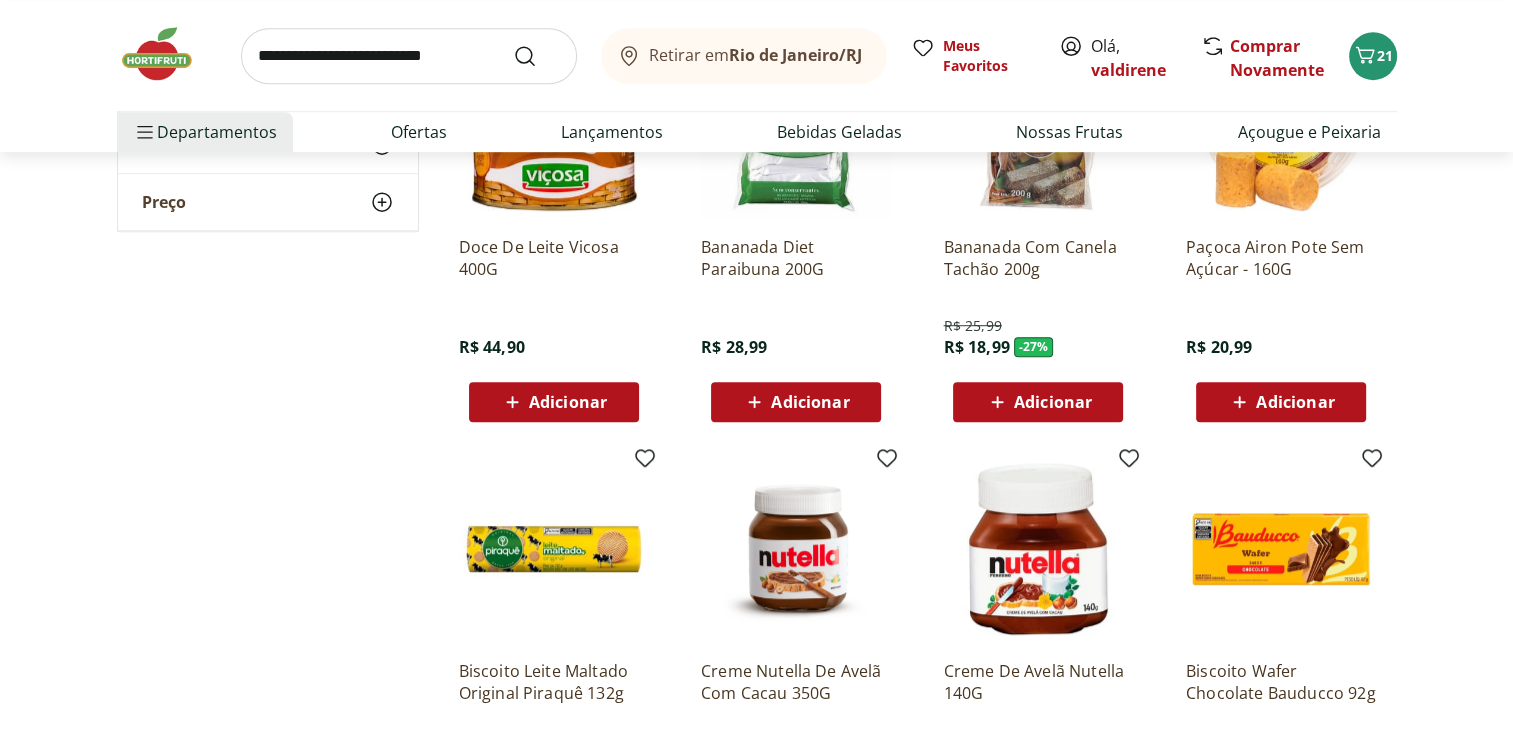 scroll, scrollTop: 1292, scrollLeft: 0, axis: vertical 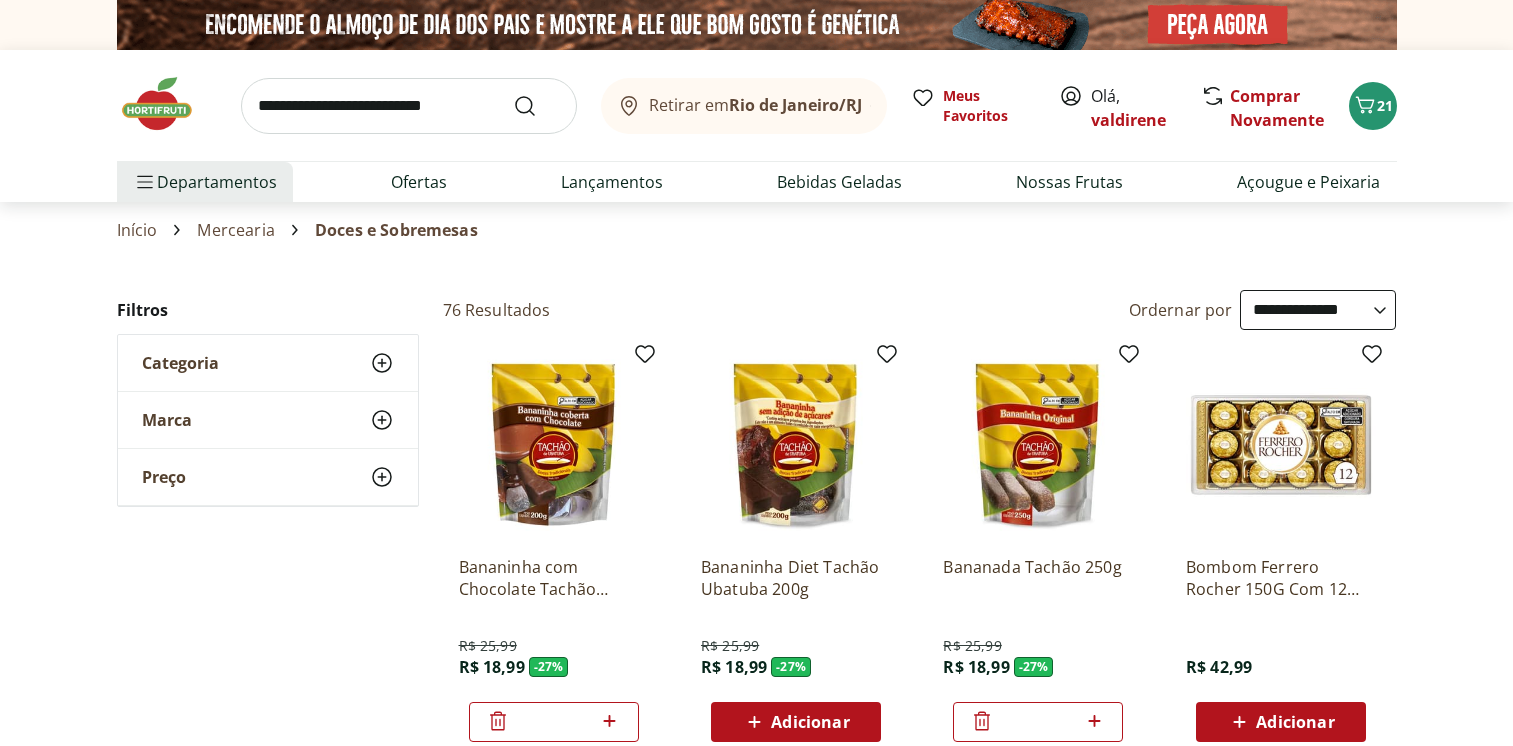 select on "**********" 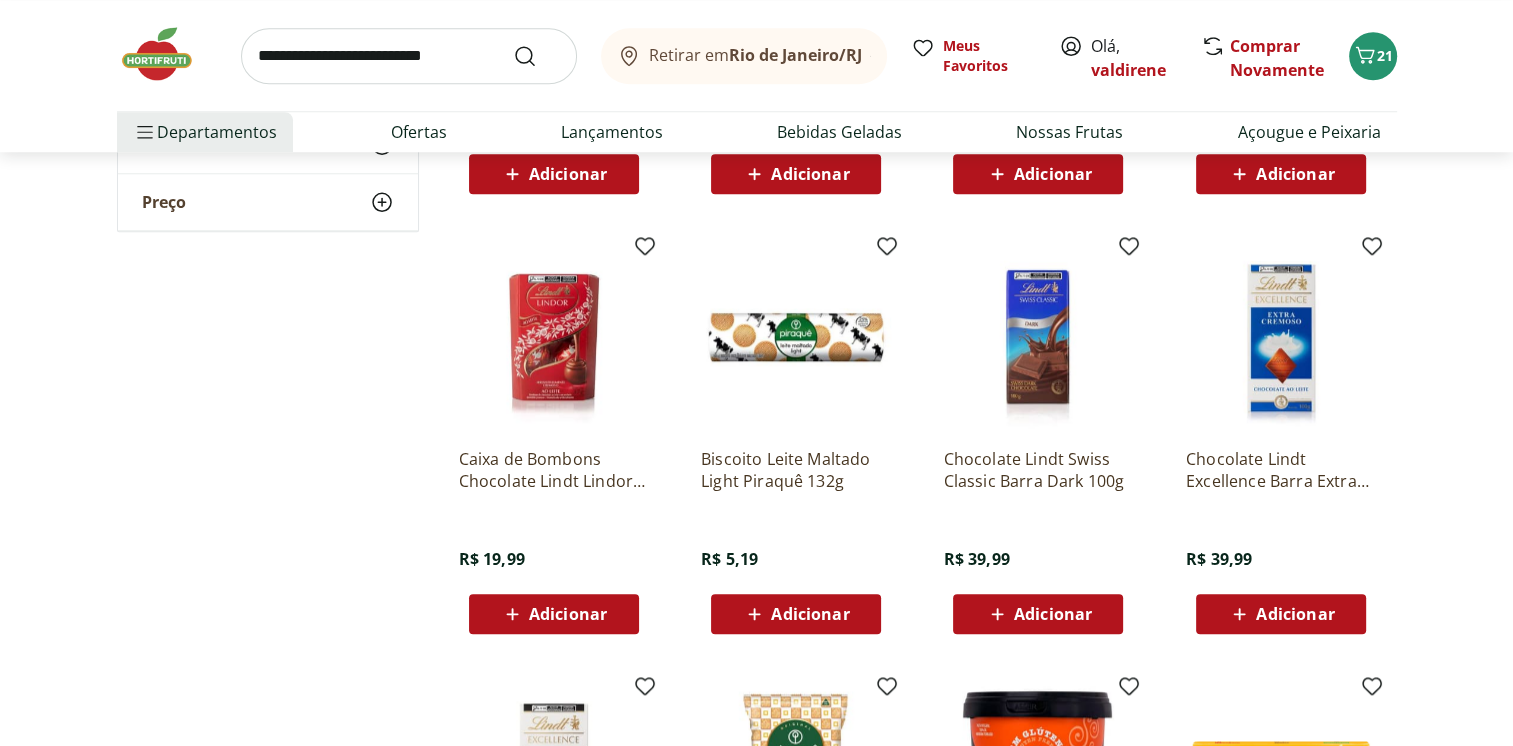 scroll, scrollTop: 0, scrollLeft: 0, axis: both 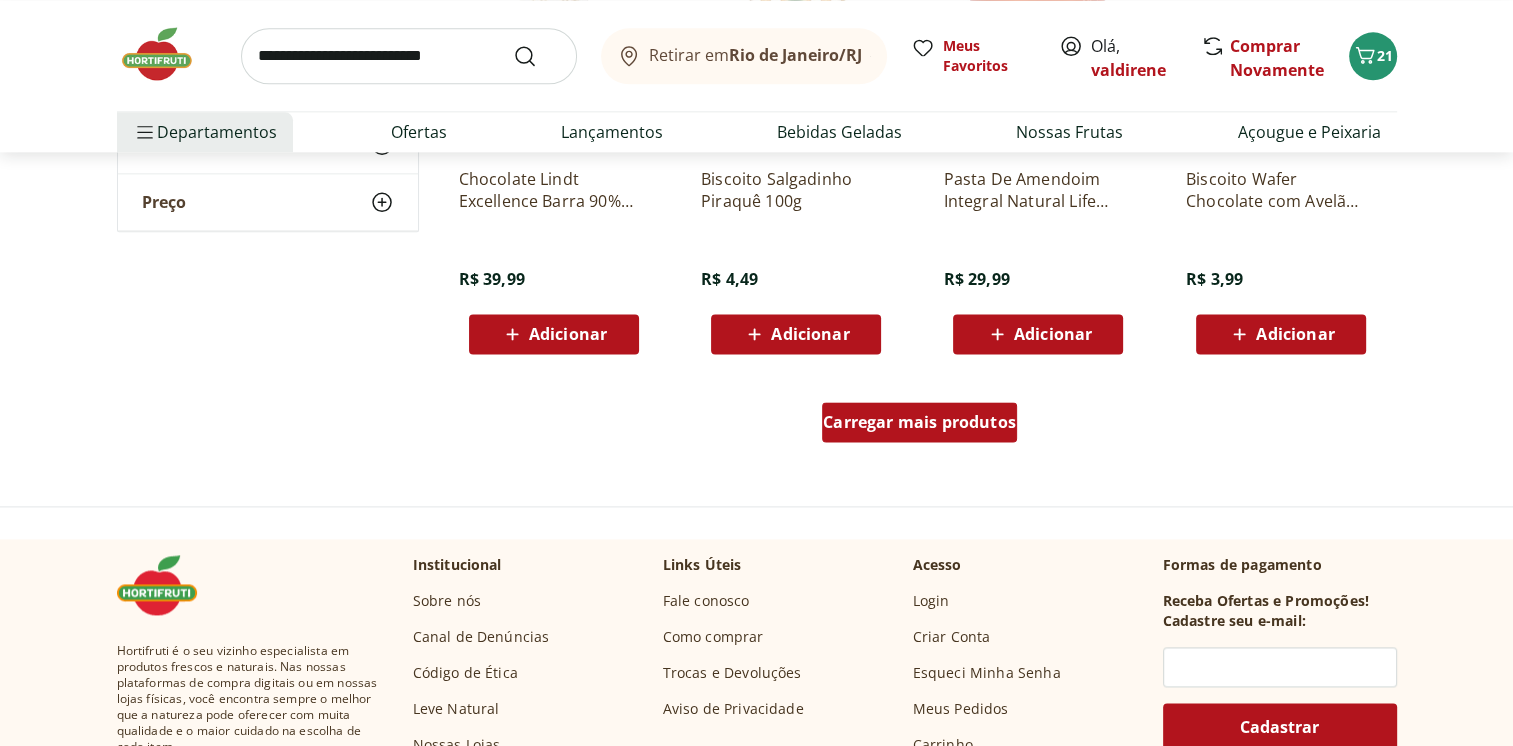 click on "Carregar mais produtos" at bounding box center (919, 422) 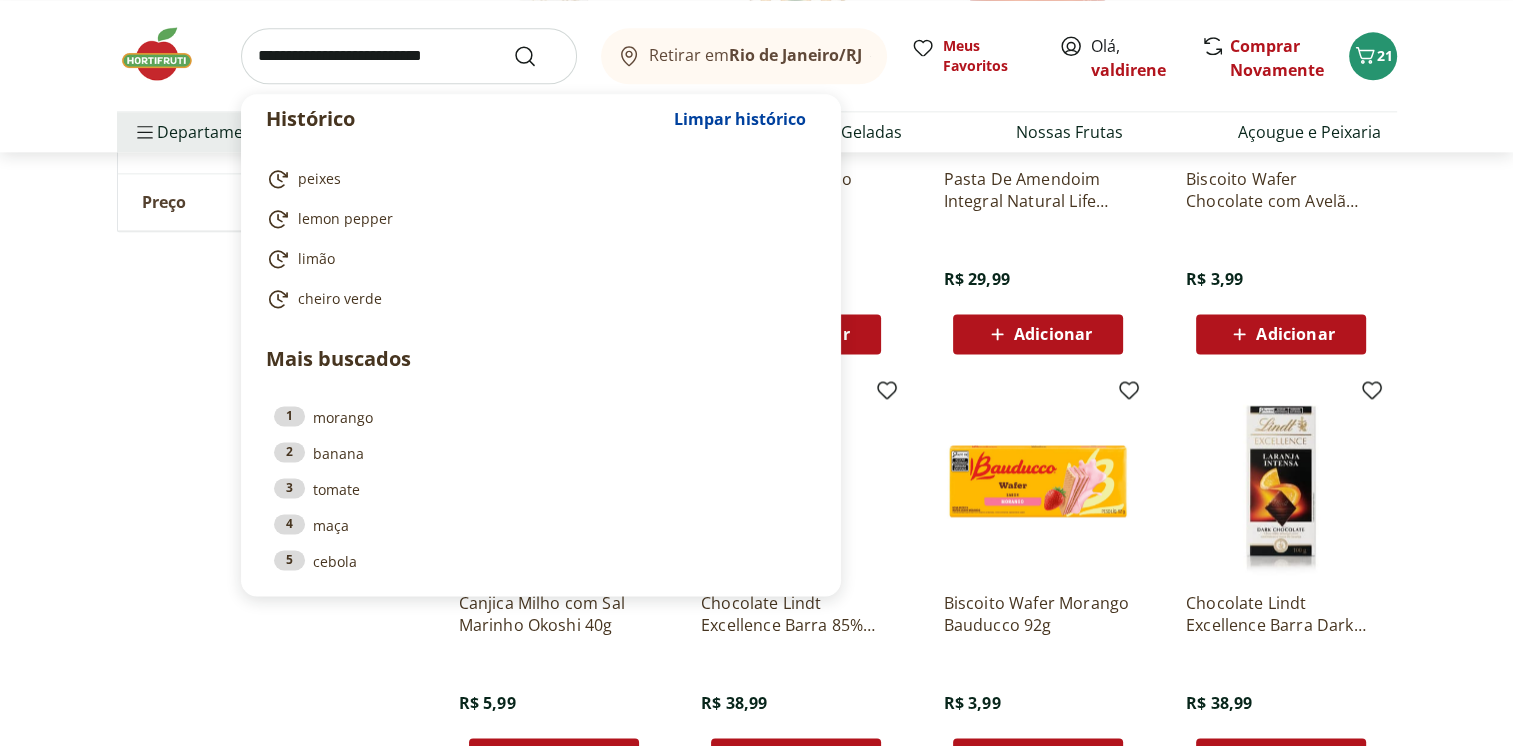 click at bounding box center [409, 56] 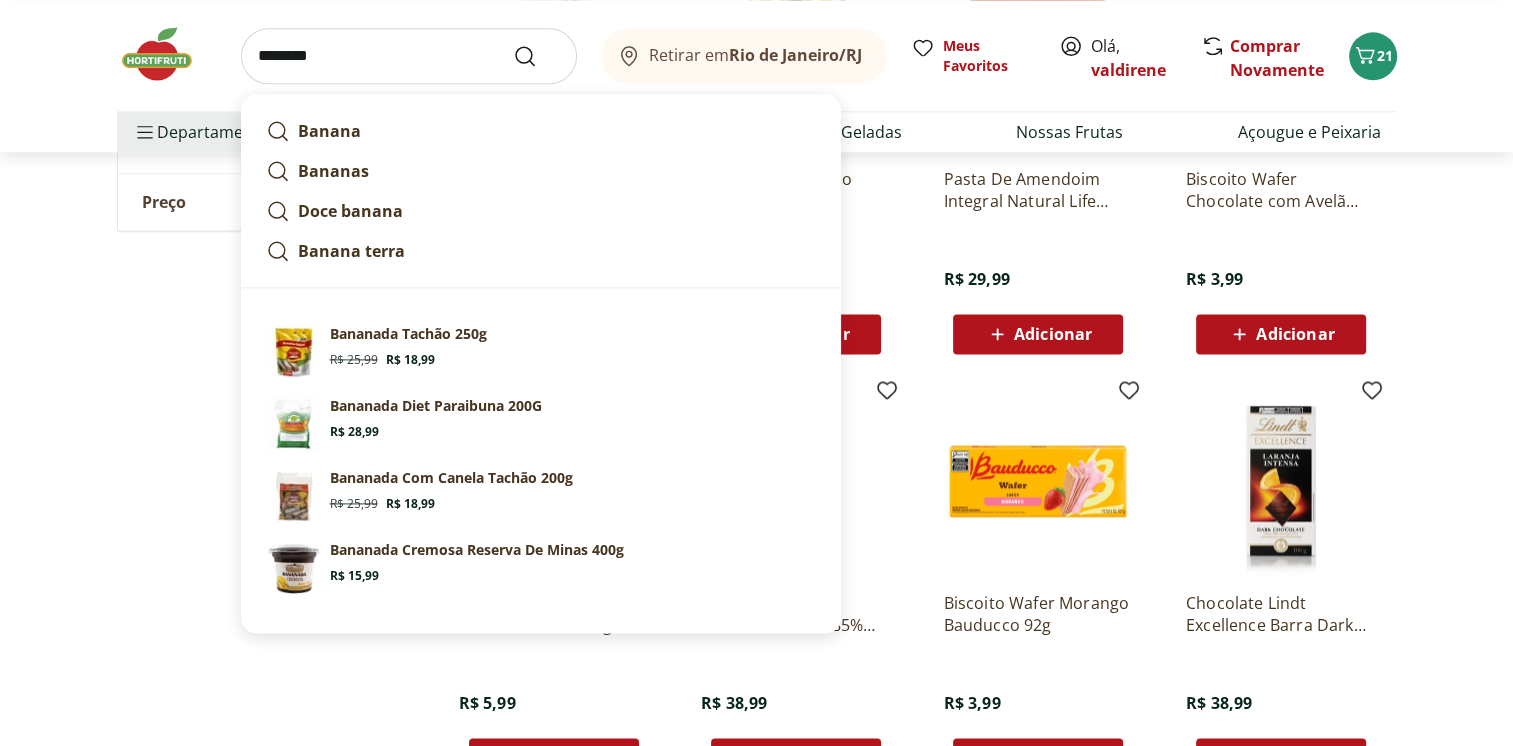 click on "********" at bounding box center [409, 56] 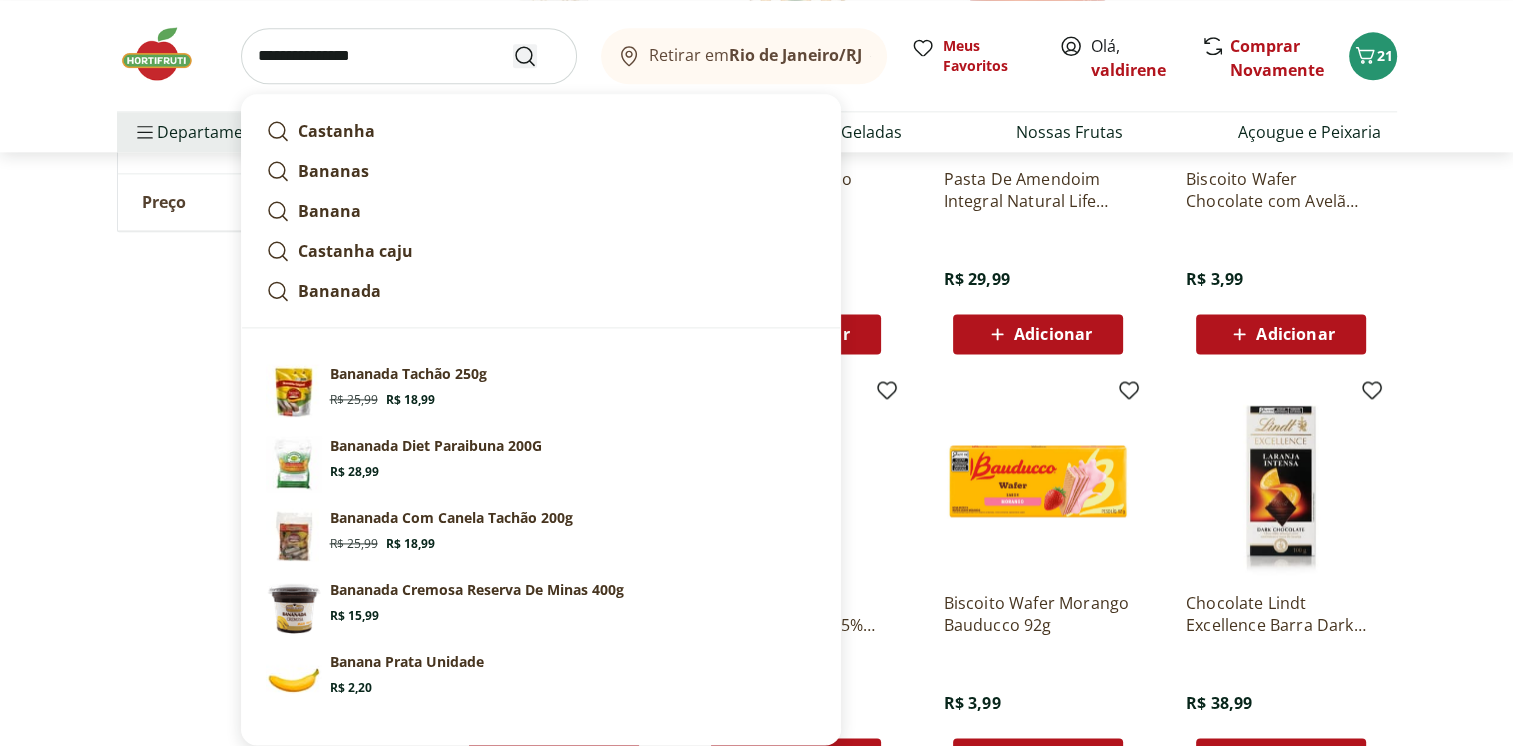 type on "**********" 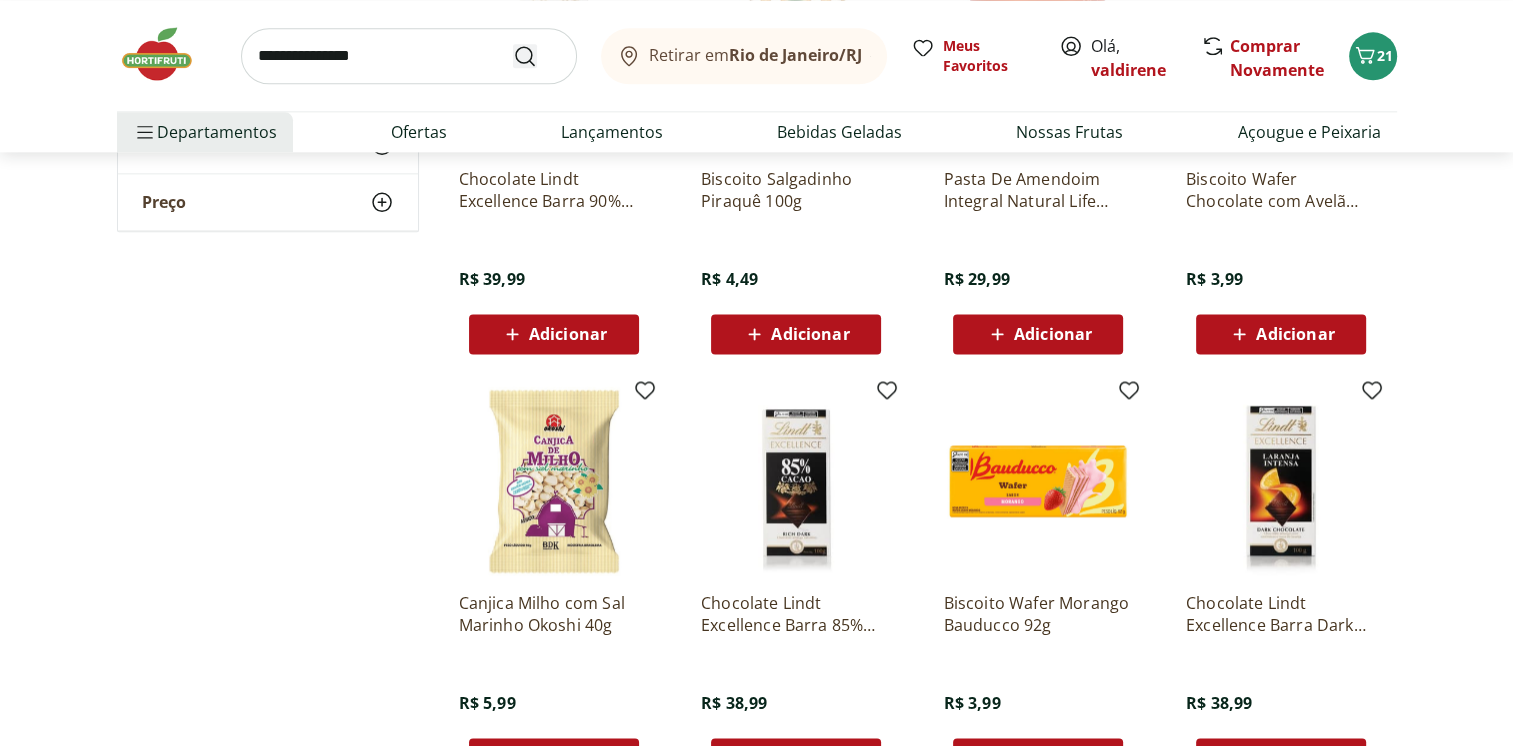 scroll, scrollTop: 0, scrollLeft: 0, axis: both 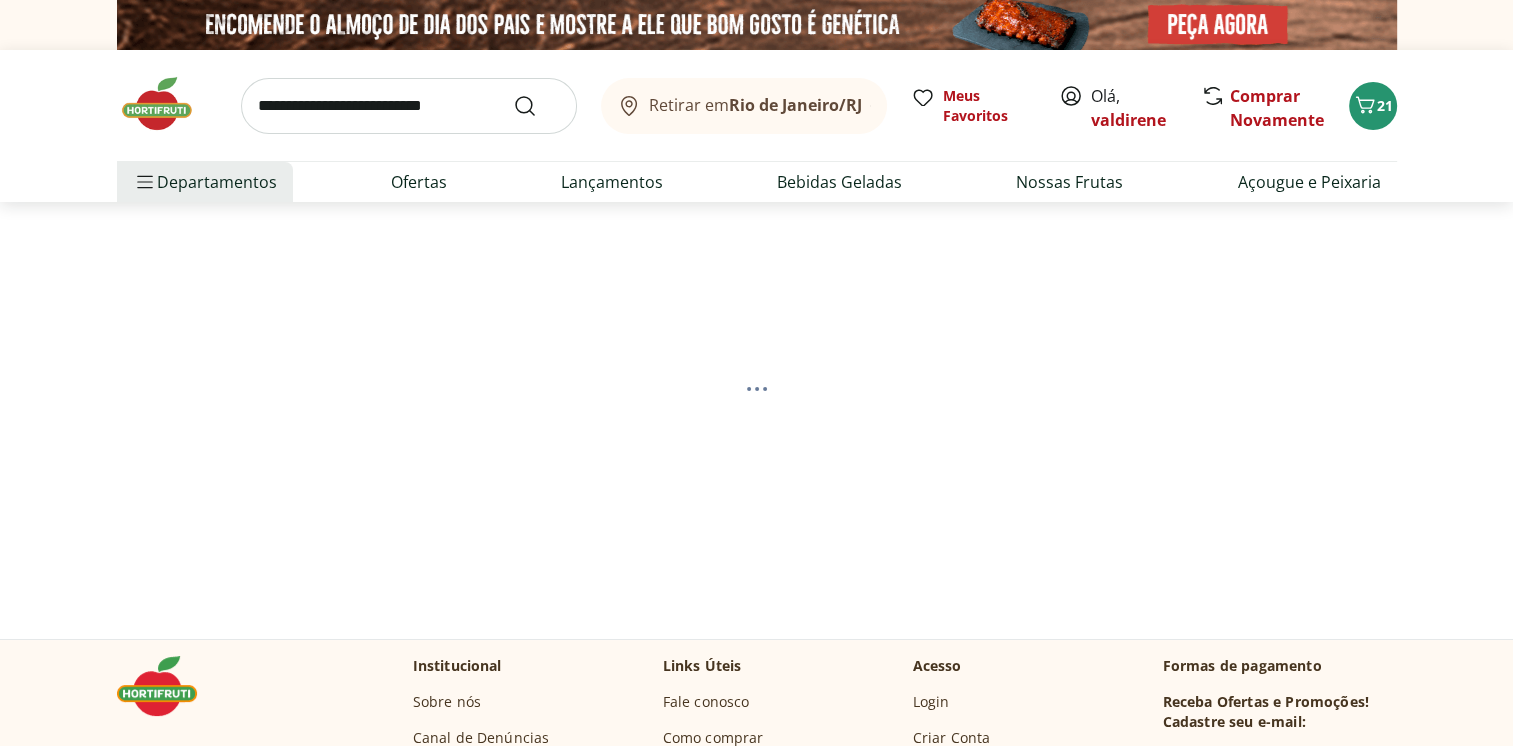 click on "Retirar em  Rio de Janeiro/RJ Meus Favoritos Olá,  valdirene Comprar Novamente 21" at bounding box center [757, 105] 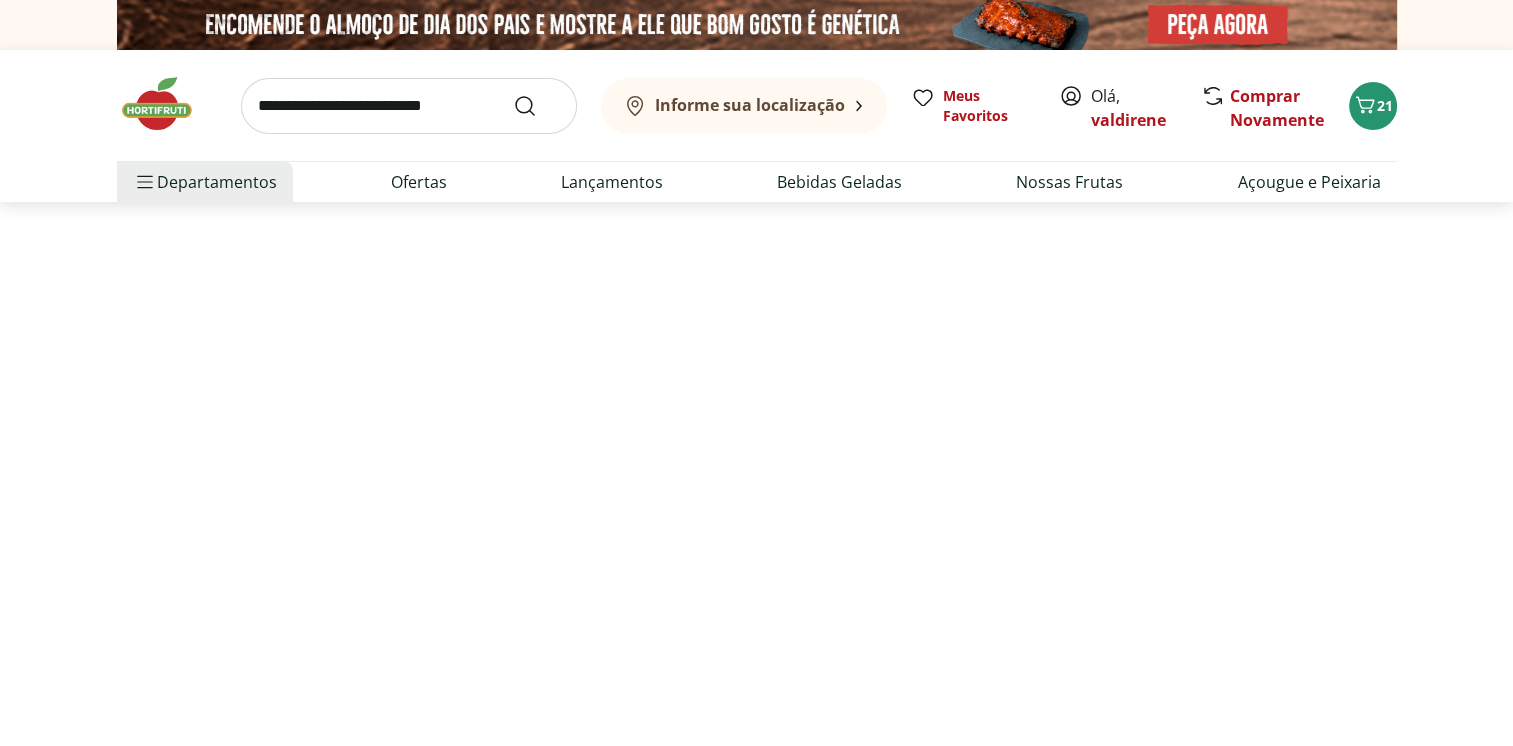 select on "**********" 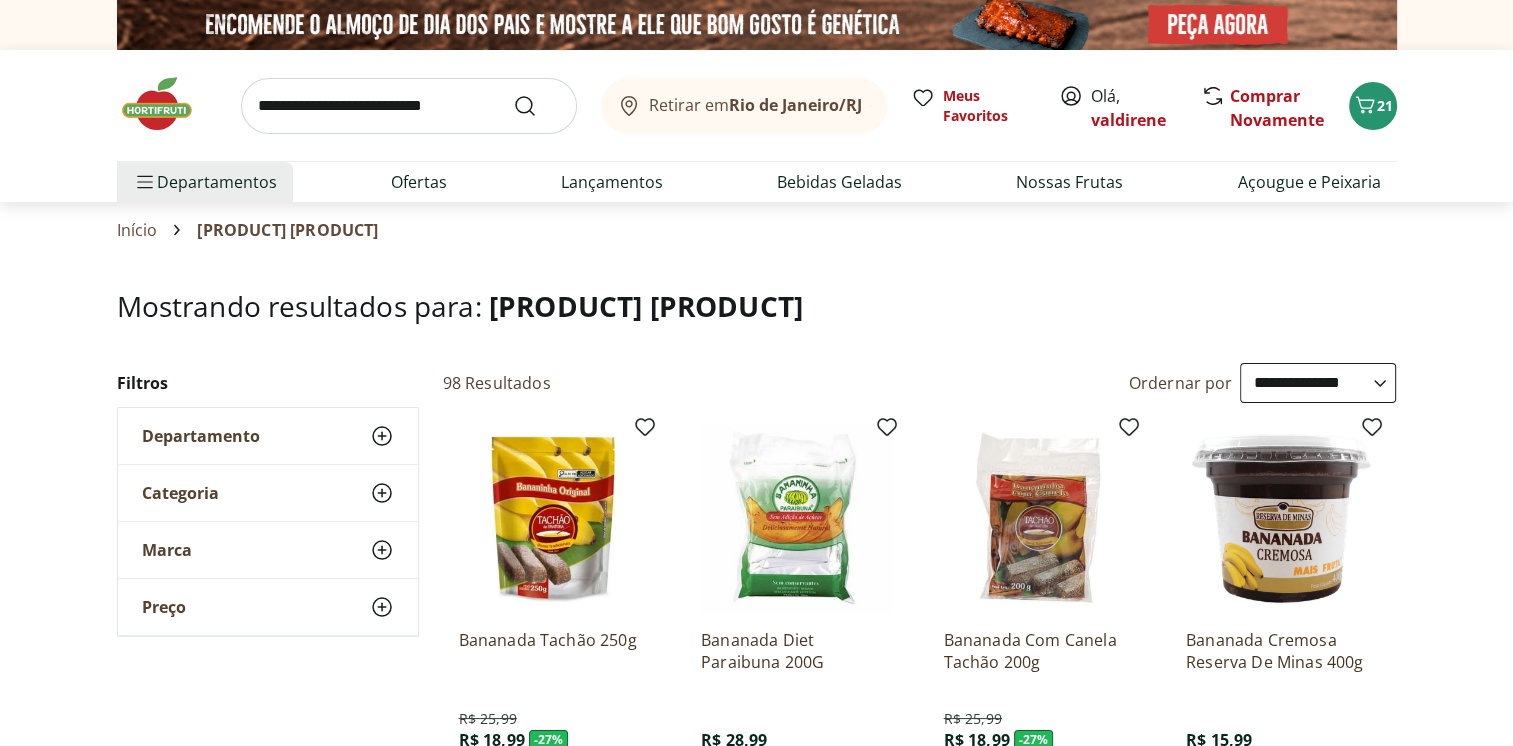 scroll, scrollTop: 652, scrollLeft: 0, axis: vertical 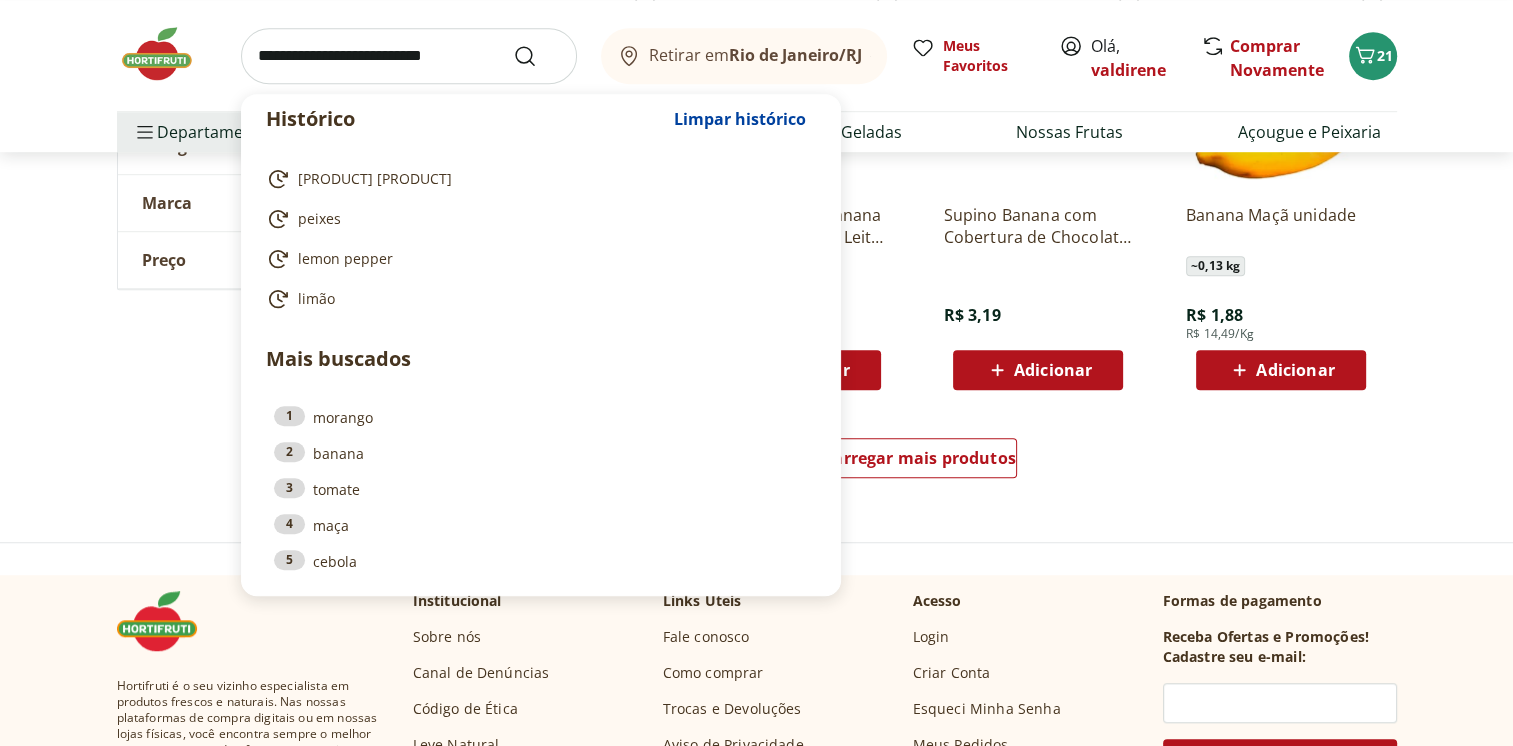 click at bounding box center (409, 56) 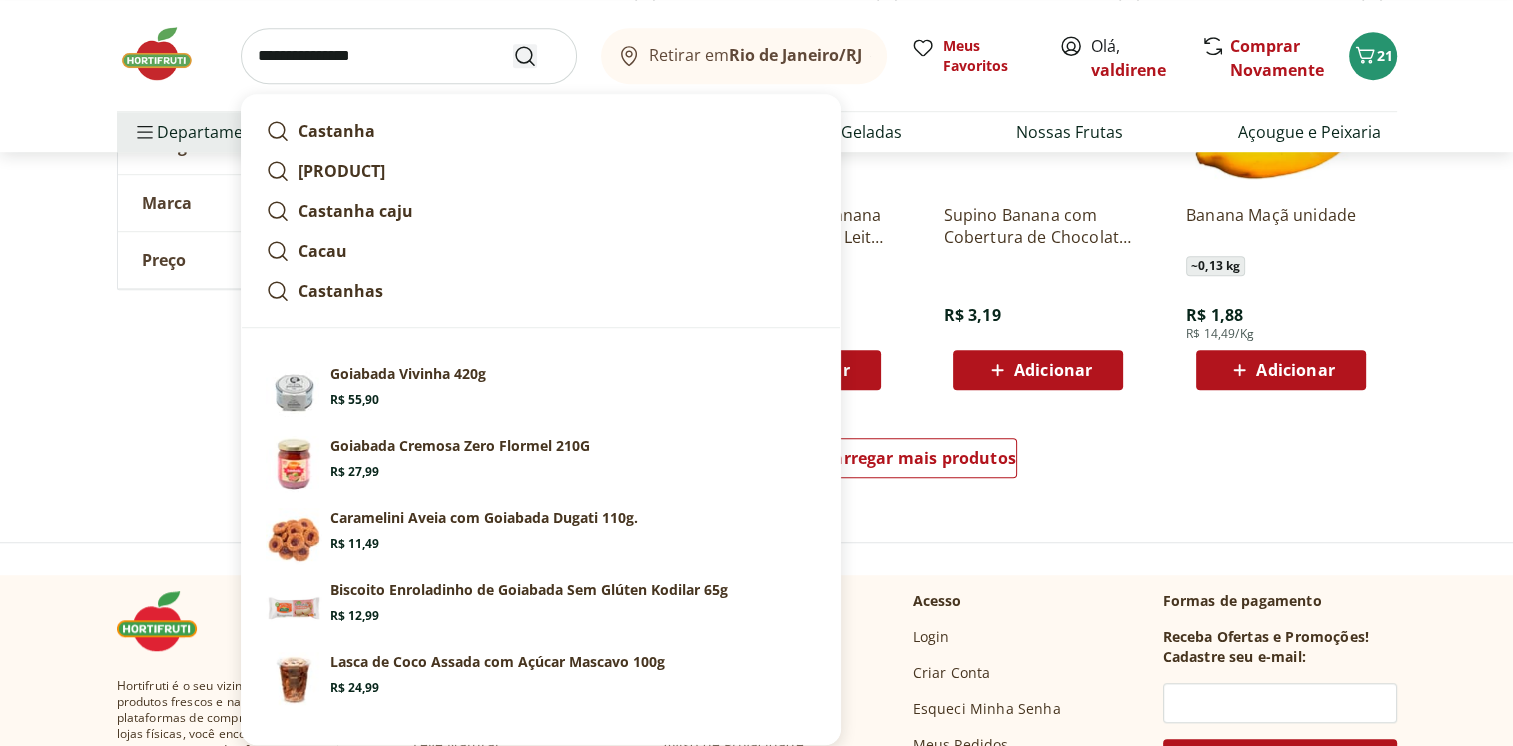 type on "**********" 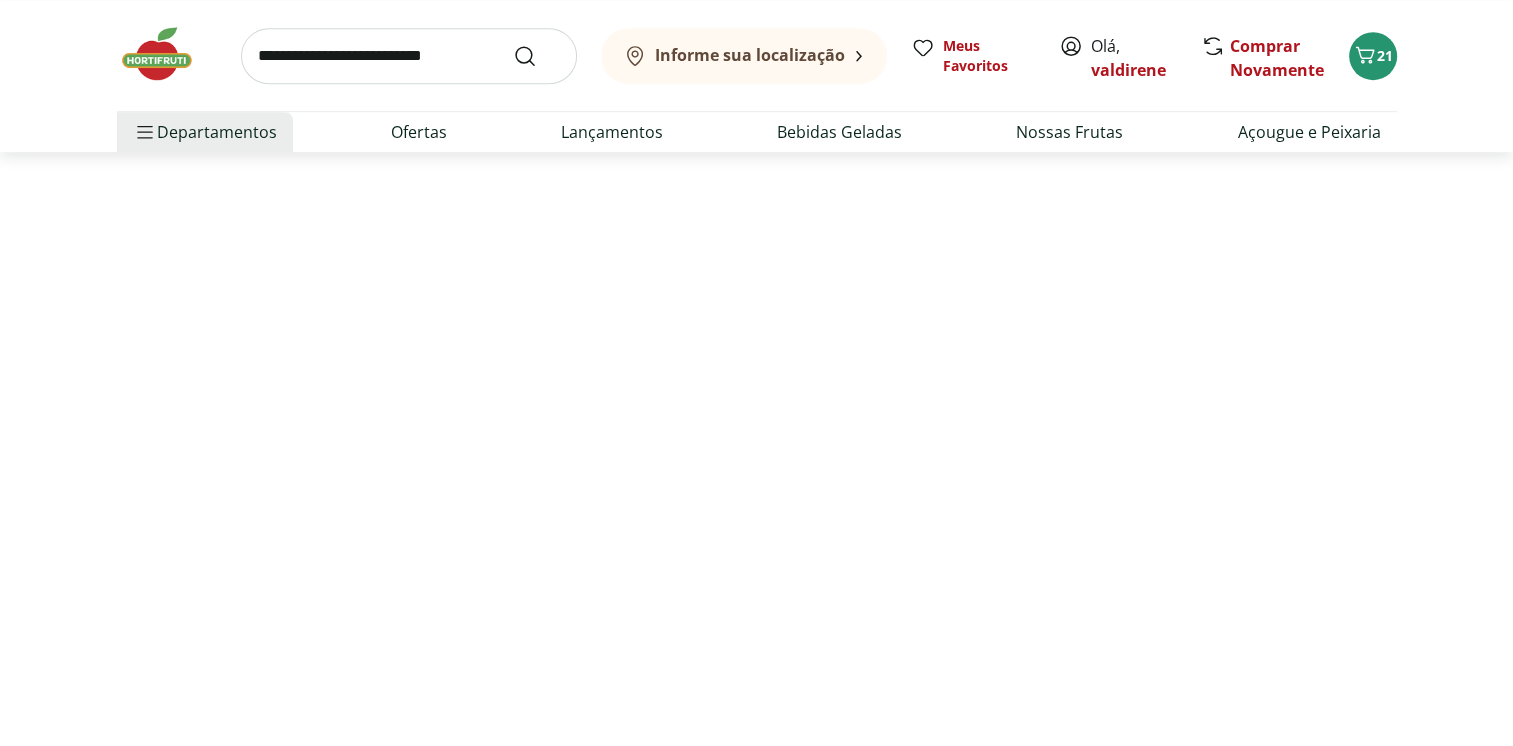 scroll, scrollTop: 0, scrollLeft: 0, axis: both 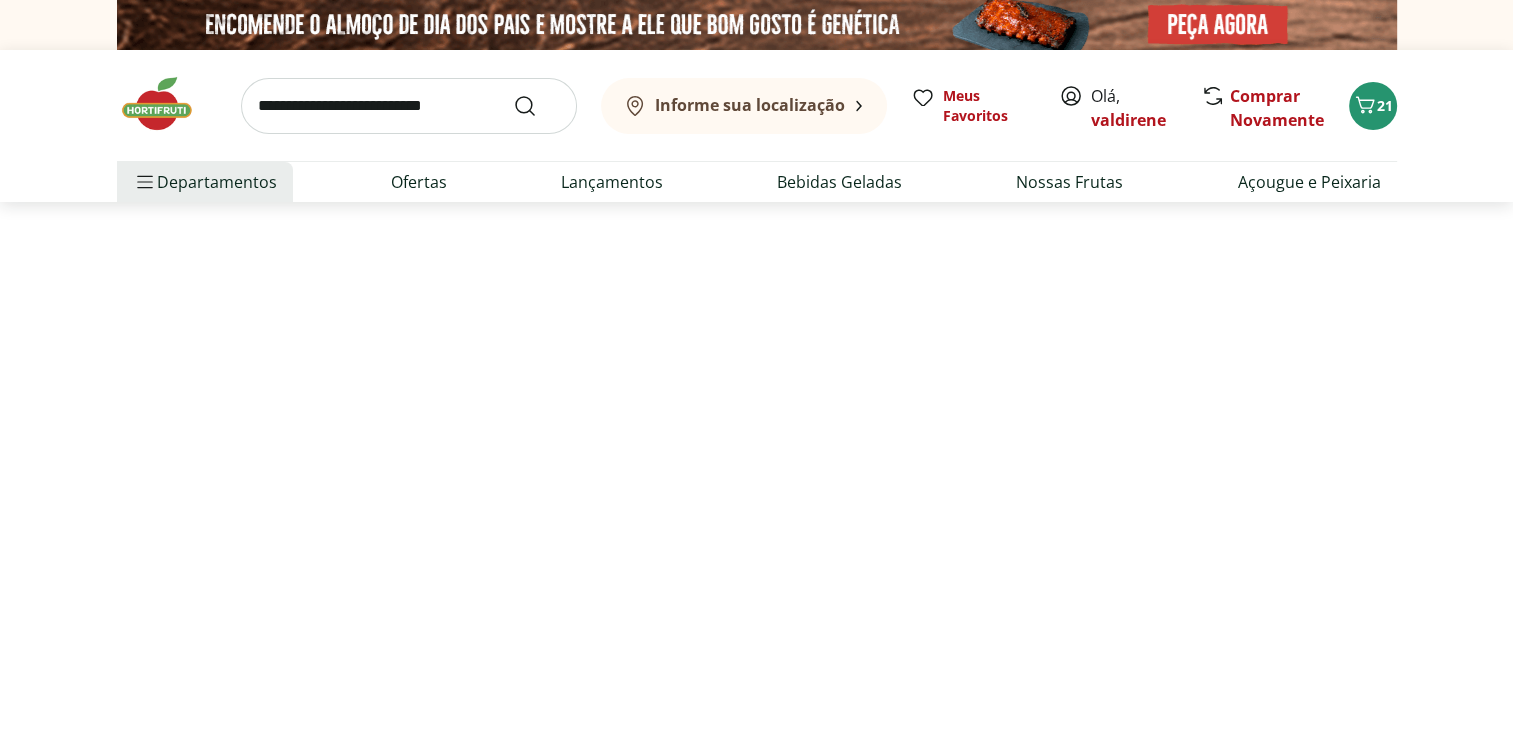select on "**********" 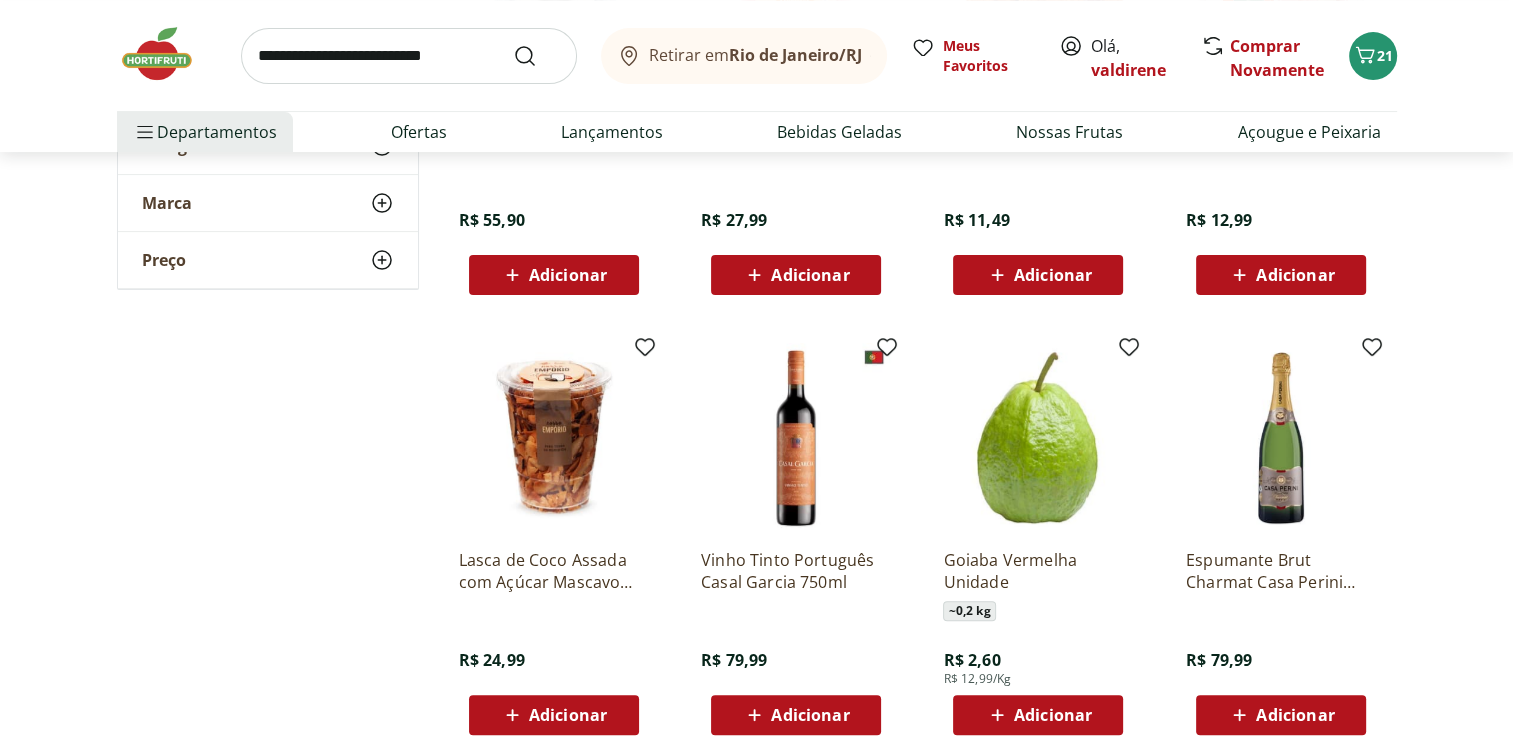 scroll, scrollTop: 600, scrollLeft: 0, axis: vertical 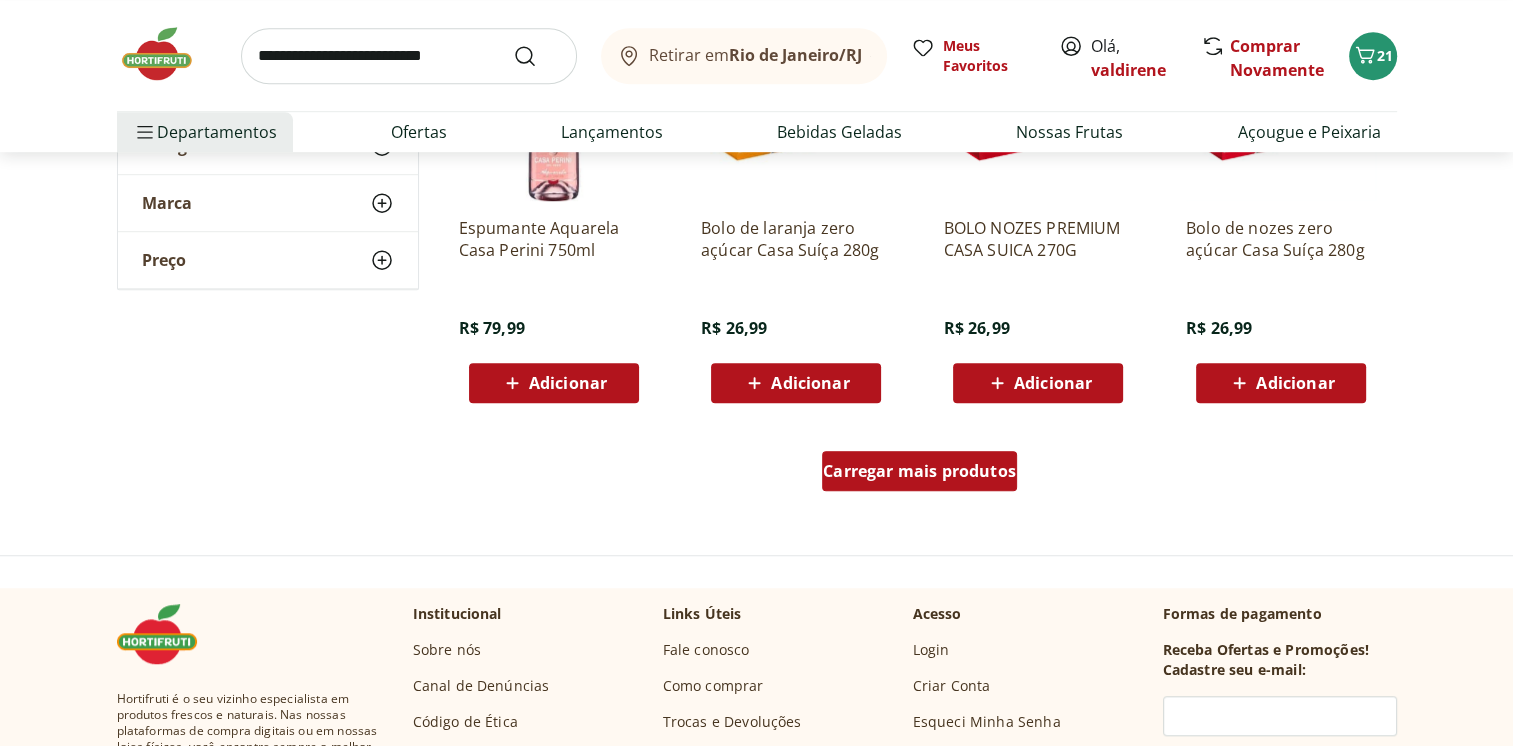 click on "Carregar mais produtos" at bounding box center (919, 471) 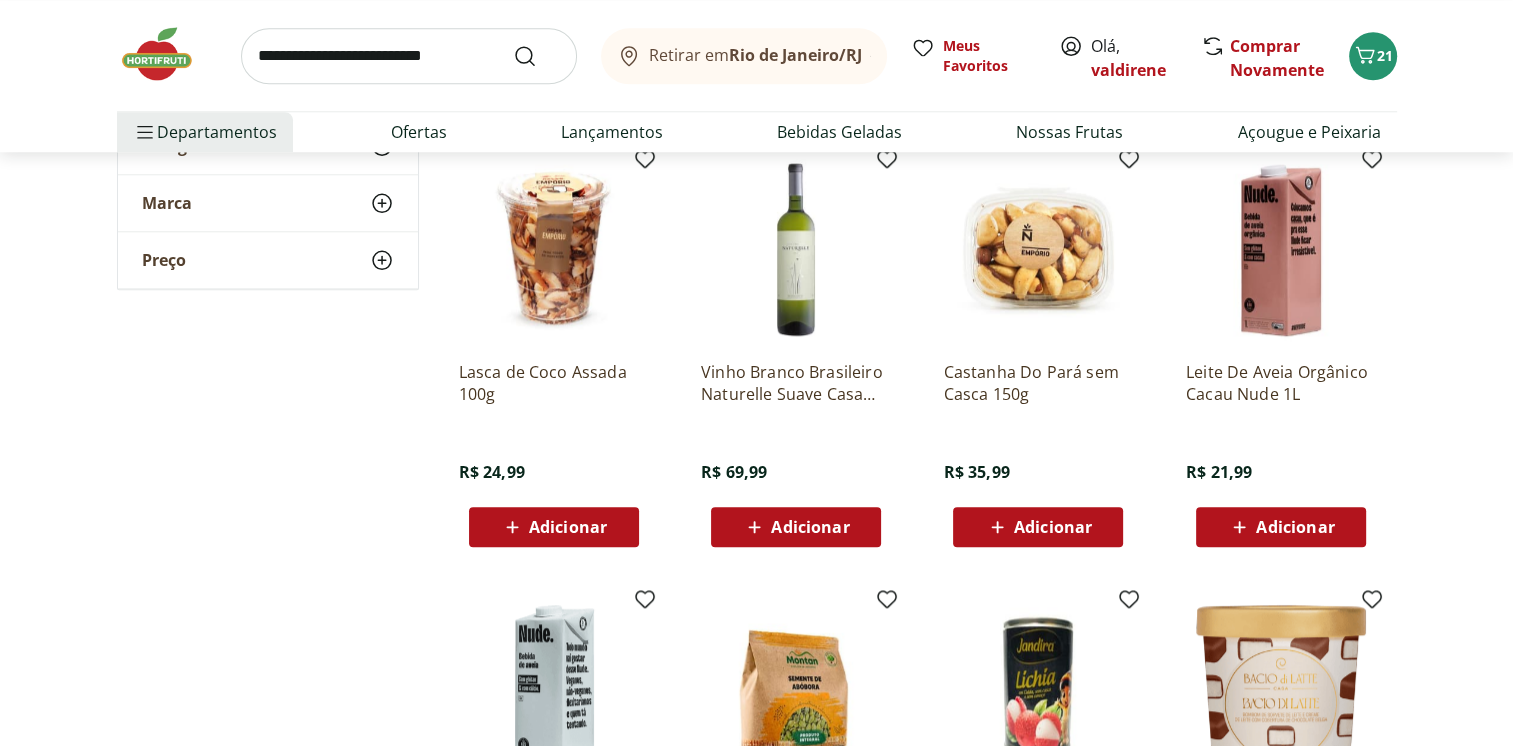 scroll, scrollTop: 2025, scrollLeft: 0, axis: vertical 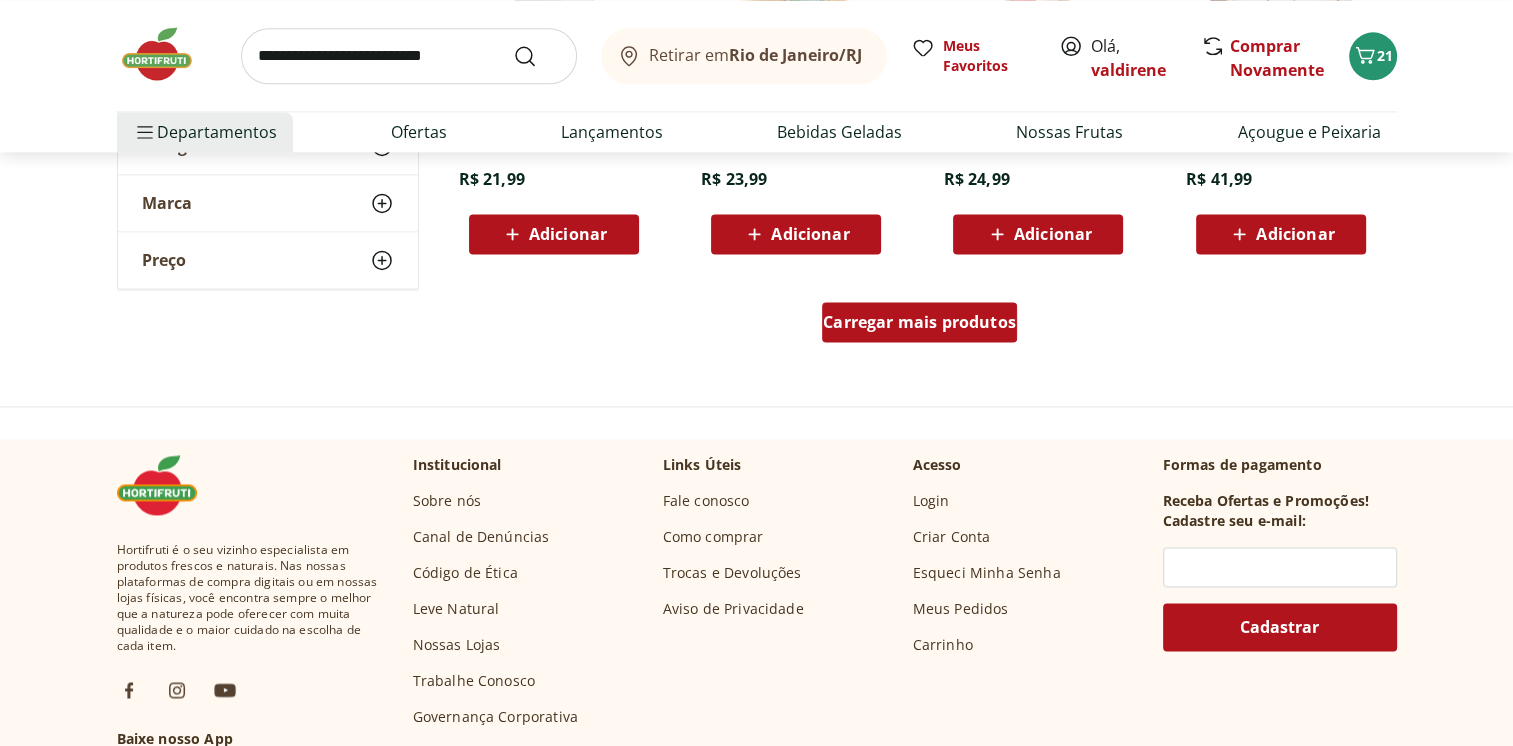 click on "Carregar mais produtos" at bounding box center (919, 322) 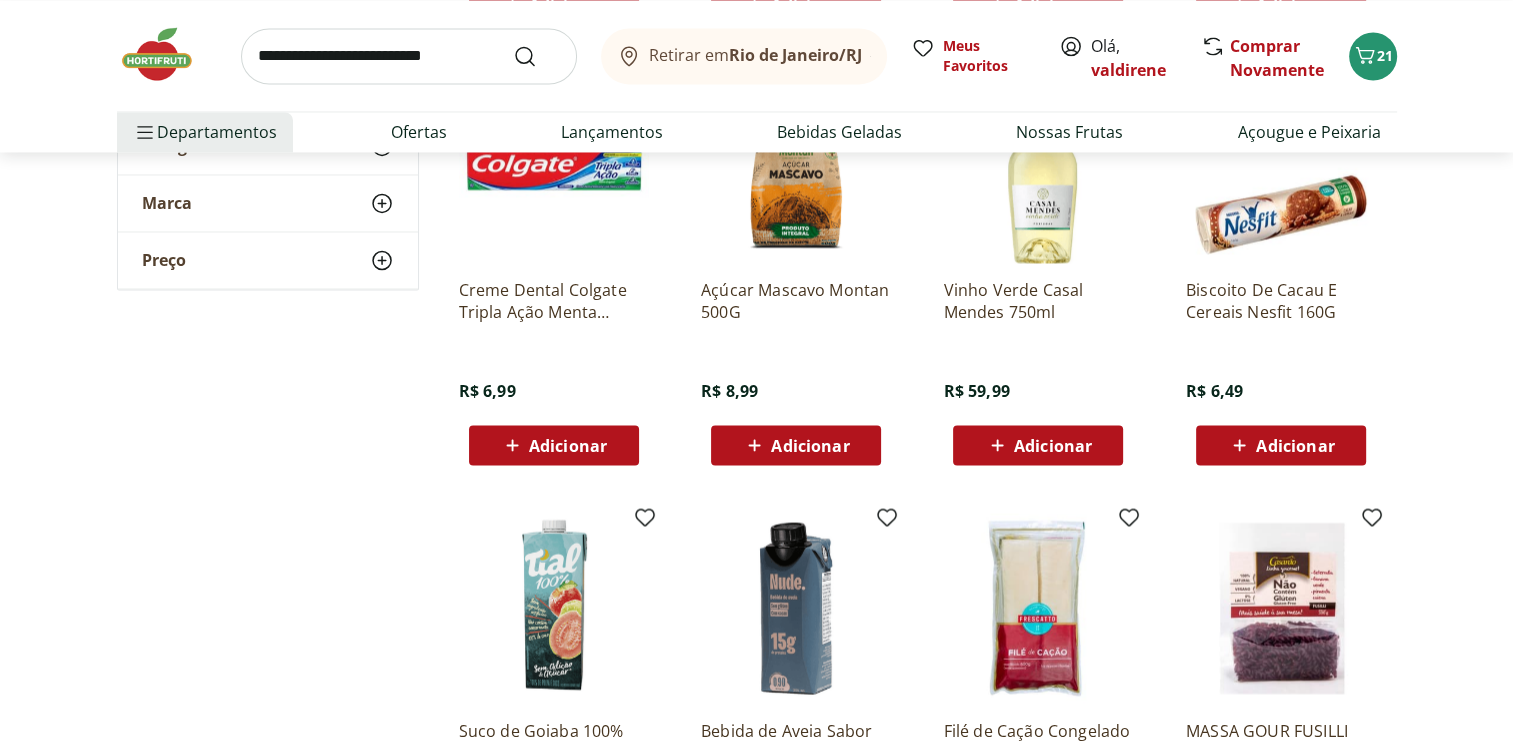 scroll, scrollTop: 4051, scrollLeft: 0, axis: vertical 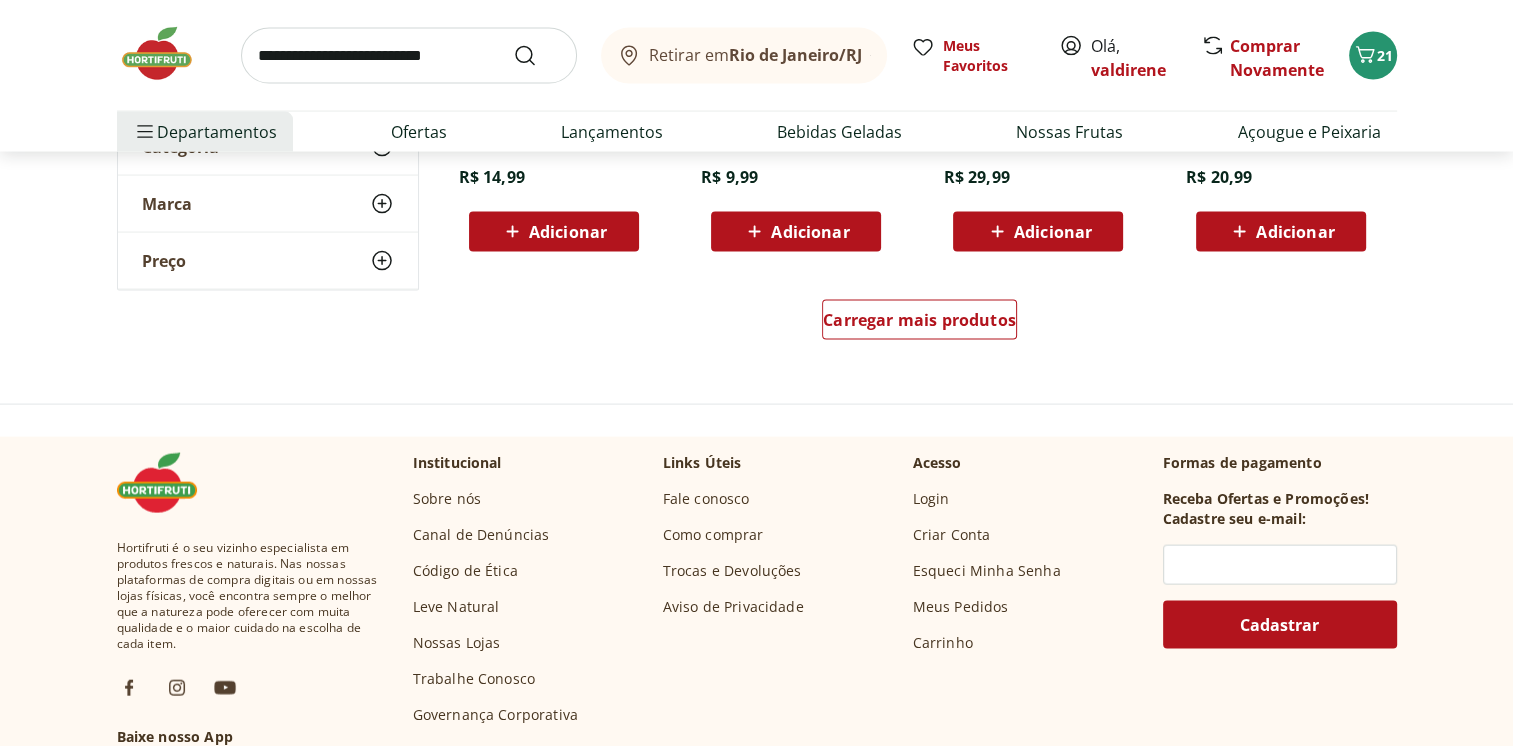 click at bounding box center [409, 56] 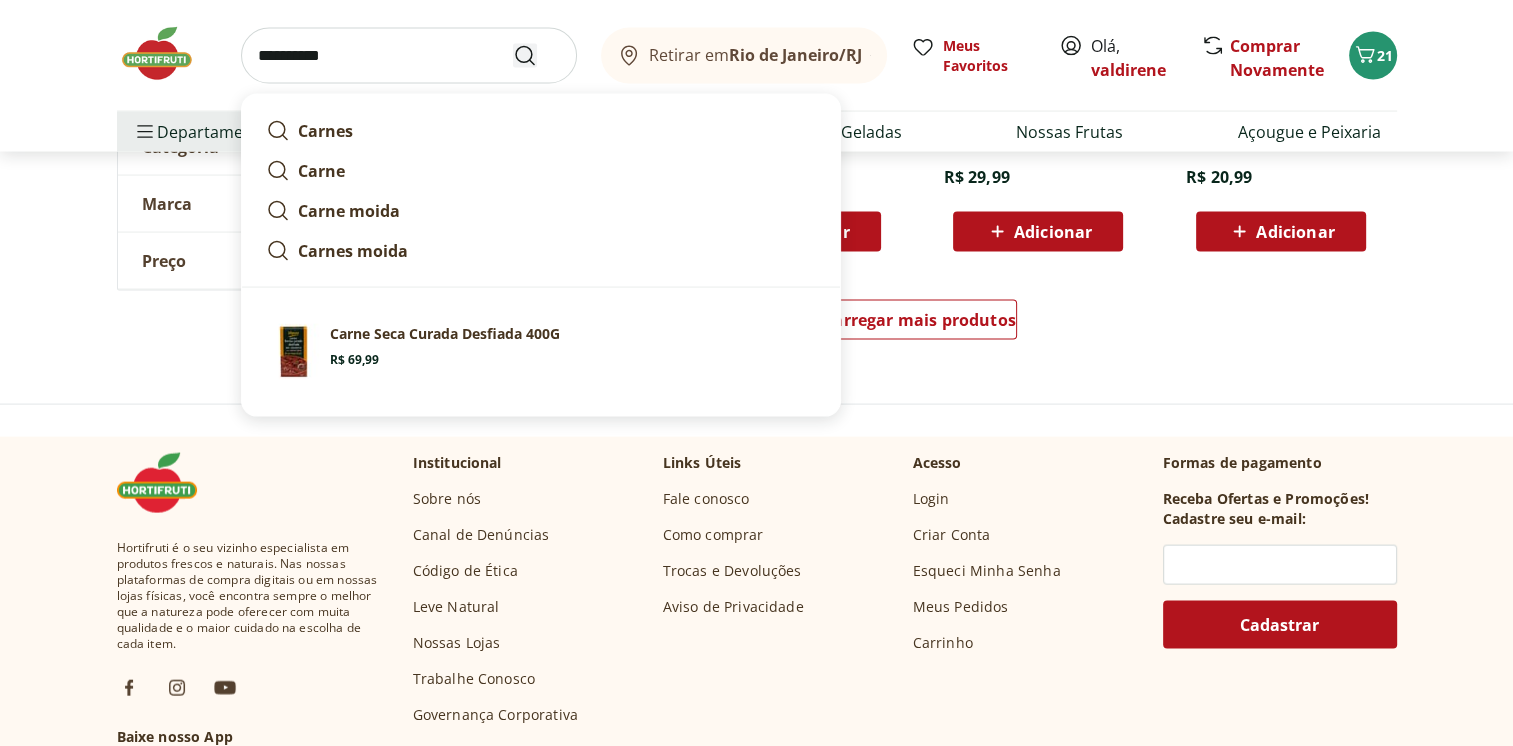 type on "**********" 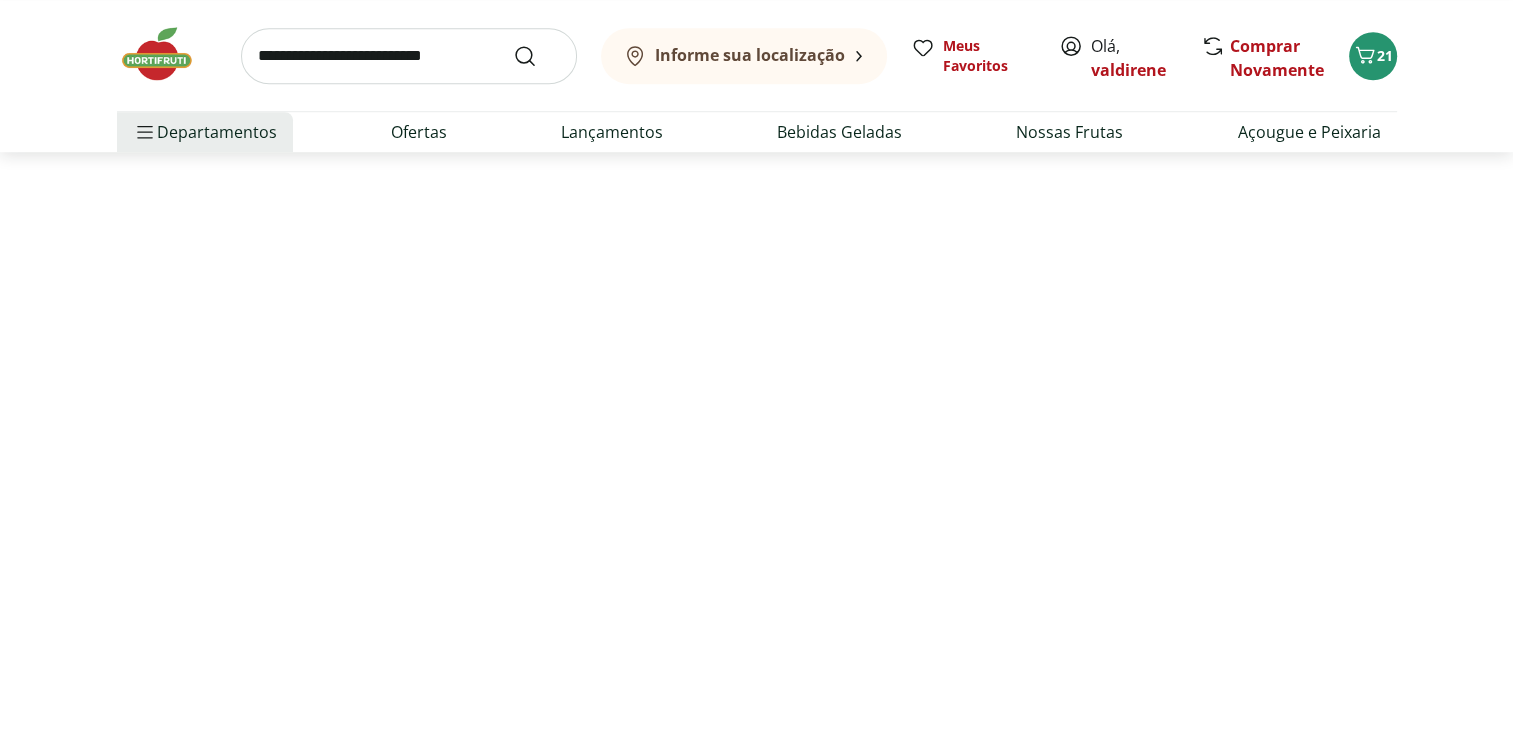 scroll, scrollTop: 0, scrollLeft: 0, axis: both 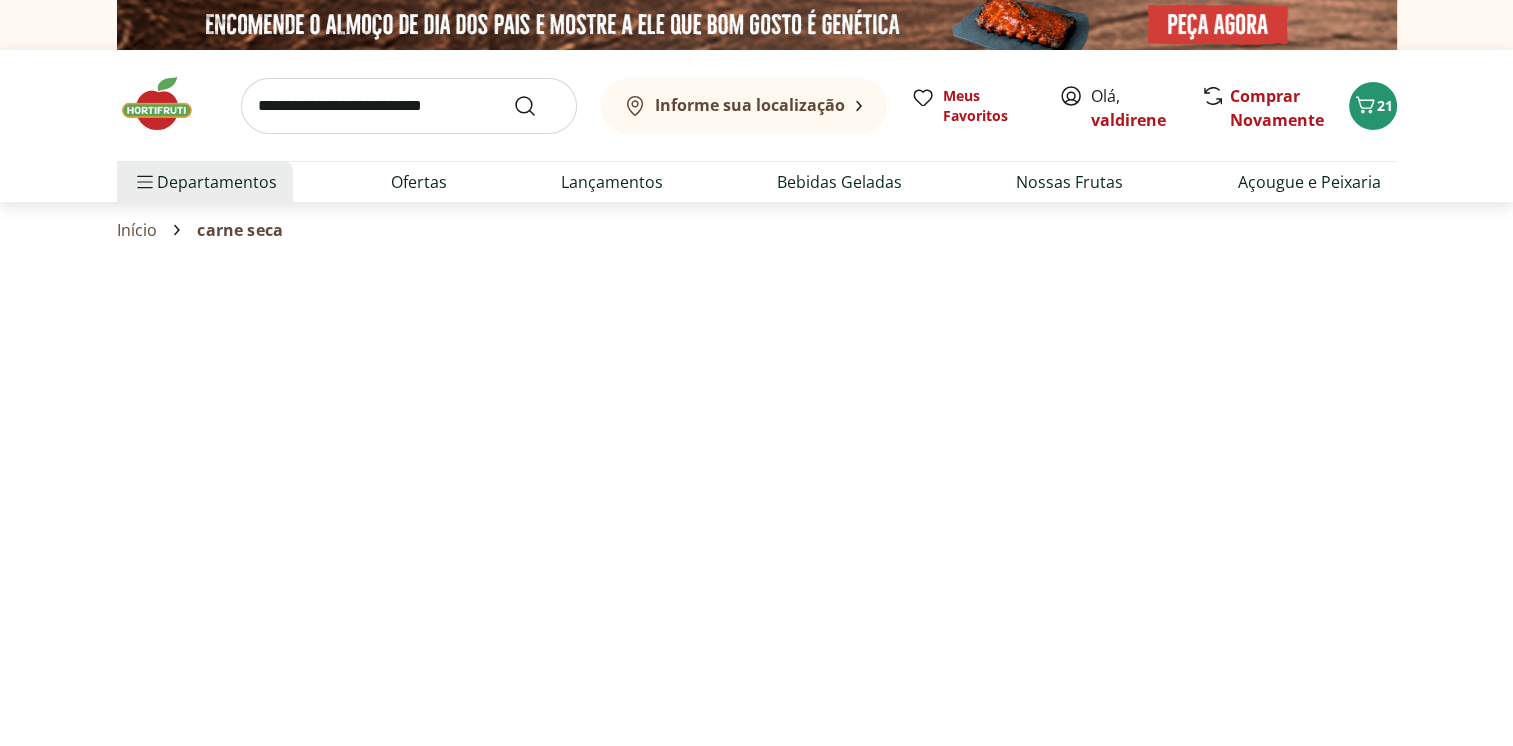 select on "**********" 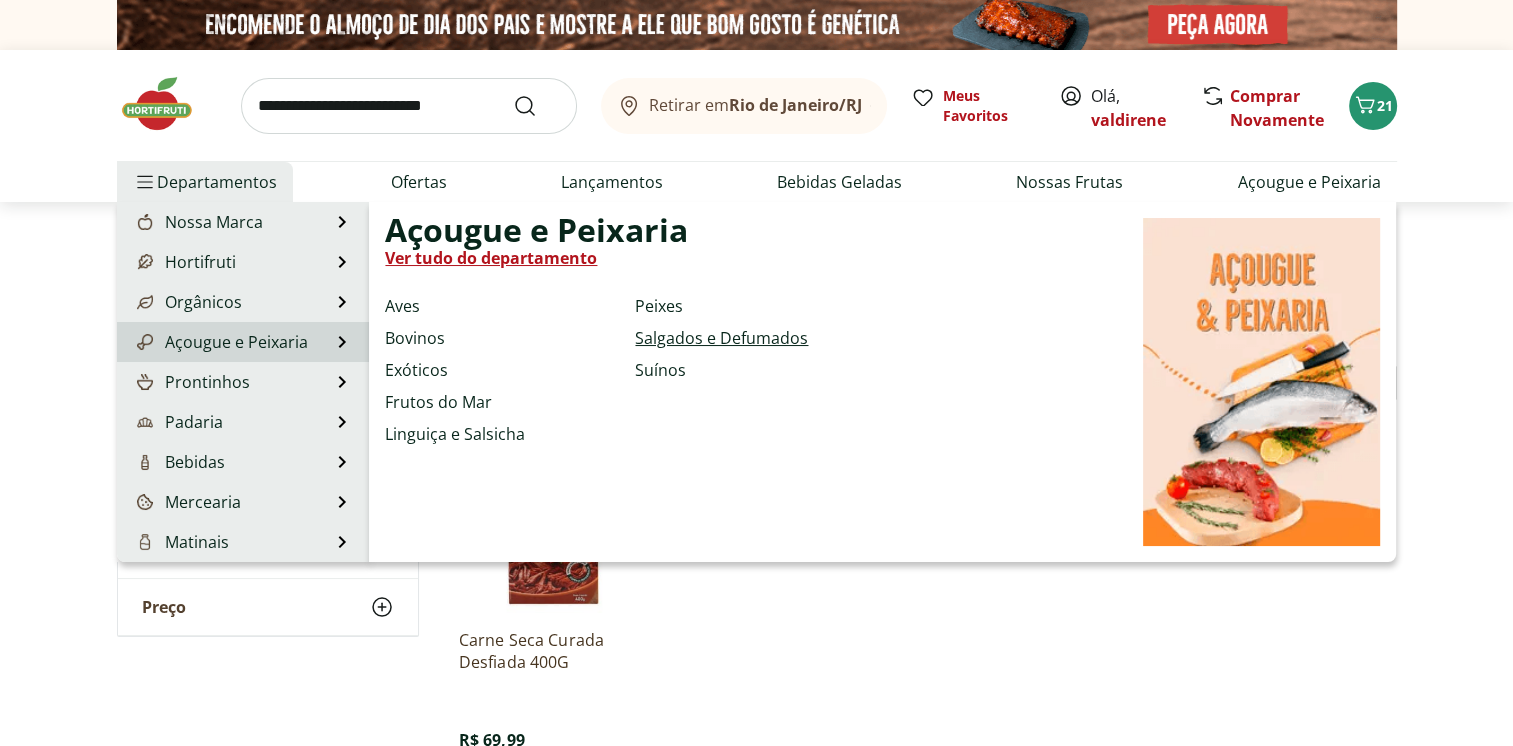 click on "Salgados e Defumados" at bounding box center [721, 338] 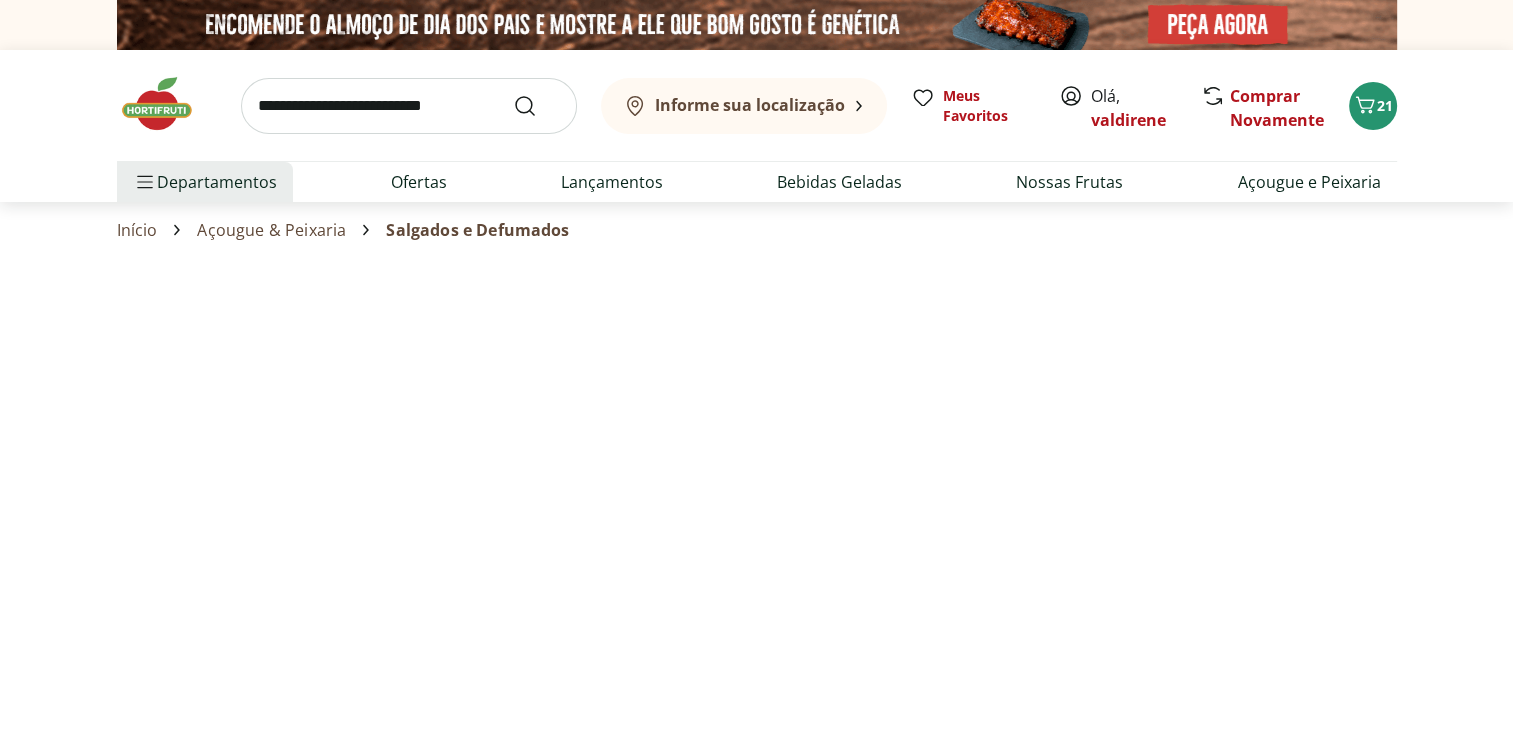 select on "**********" 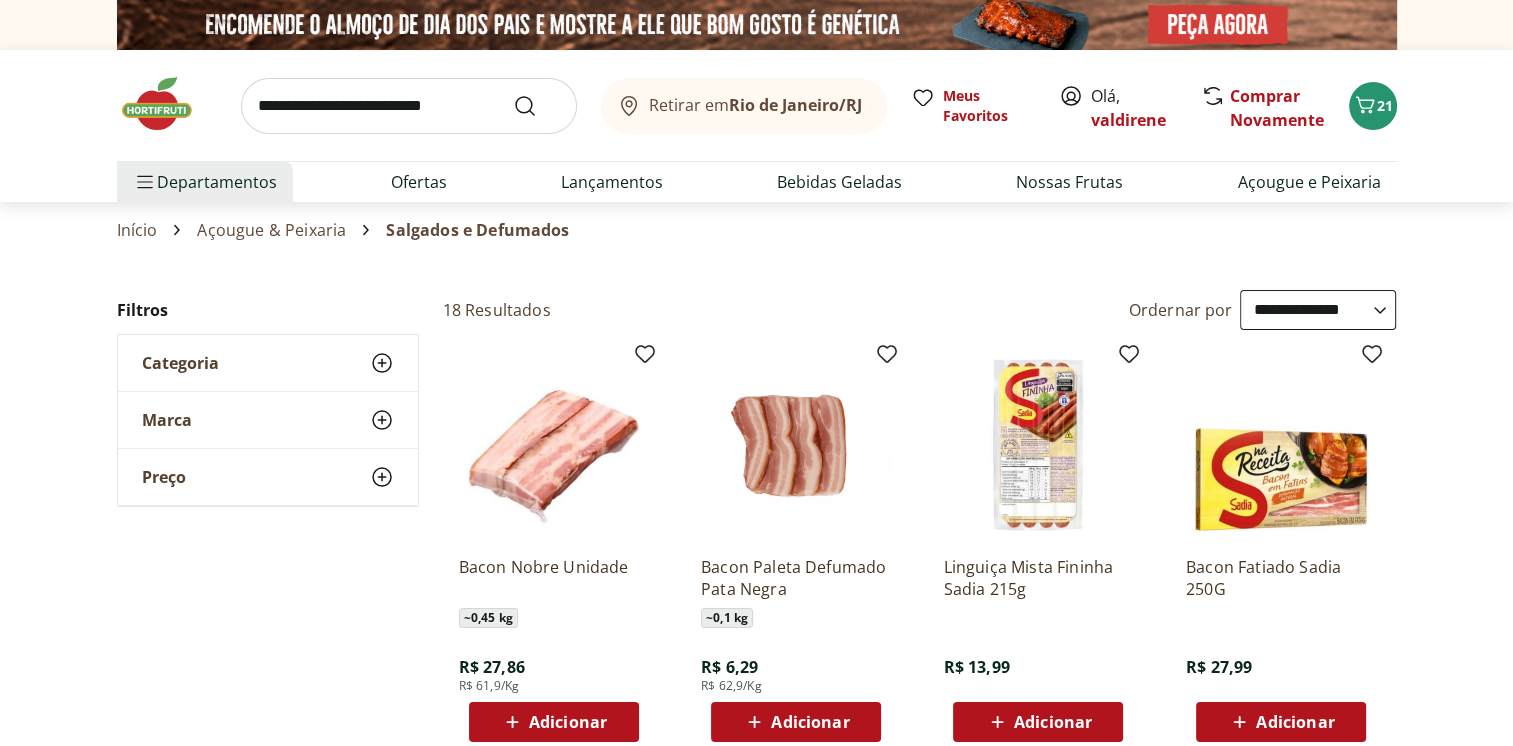 scroll, scrollTop: 133, scrollLeft: 0, axis: vertical 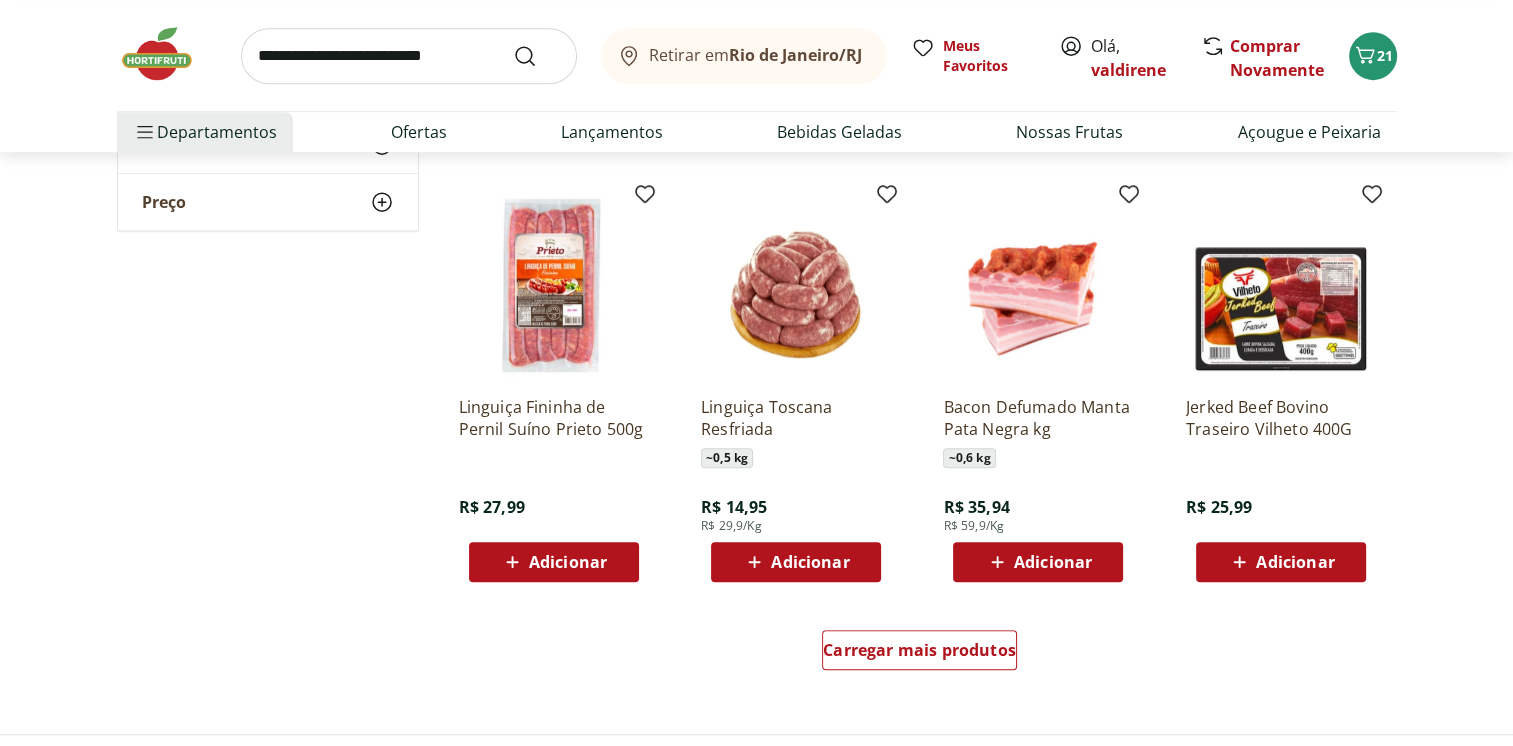 click on "Adicionar" at bounding box center (568, 562) 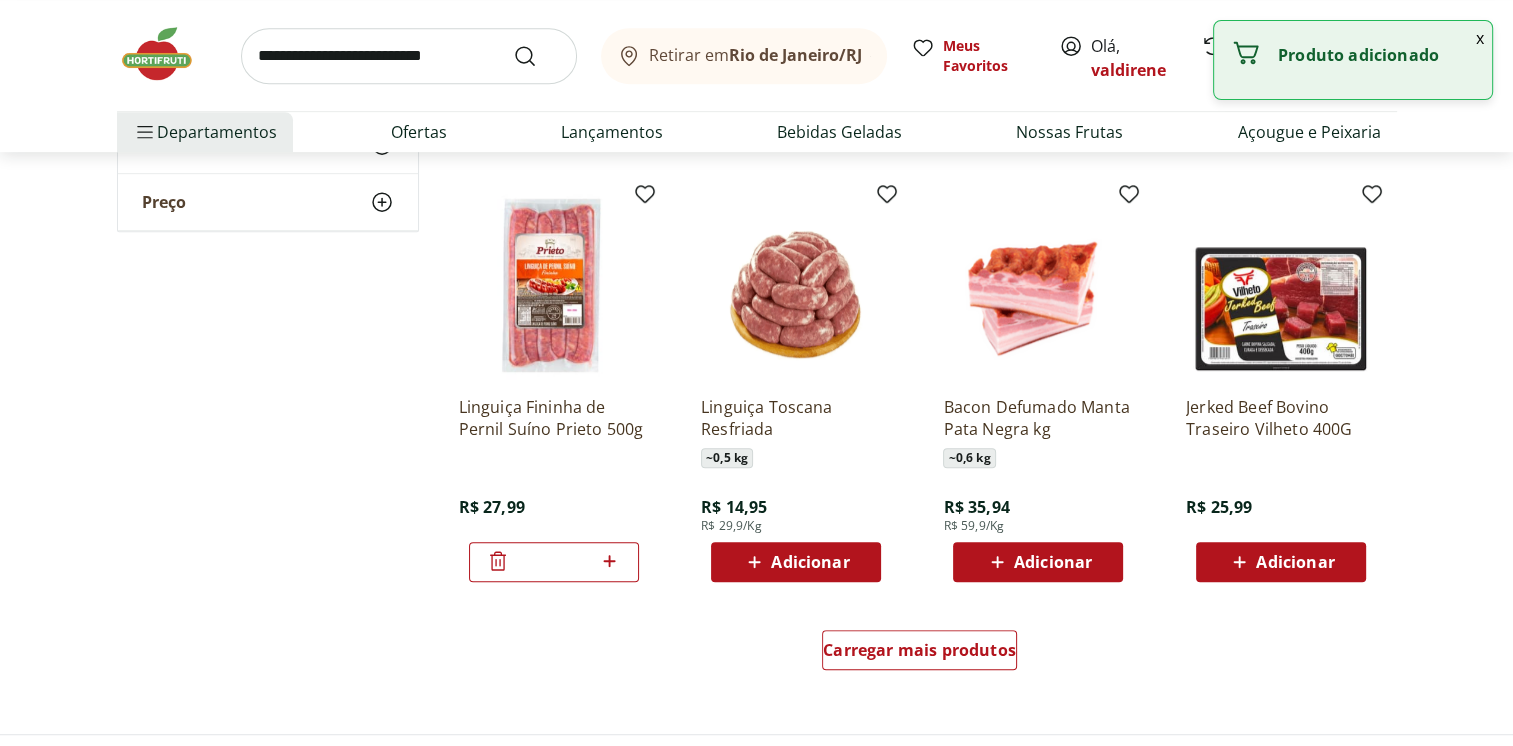 click 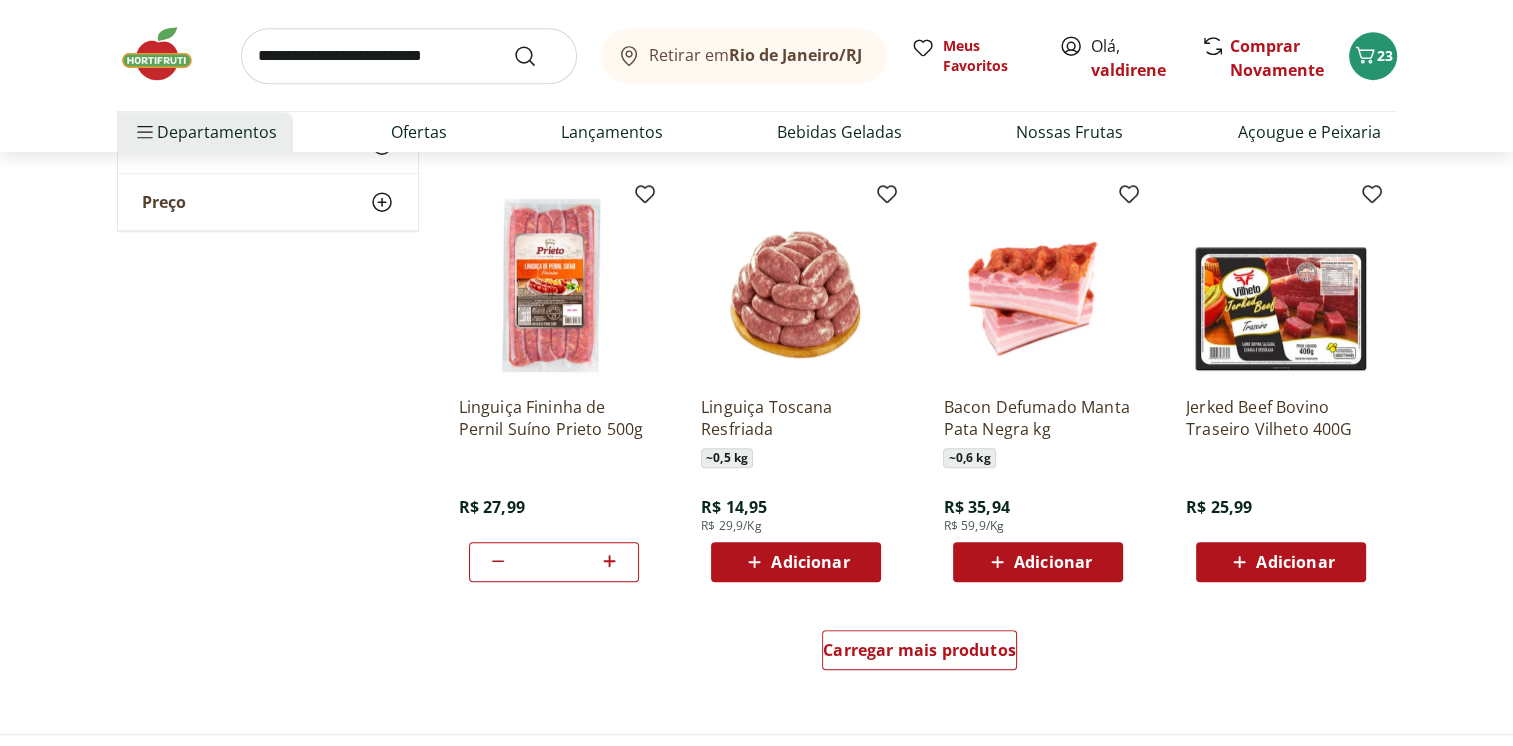click at bounding box center (554, 285) 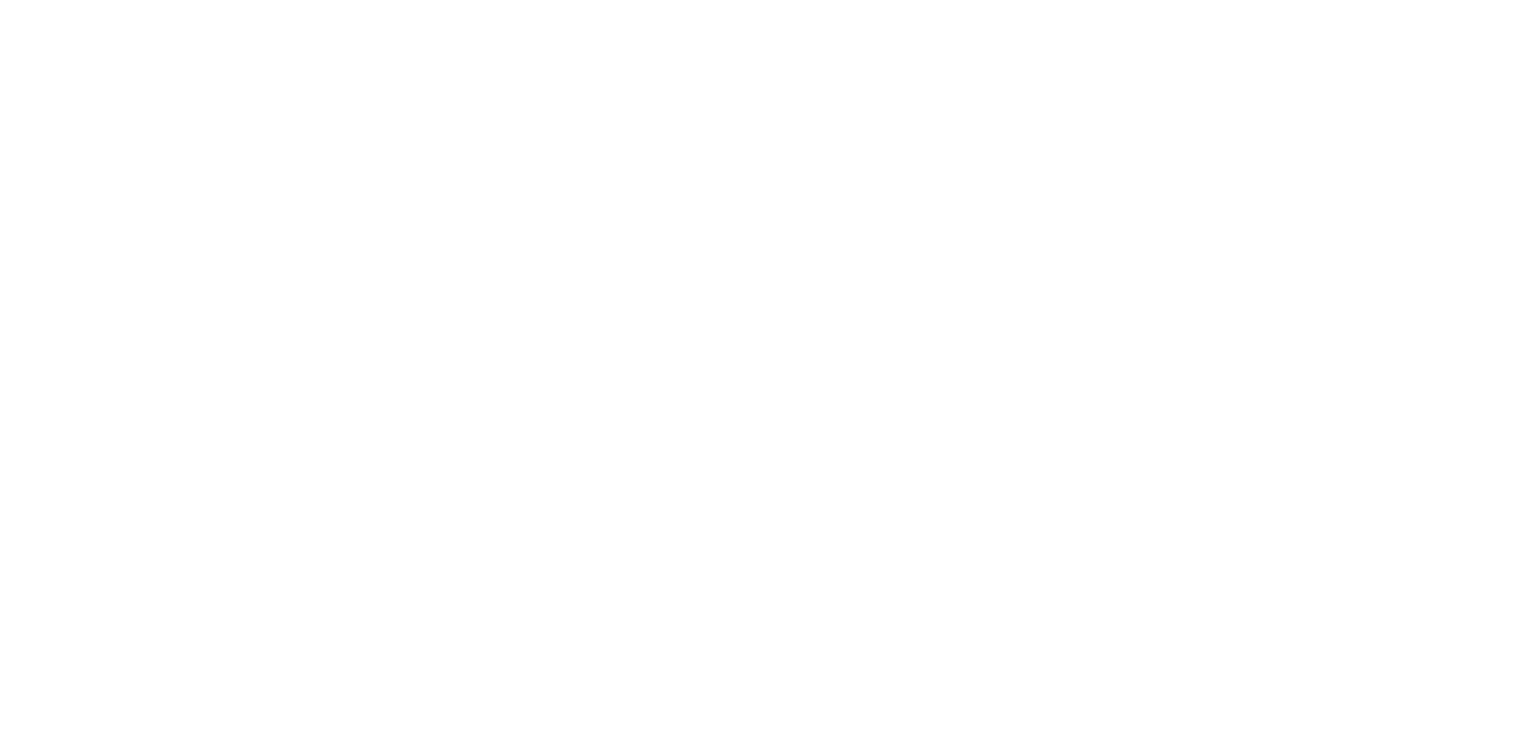 scroll, scrollTop: 0, scrollLeft: 0, axis: both 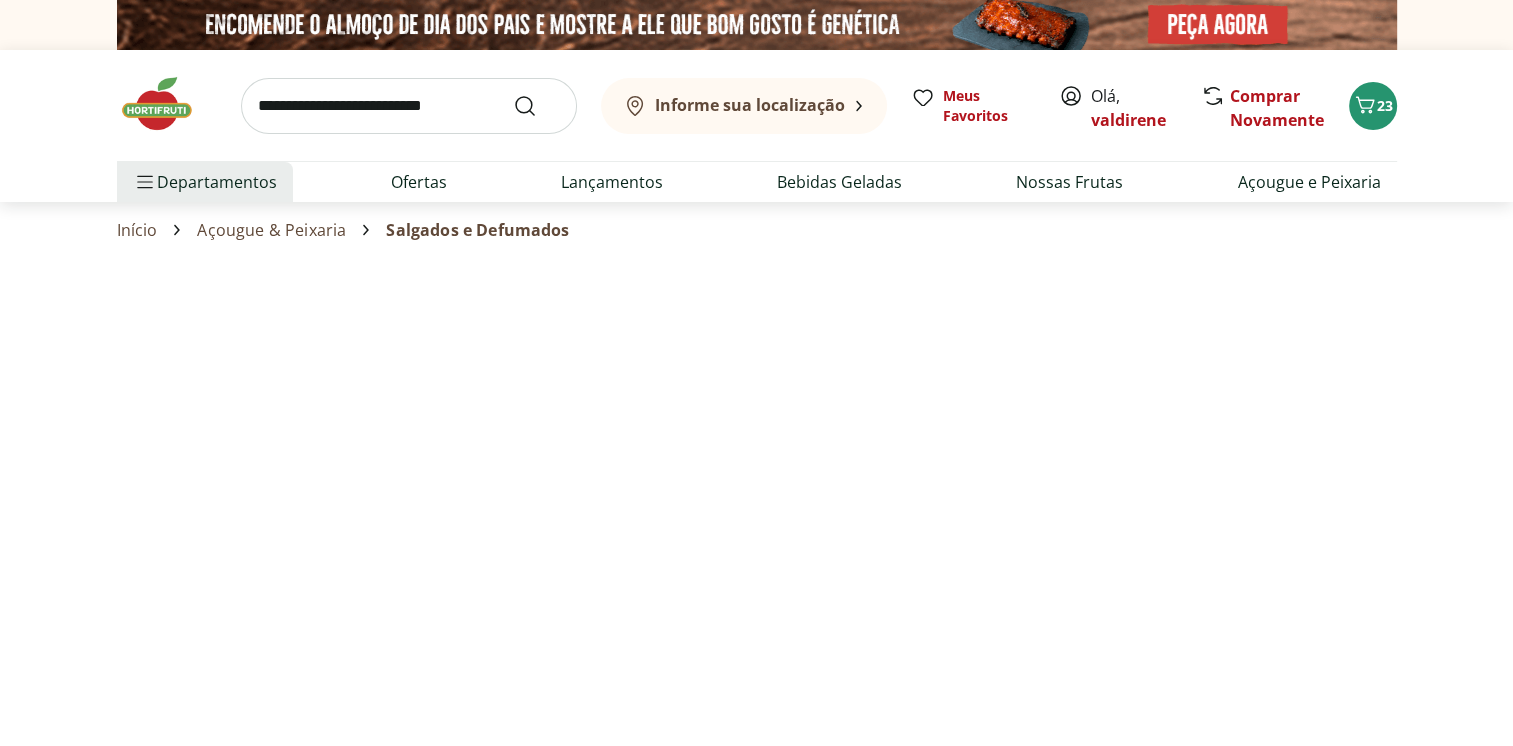 select on "**********" 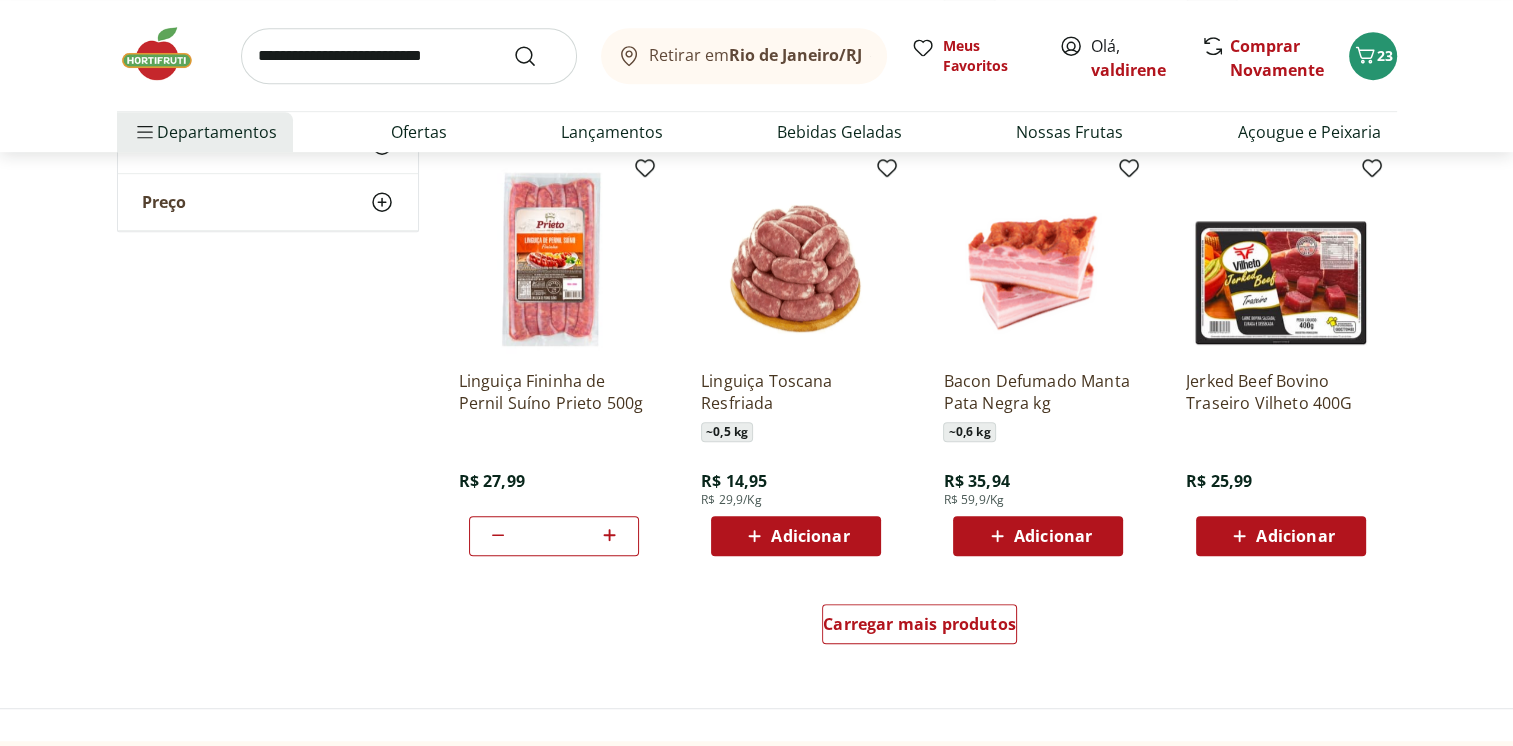 scroll, scrollTop: 1212, scrollLeft: 0, axis: vertical 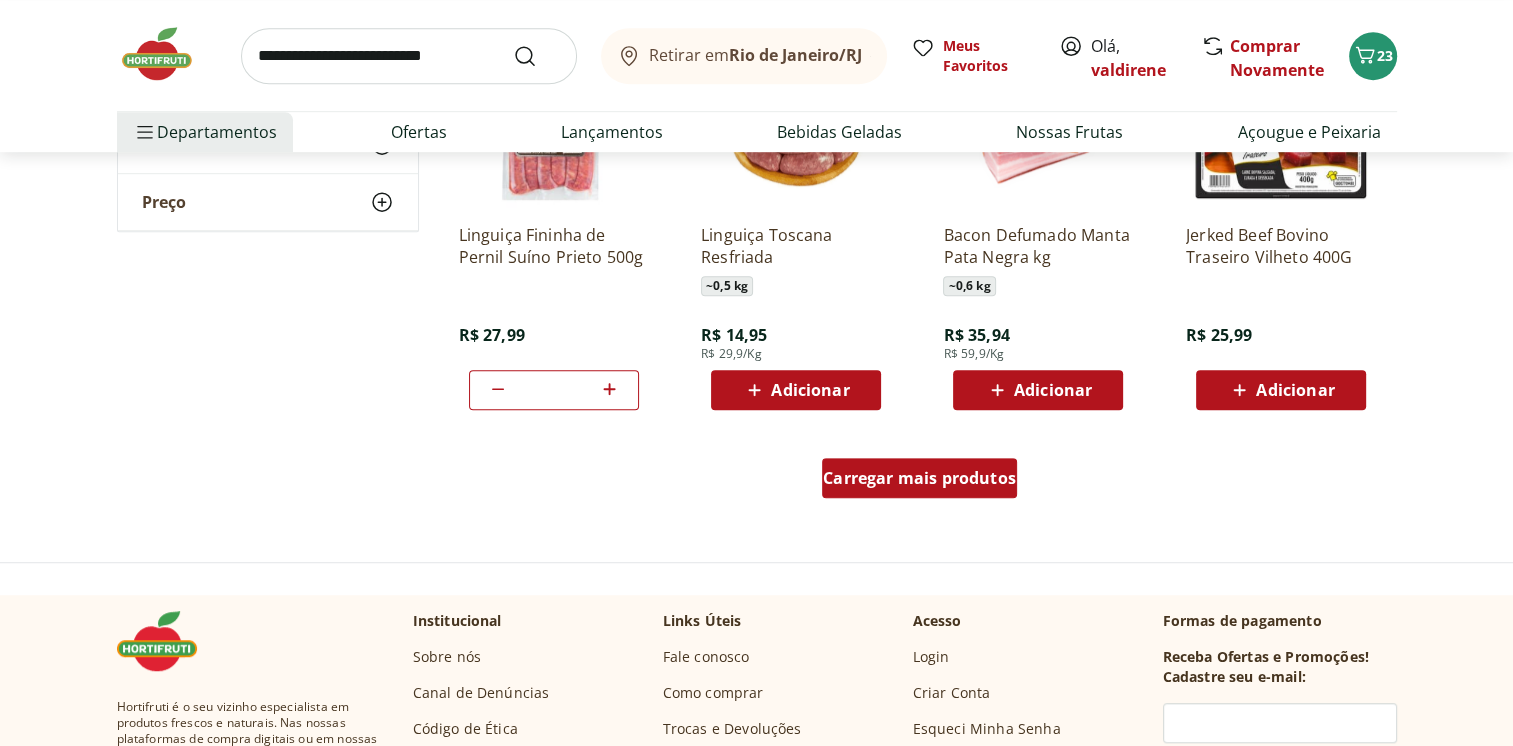 click on "Carregar mais produtos" at bounding box center [919, 478] 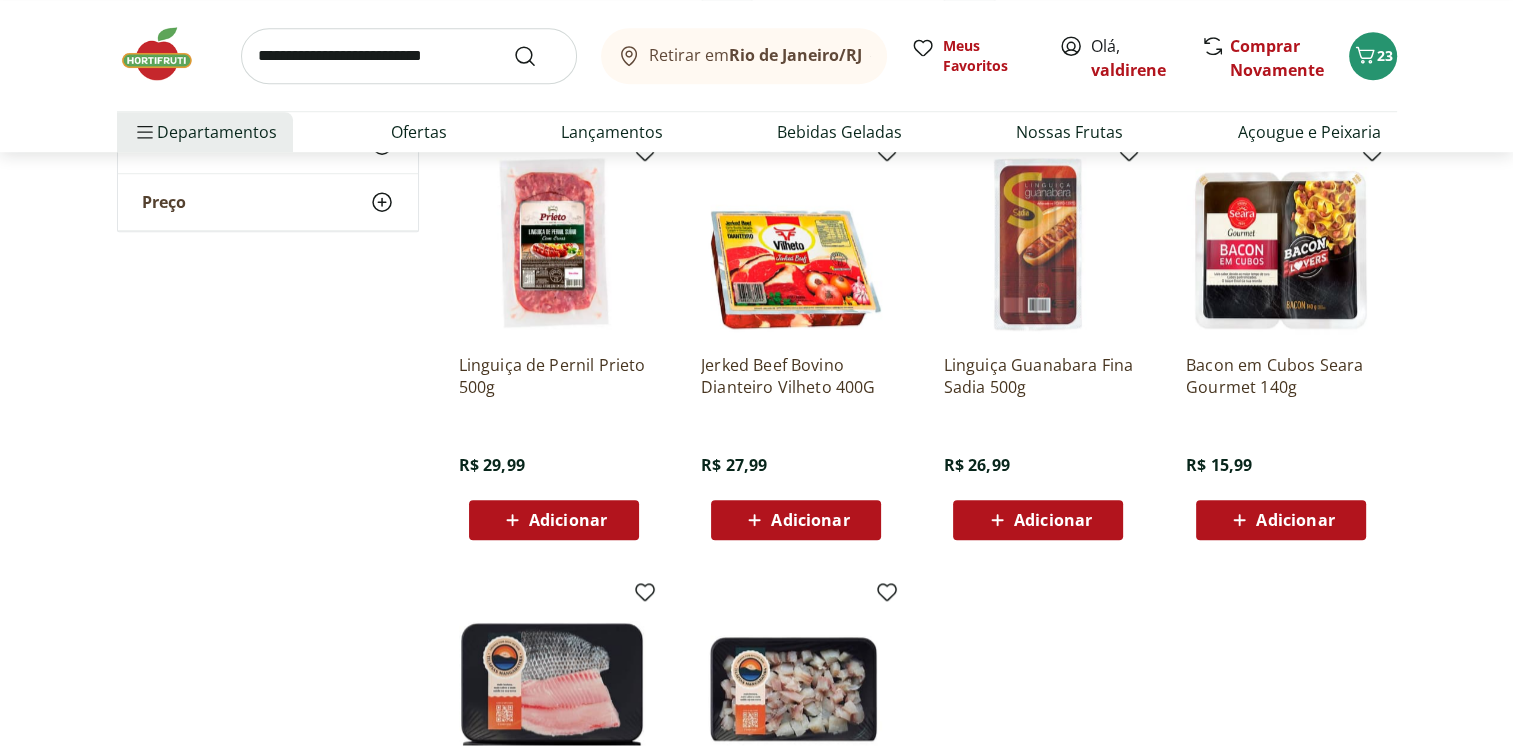 scroll, scrollTop: 1560, scrollLeft: 0, axis: vertical 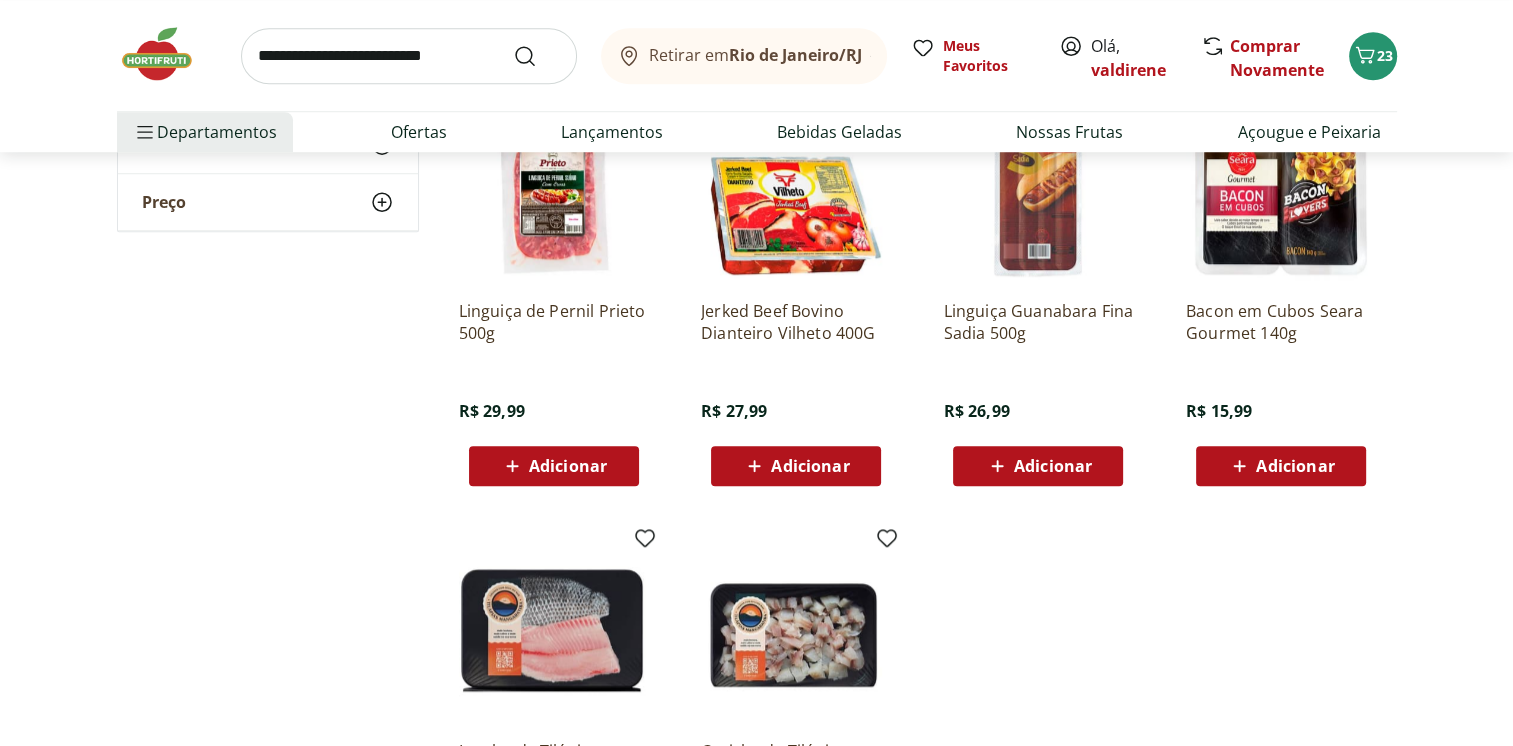 click on "Adicionar" at bounding box center (810, 466) 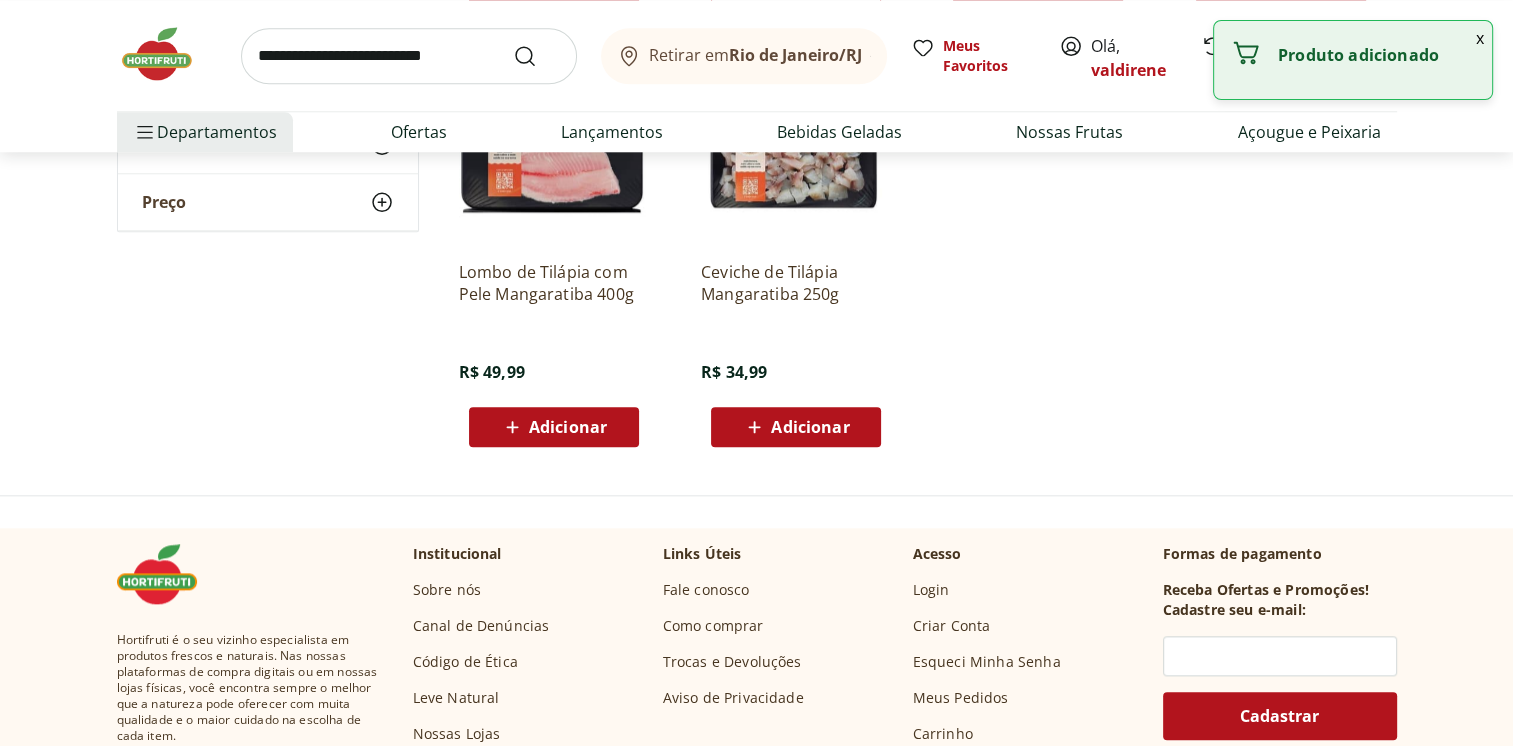scroll, scrollTop: 2159, scrollLeft: 0, axis: vertical 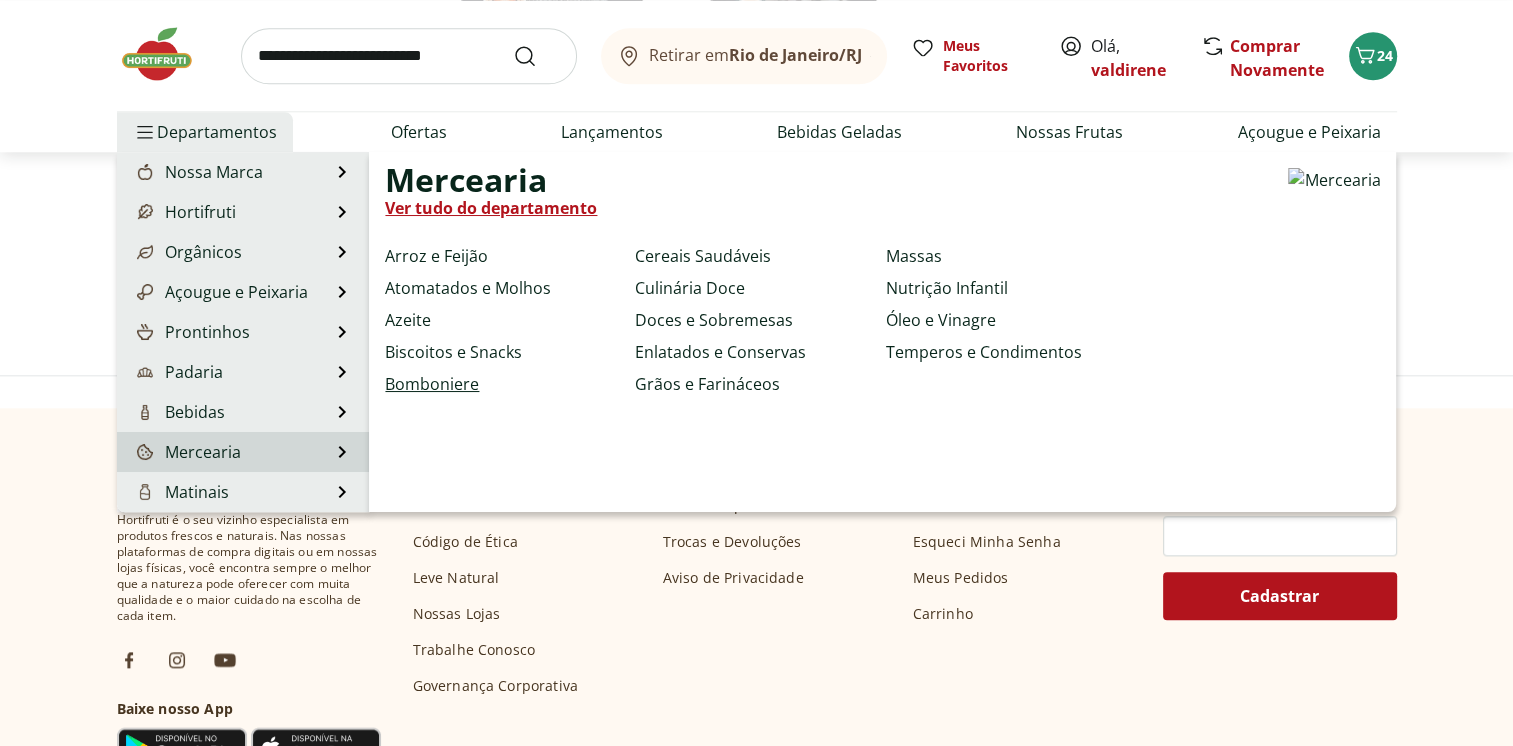 click on "Bomboniere" at bounding box center (432, 384) 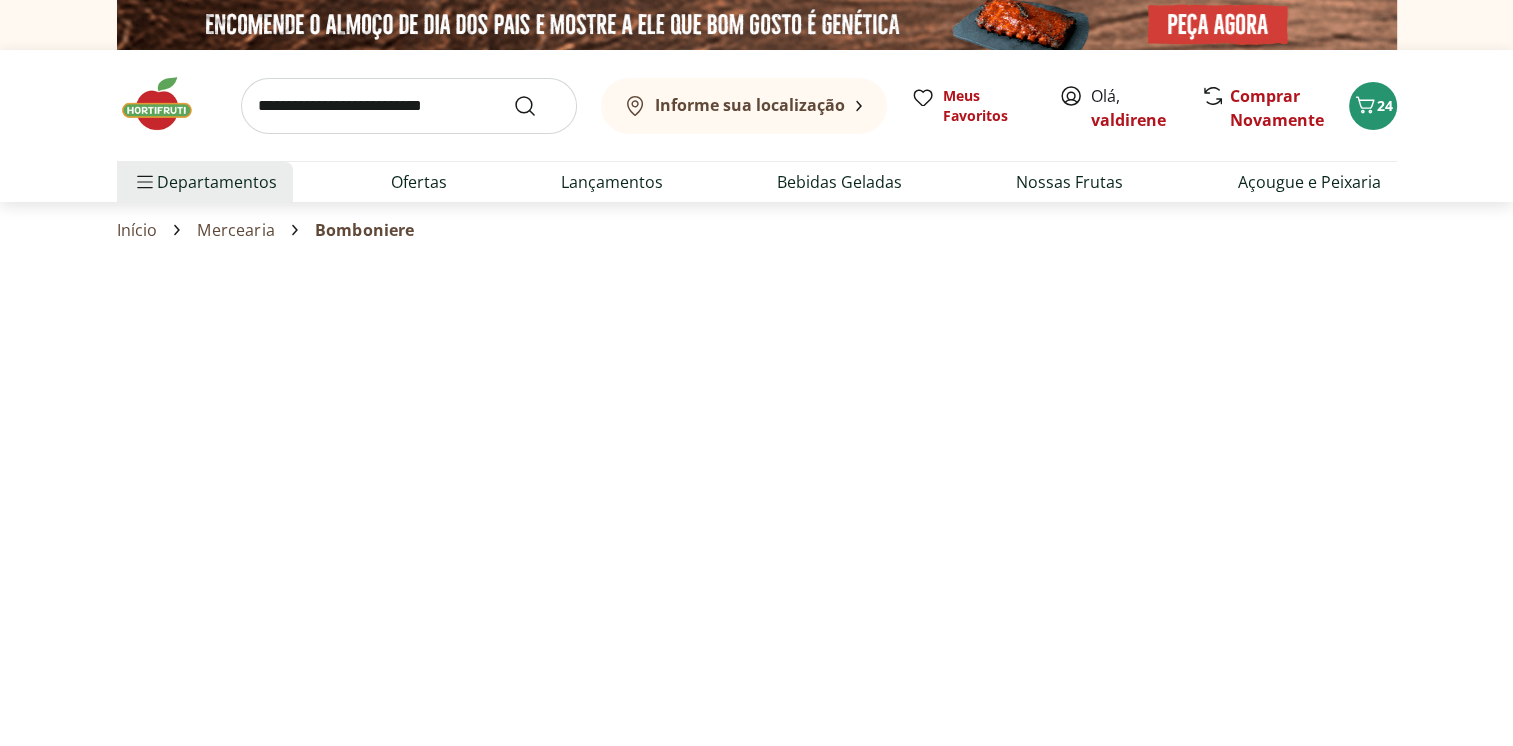 select on "**********" 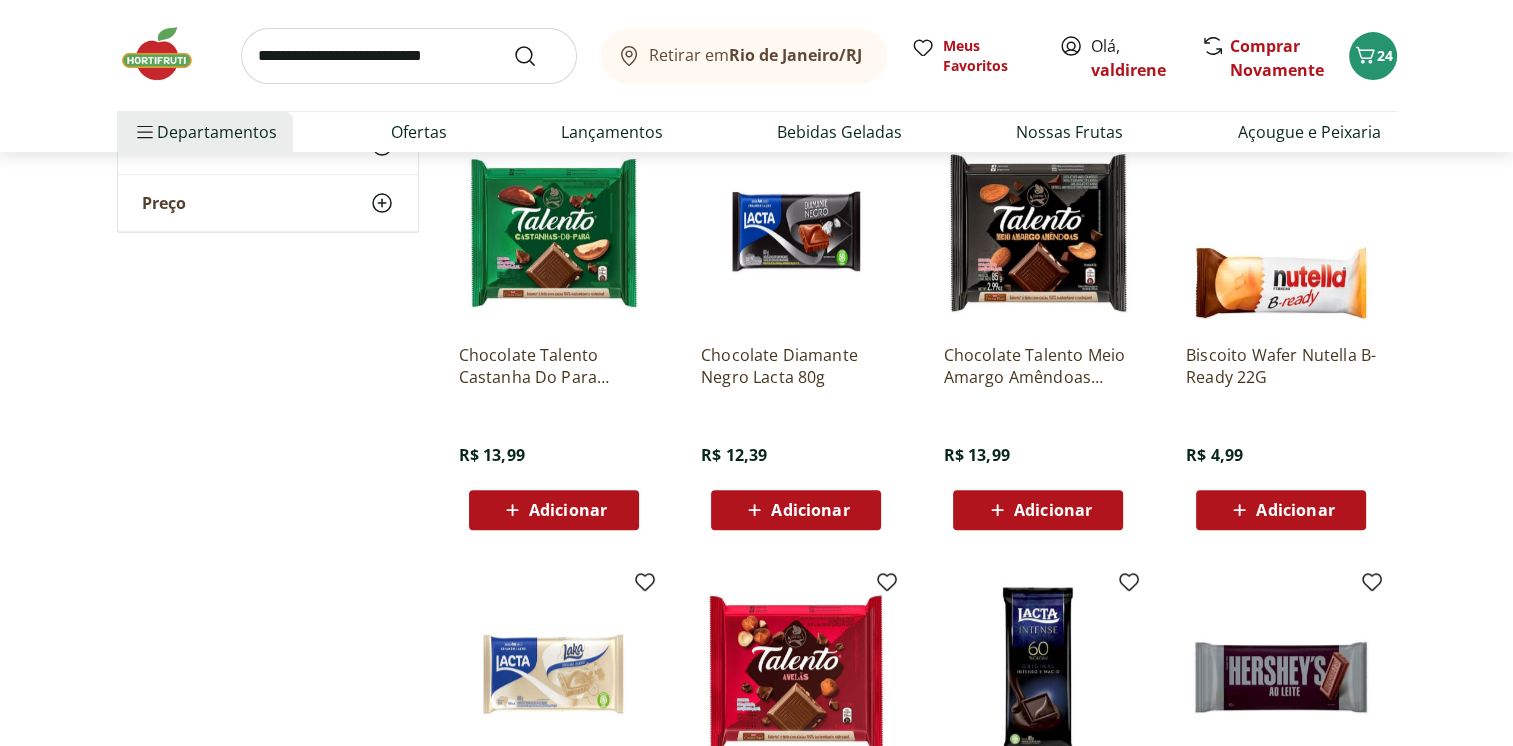 scroll, scrollTop: 1305, scrollLeft: 0, axis: vertical 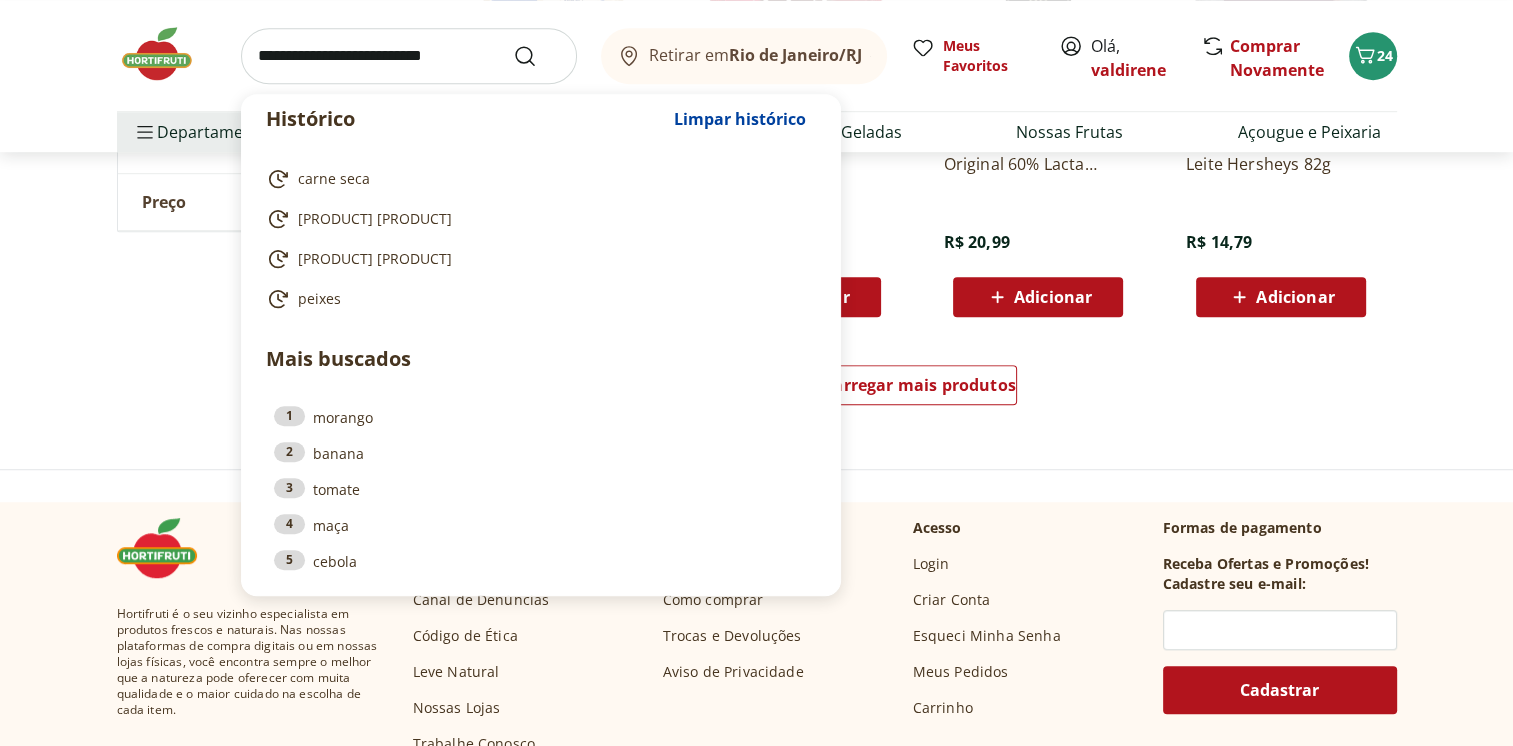 click at bounding box center (409, 56) 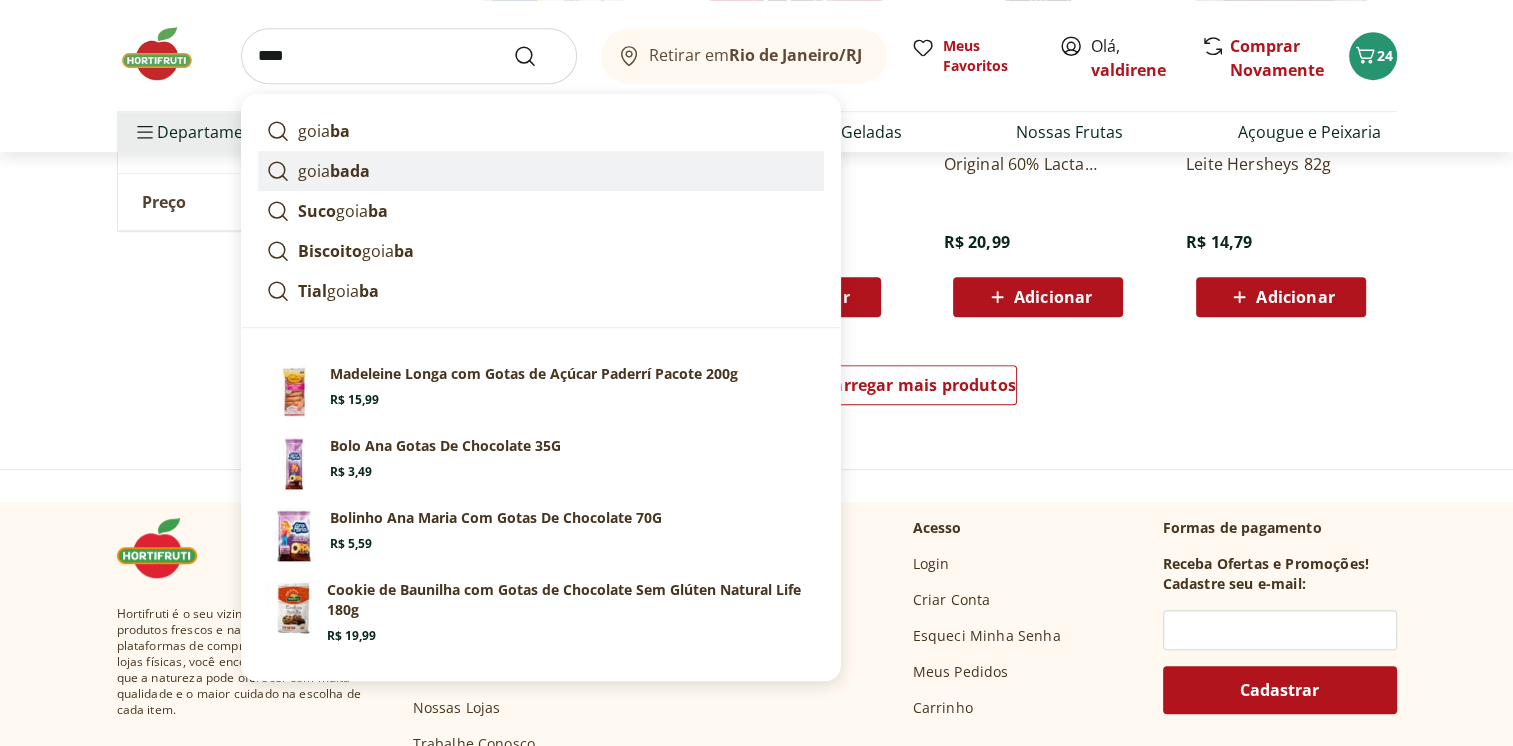 click on "bada" at bounding box center (350, 171) 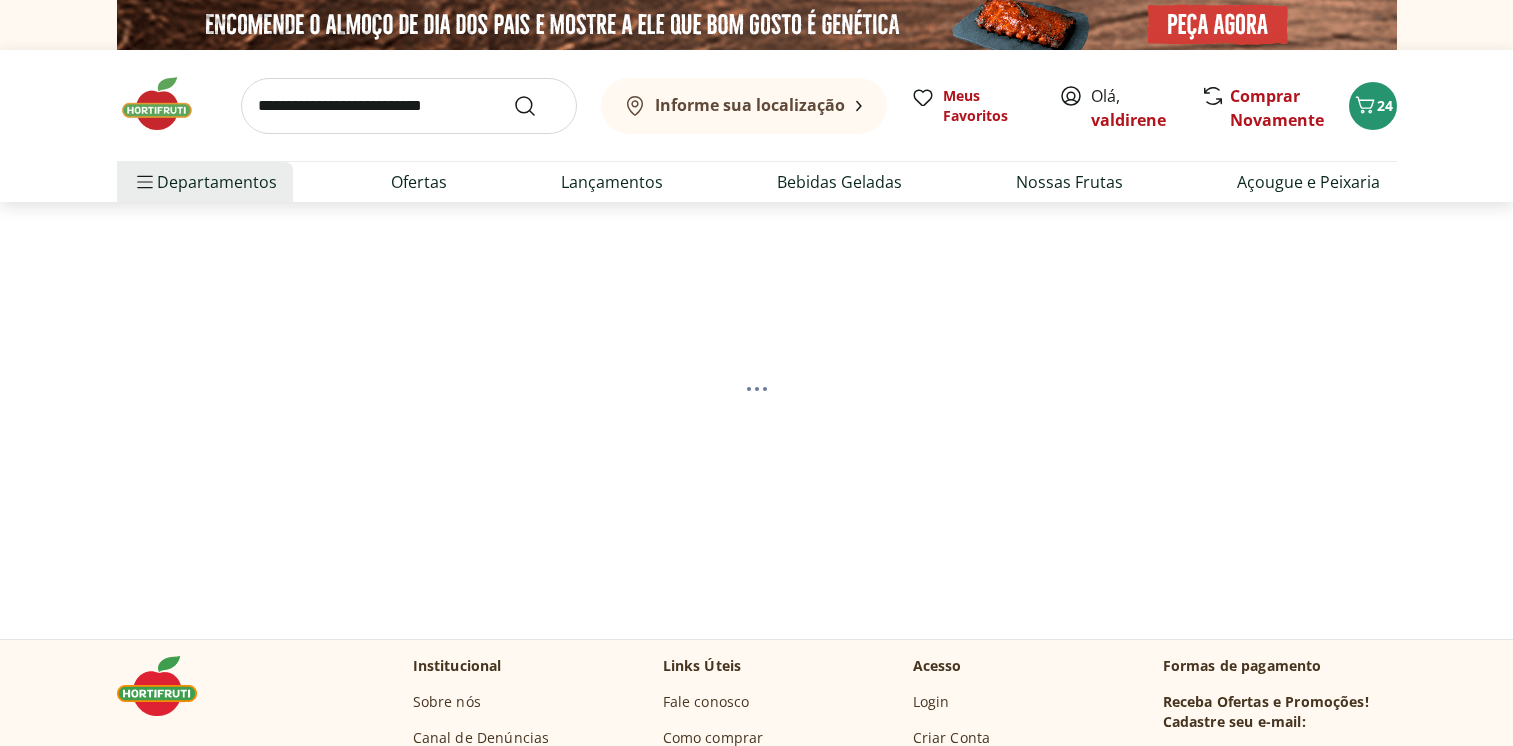 scroll, scrollTop: 0, scrollLeft: 0, axis: both 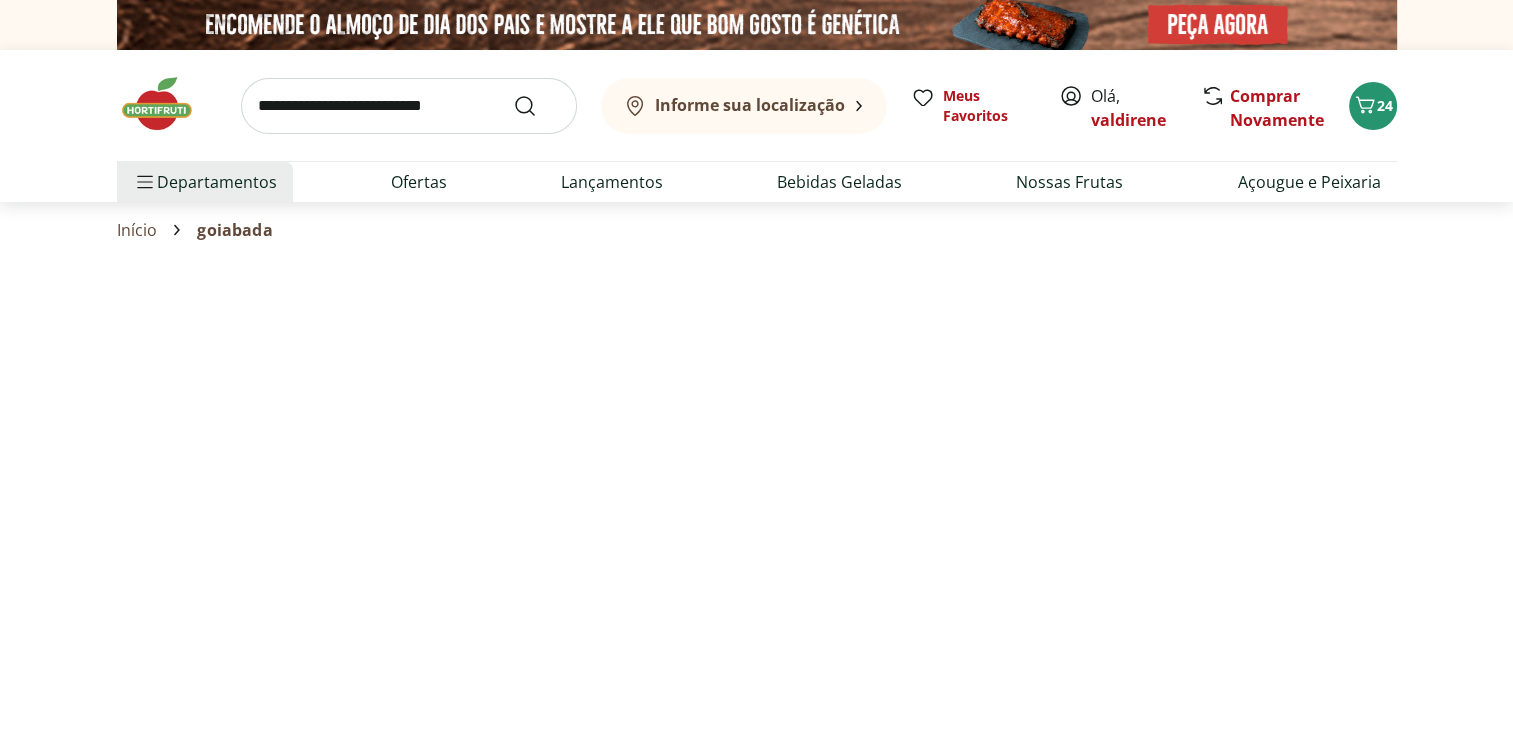 select on "**********" 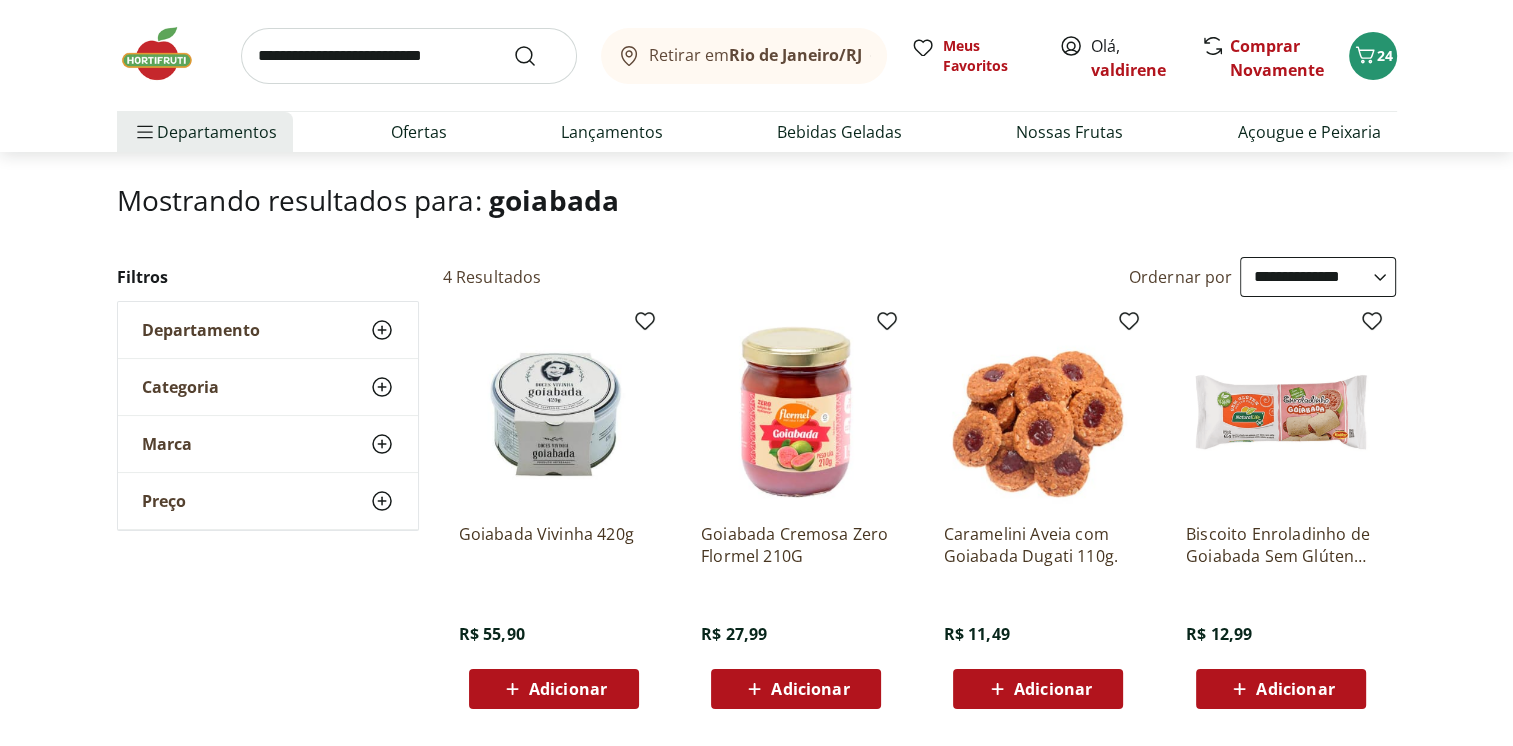 scroll, scrollTop: 213, scrollLeft: 0, axis: vertical 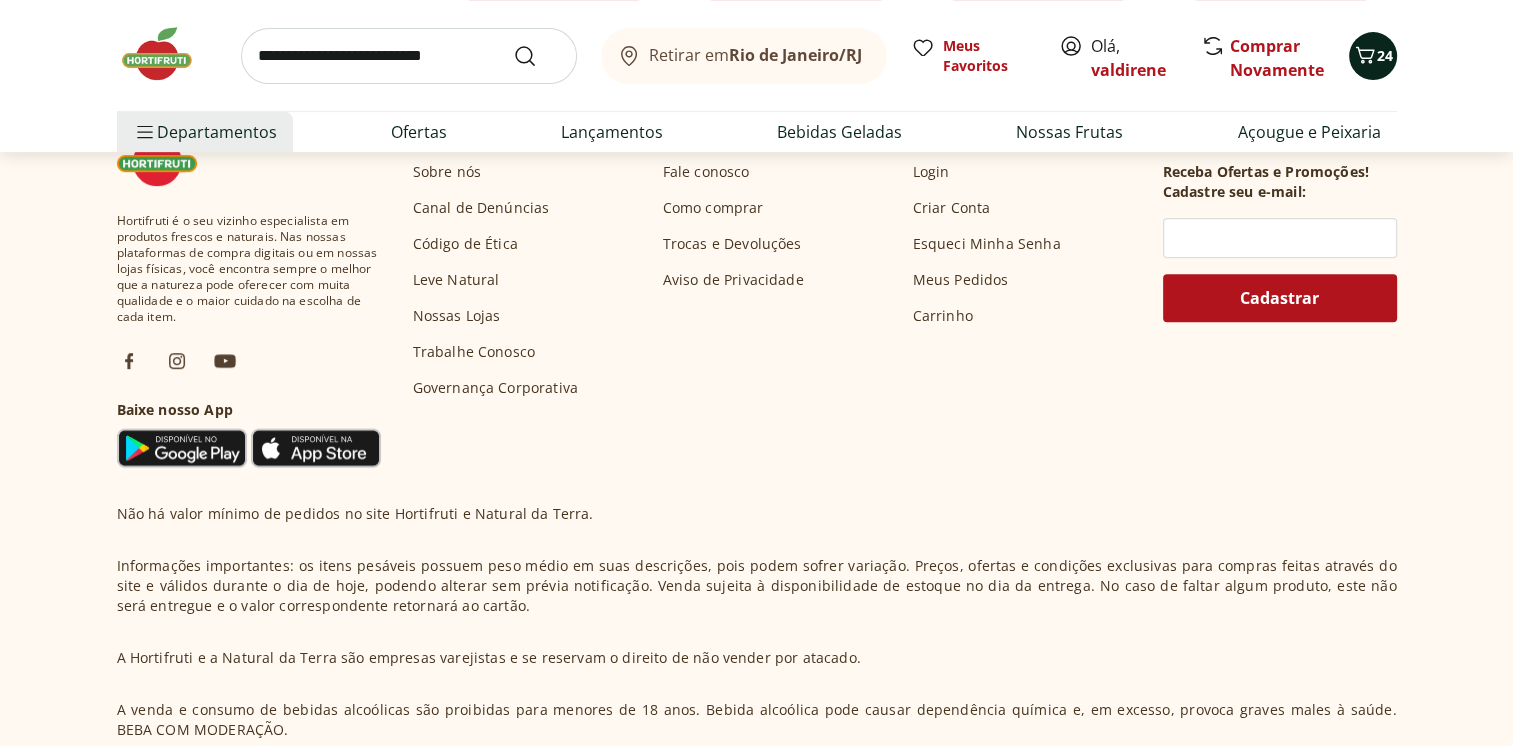 click on "24" at bounding box center (1385, 55) 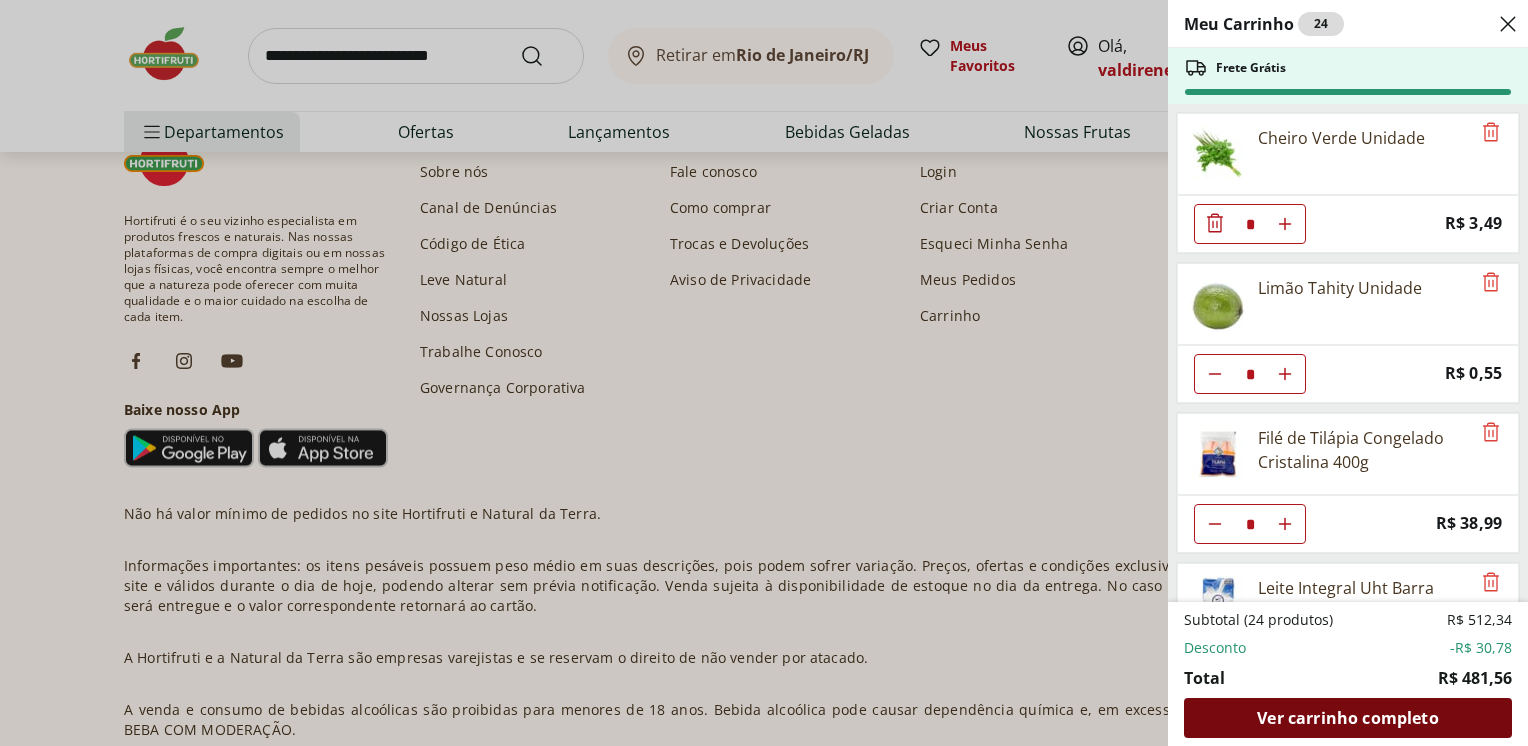 click on "Ver carrinho completo" at bounding box center [1347, 718] 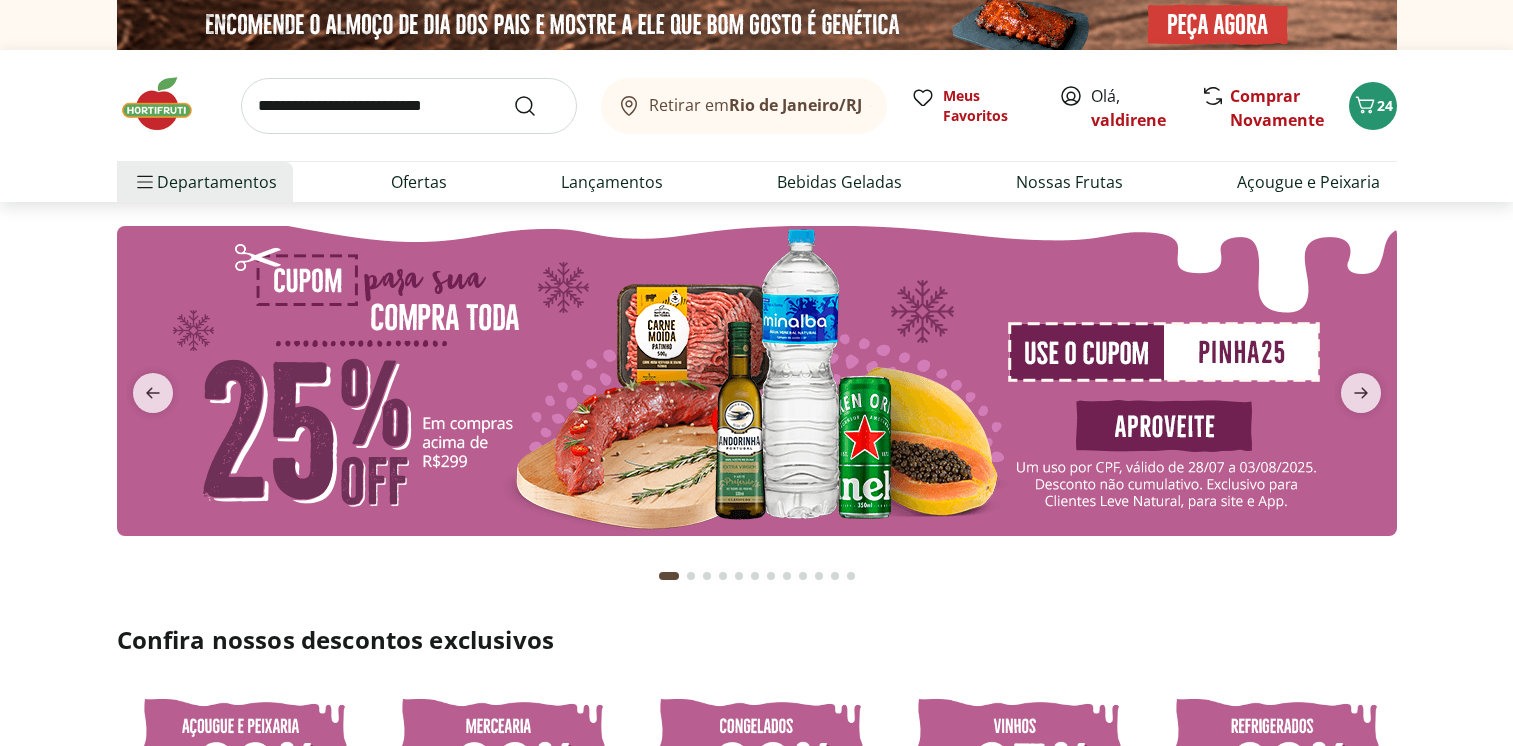 scroll, scrollTop: 0, scrollLeft: 0, axis: both 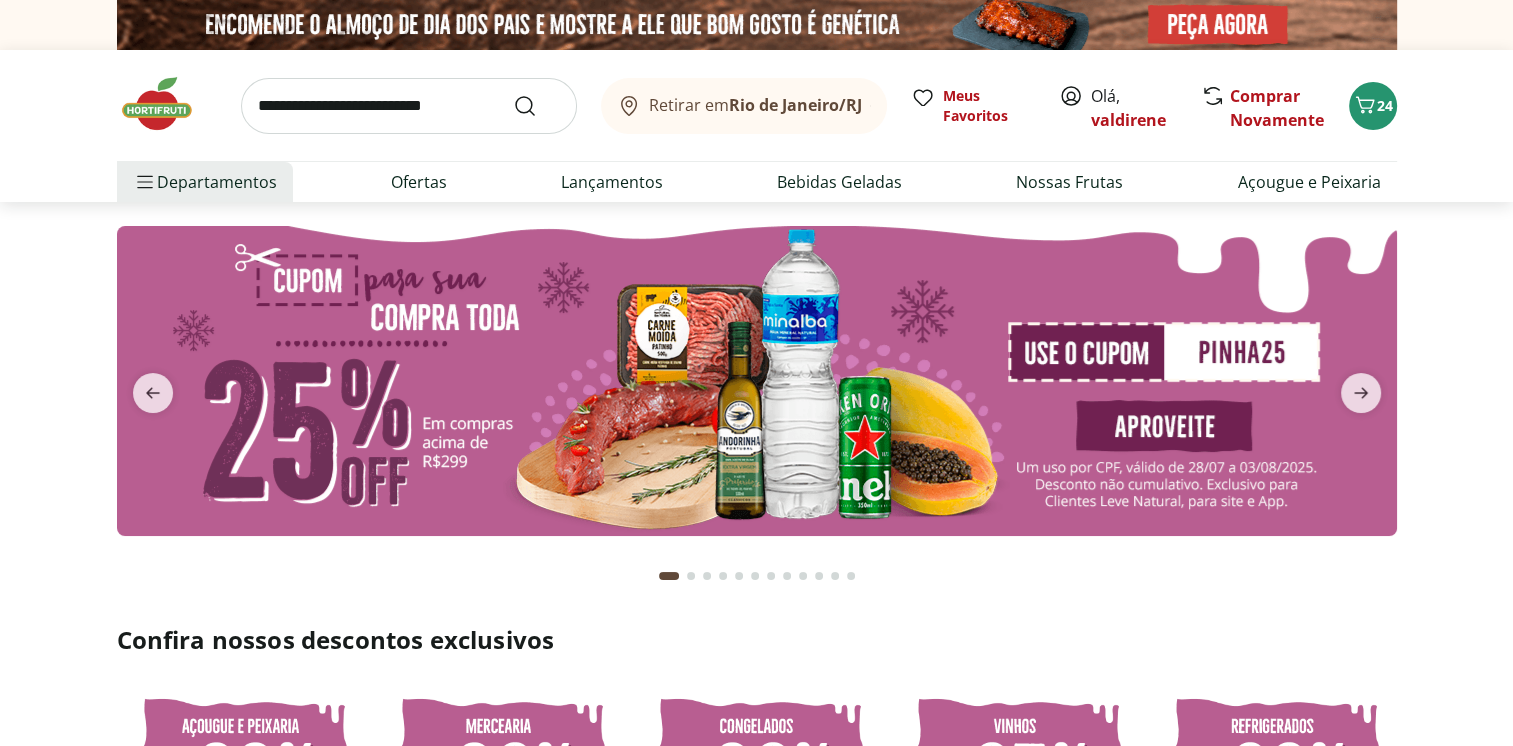 click at bounding box center [409, 106] 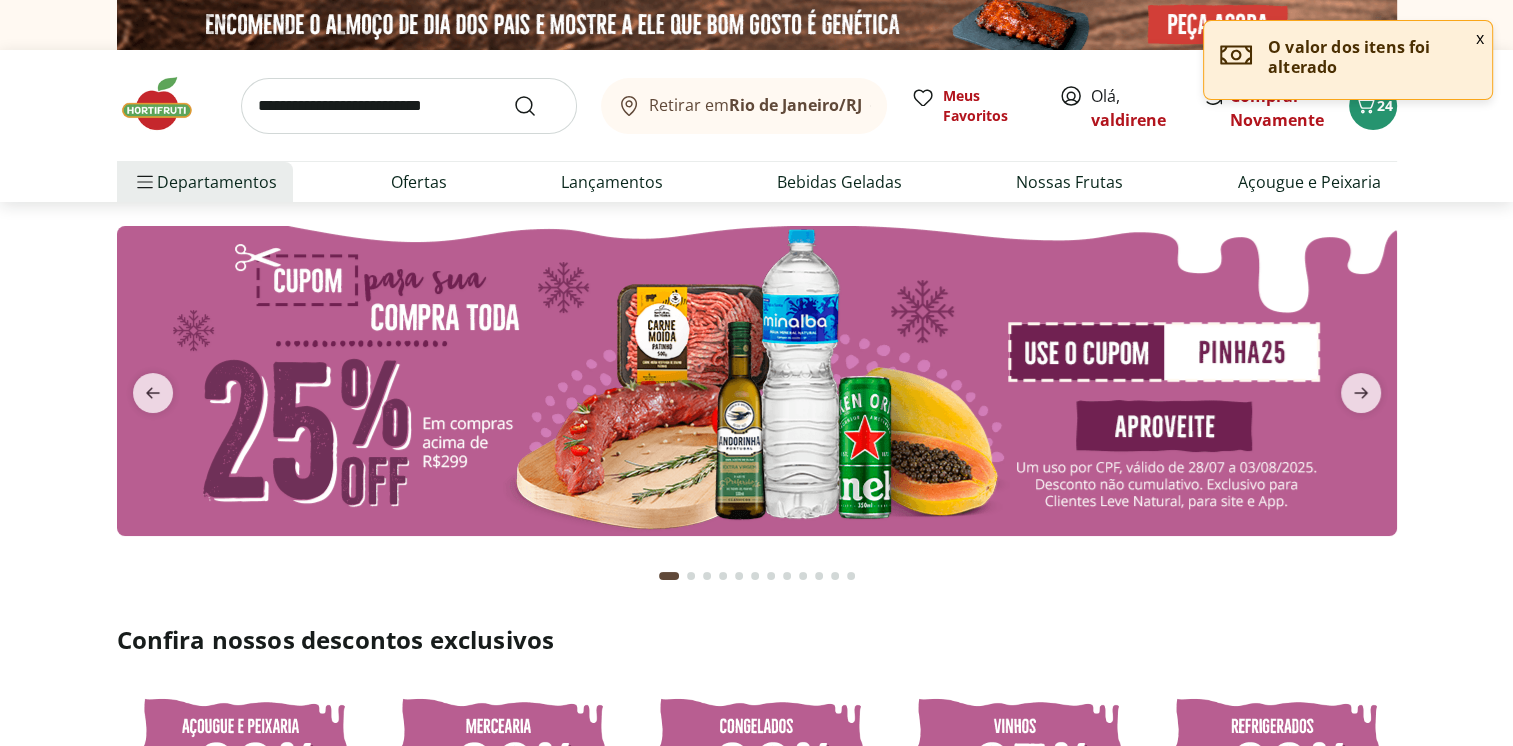 click at bounding box center [756, 401] 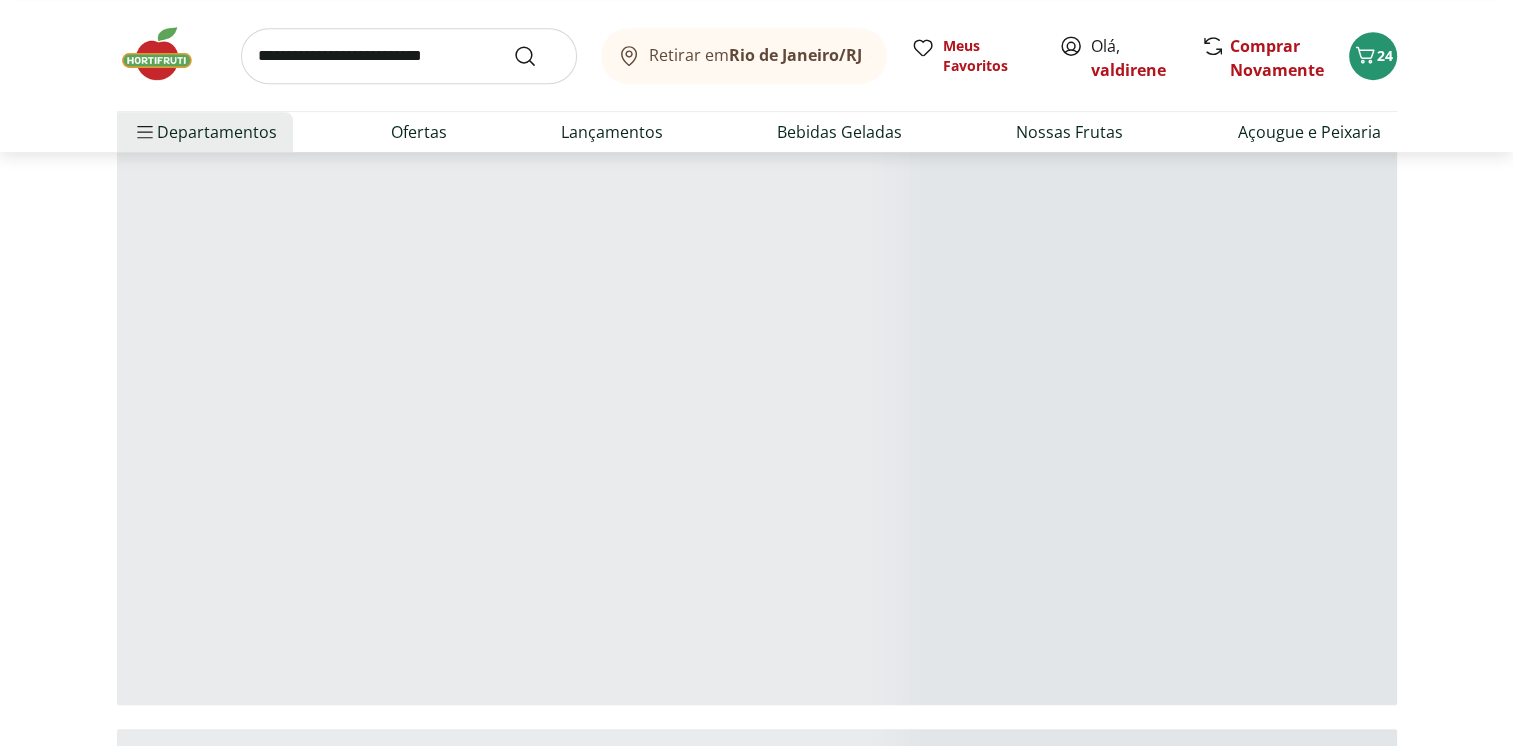 scroll, scrollTop: 1066, scrollLeft: 0, axis: vertical 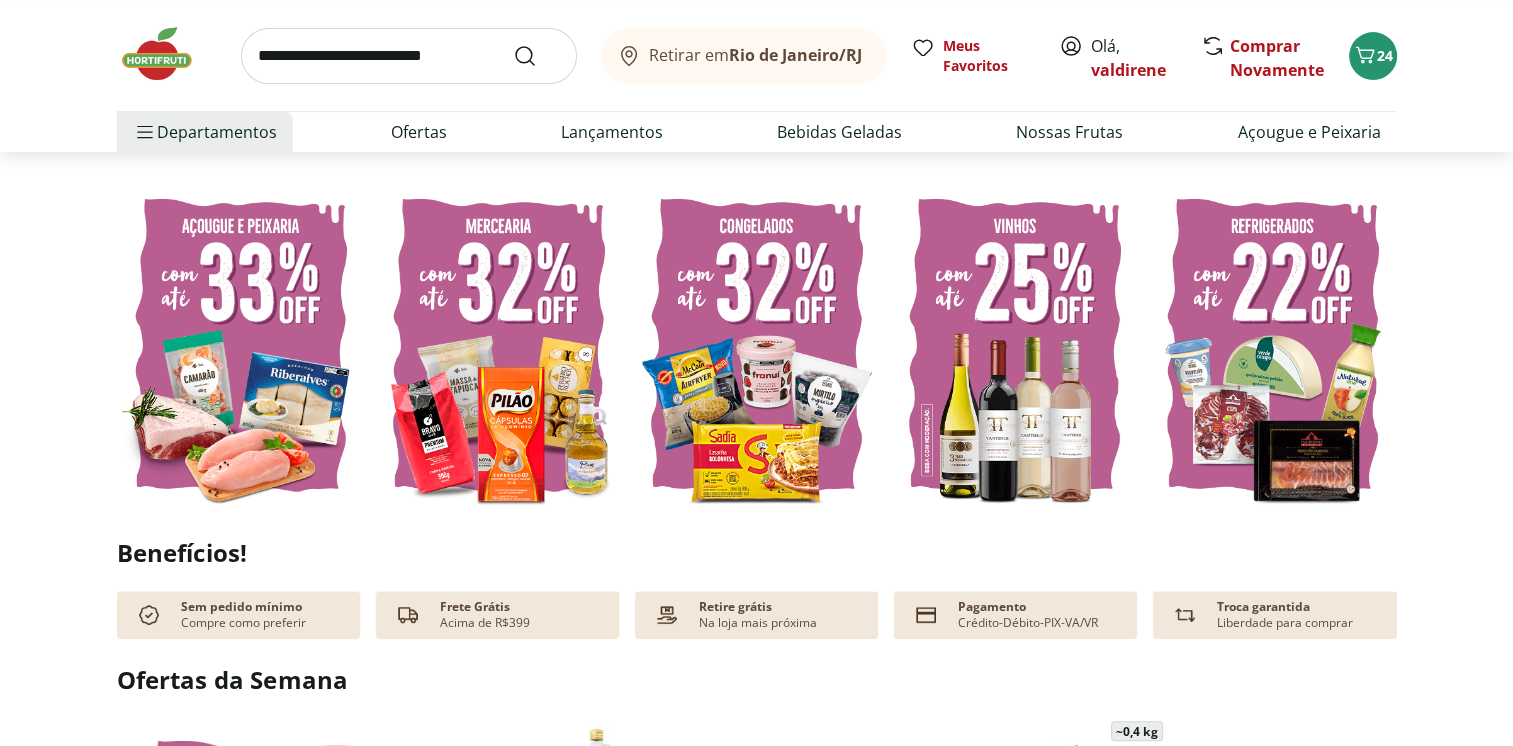 click at bounding box center (409, 56) 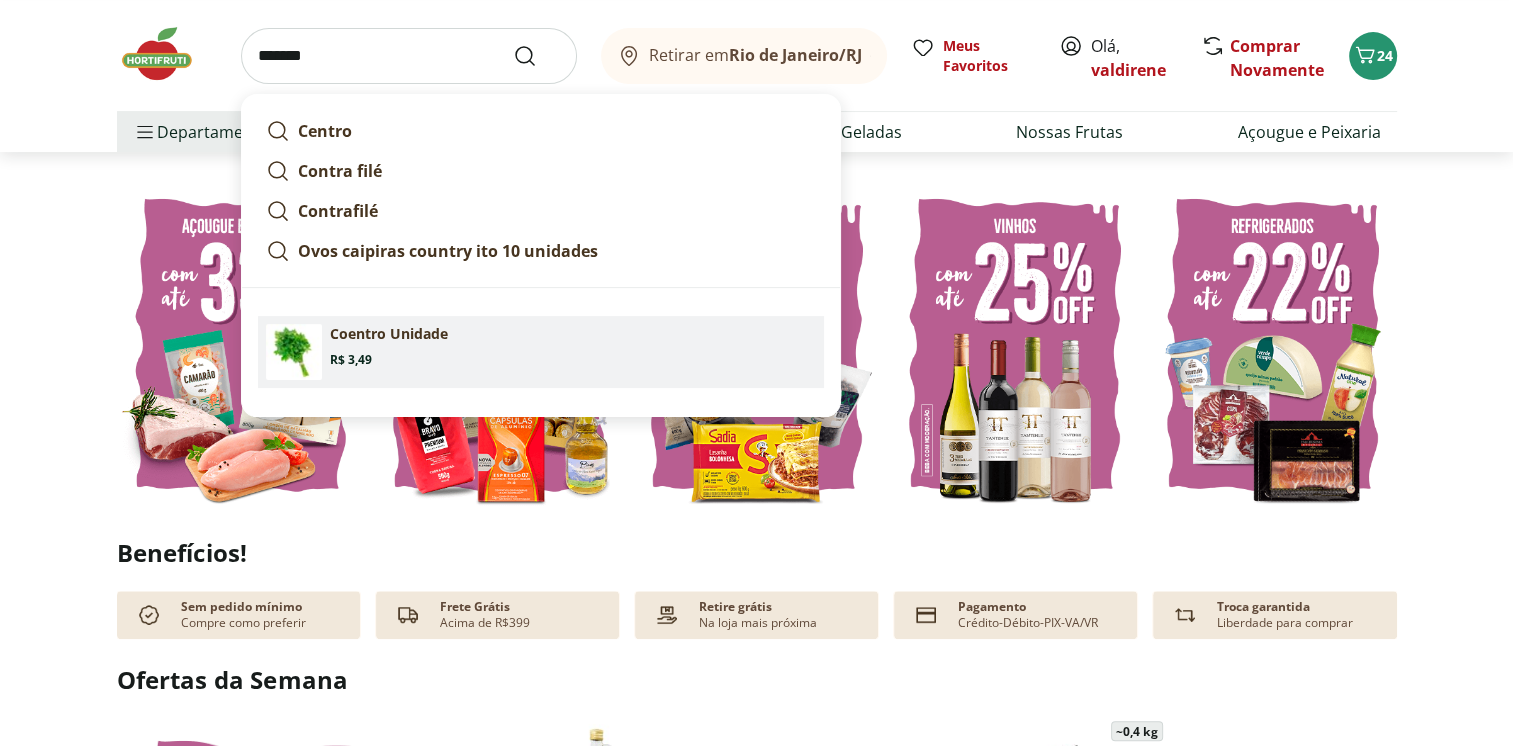 click on "Coentro Unidade Price: R$ 3,49" at bounding box center [573, 346] 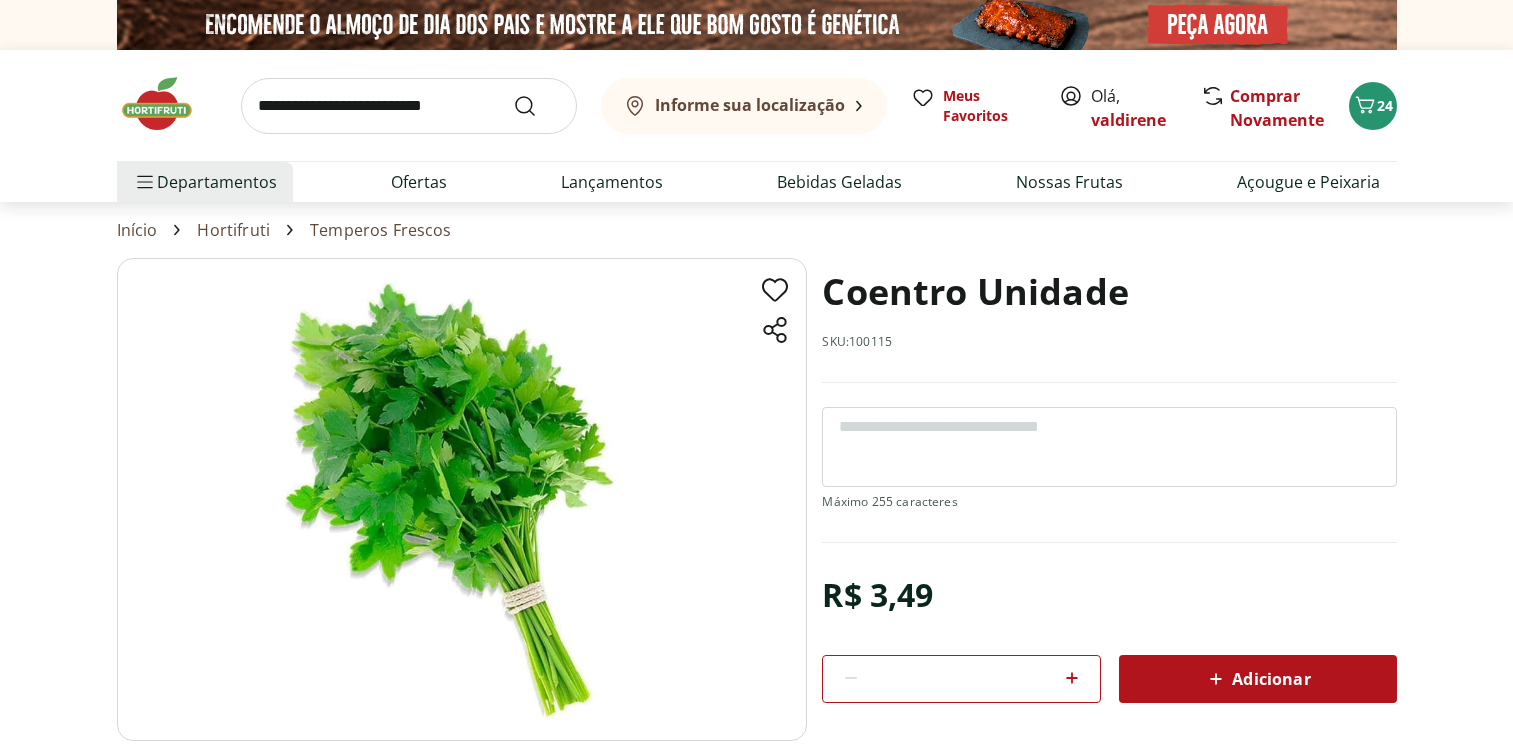 scroll, scrollTop: 0, scrollLeft: 0, axis: both 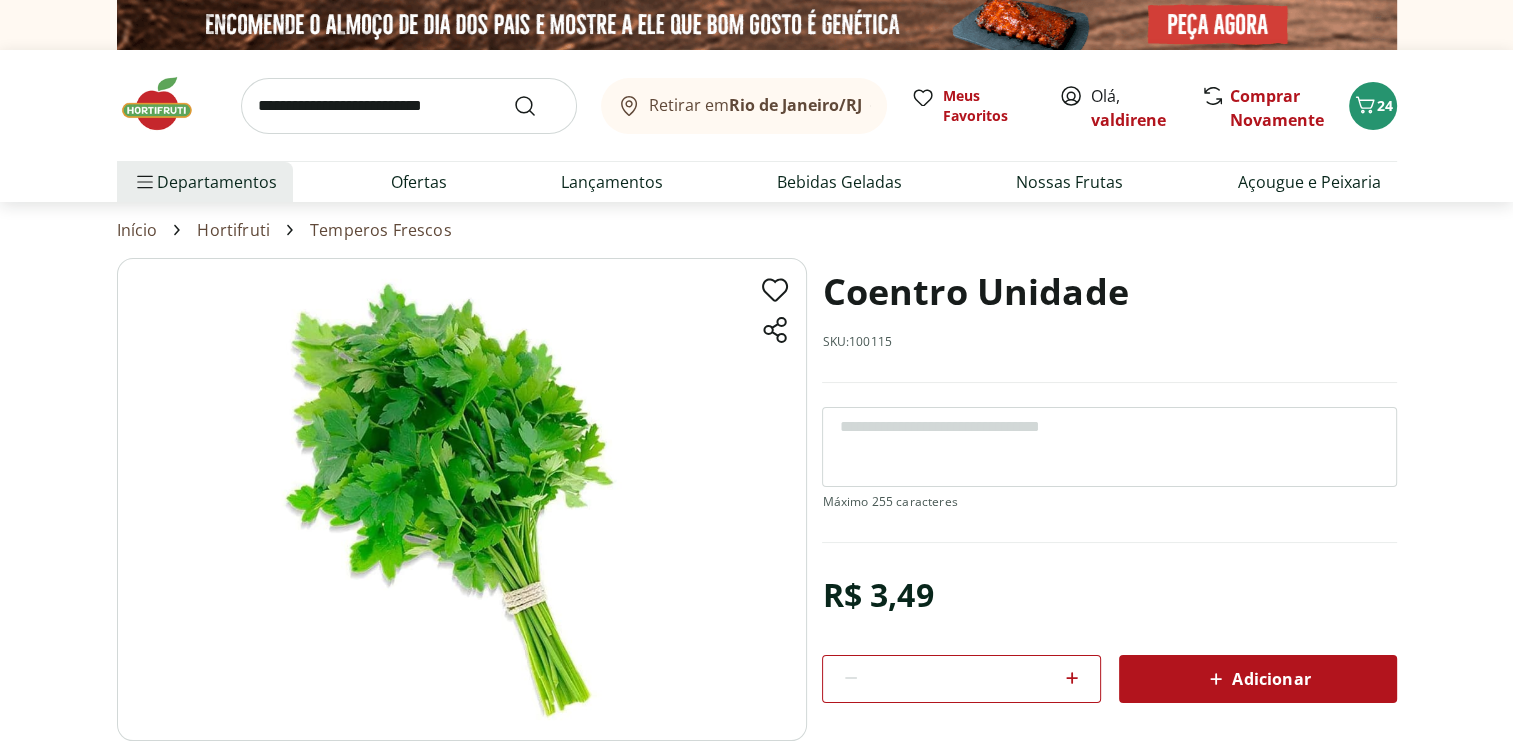click on "Adicionar" at bounding box center [1257, 679] 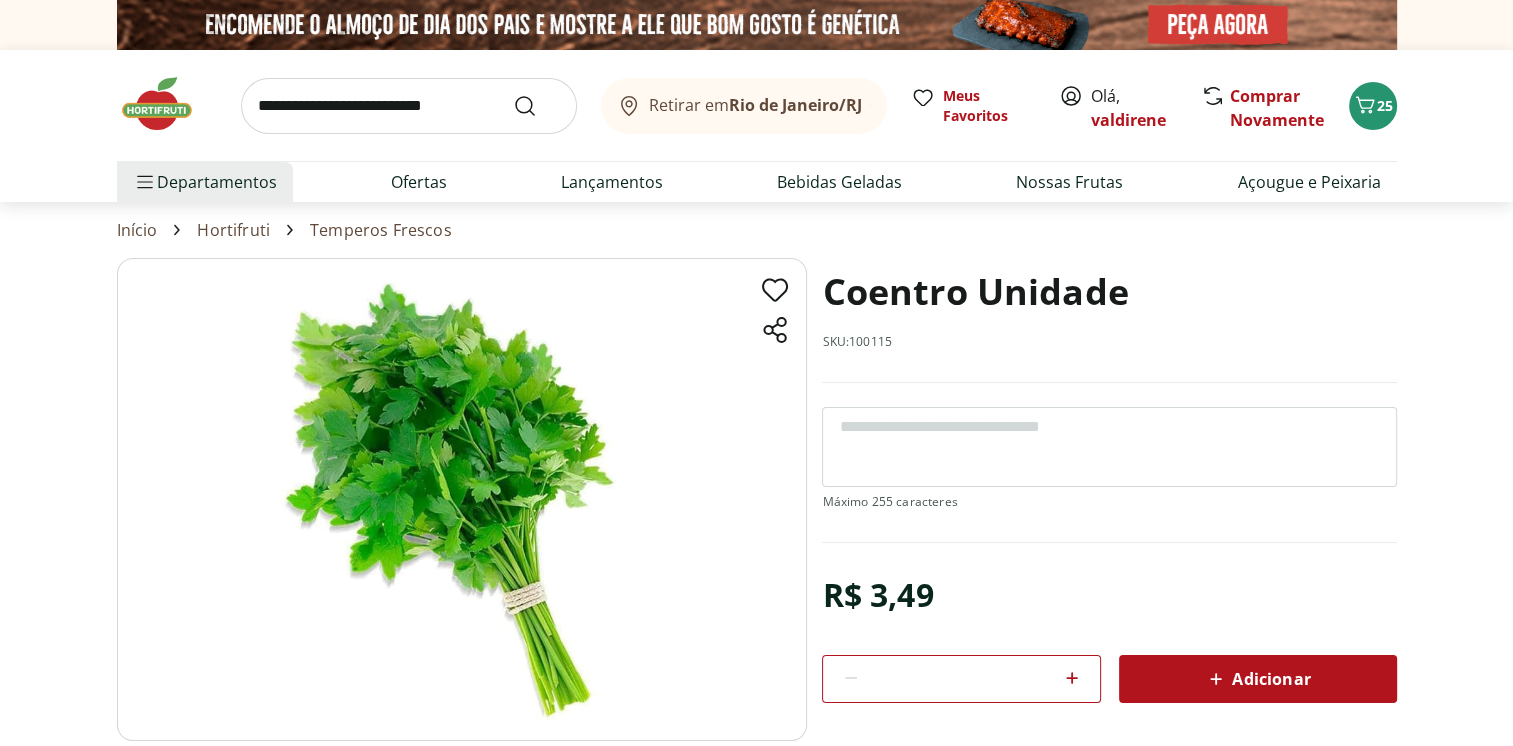 click on "Coentro Unidade SKU:  100115" at bounding box center [1109, 320] 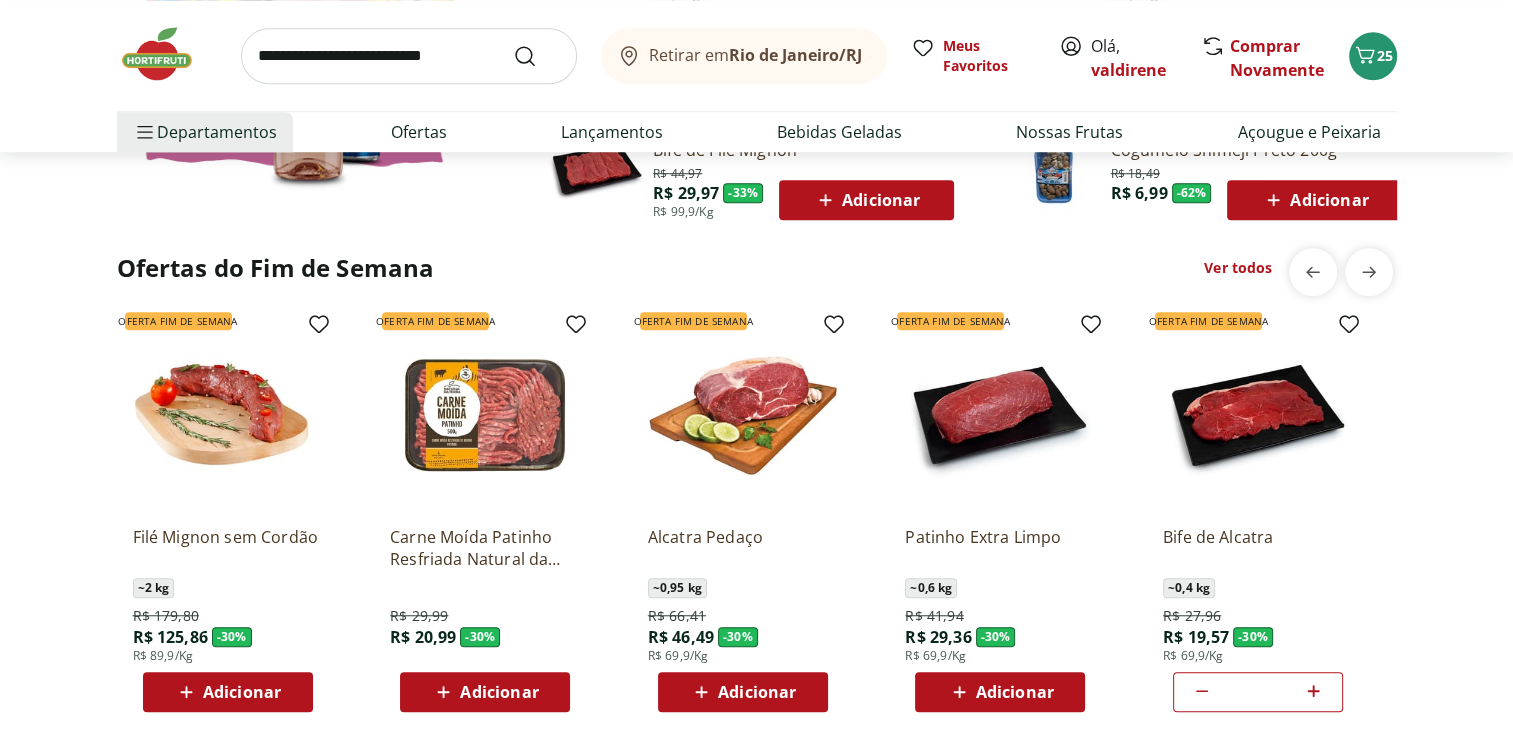 scroll, scrollTop: 1625, scrollLeft: 0, axis: vertical 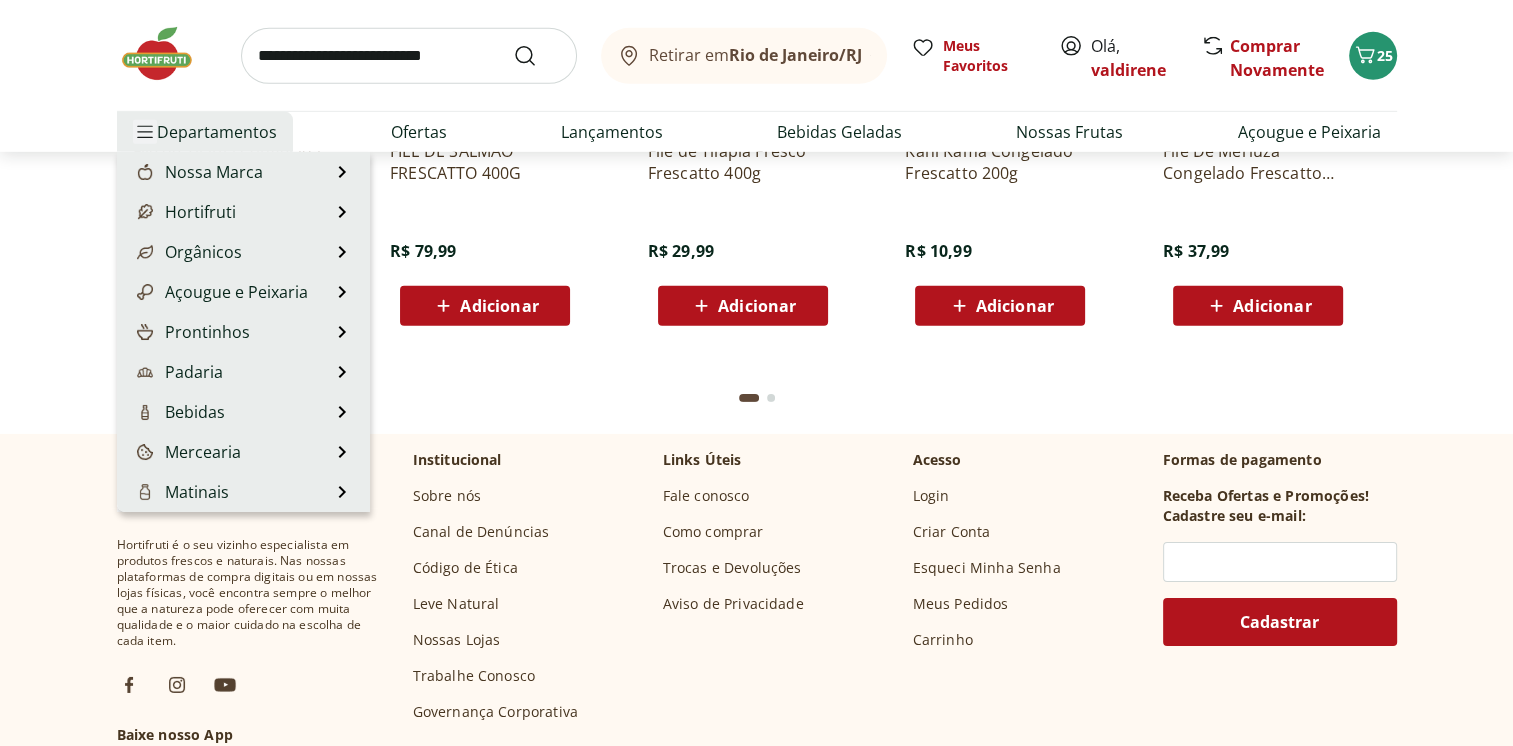 click 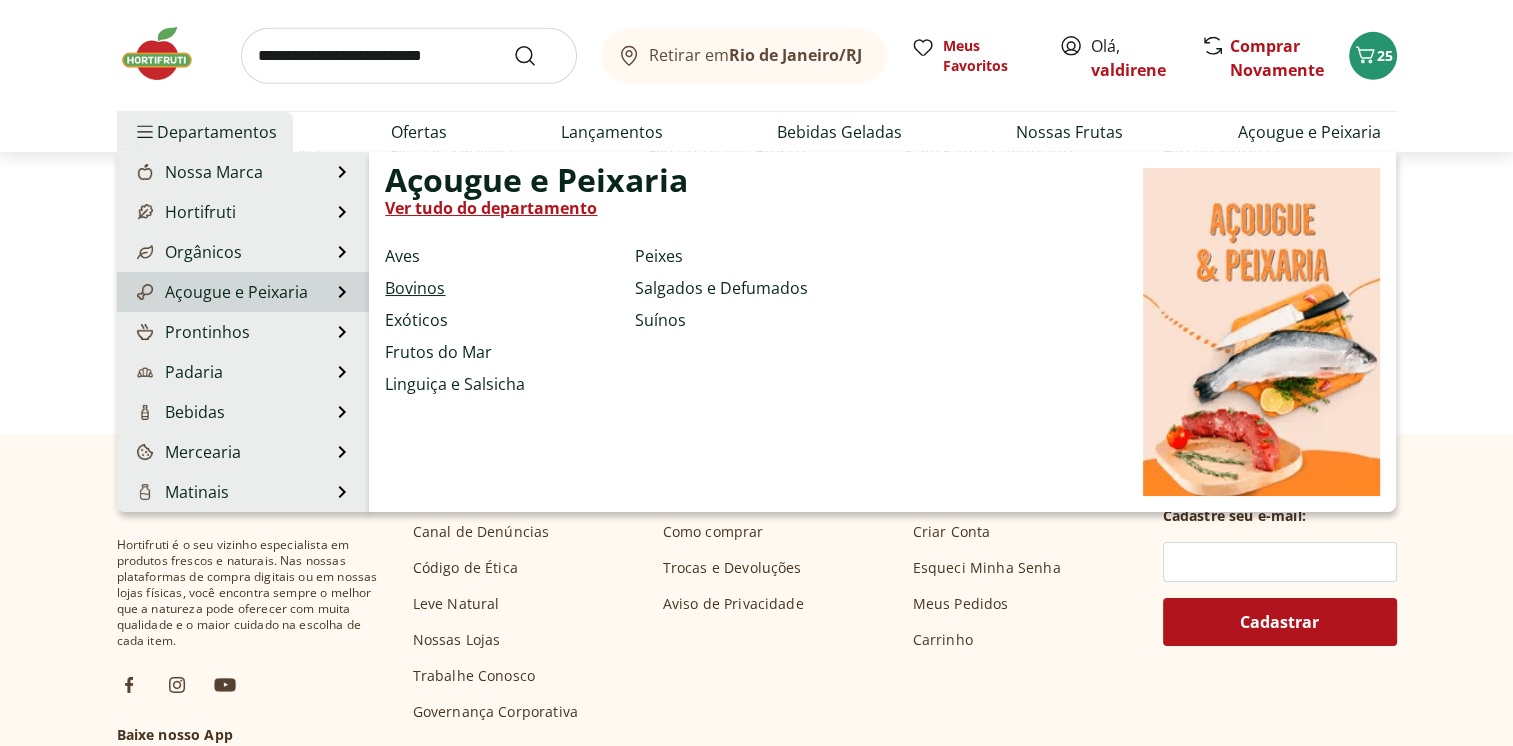 click on "Bovinos" at bounding box center [415, 288] 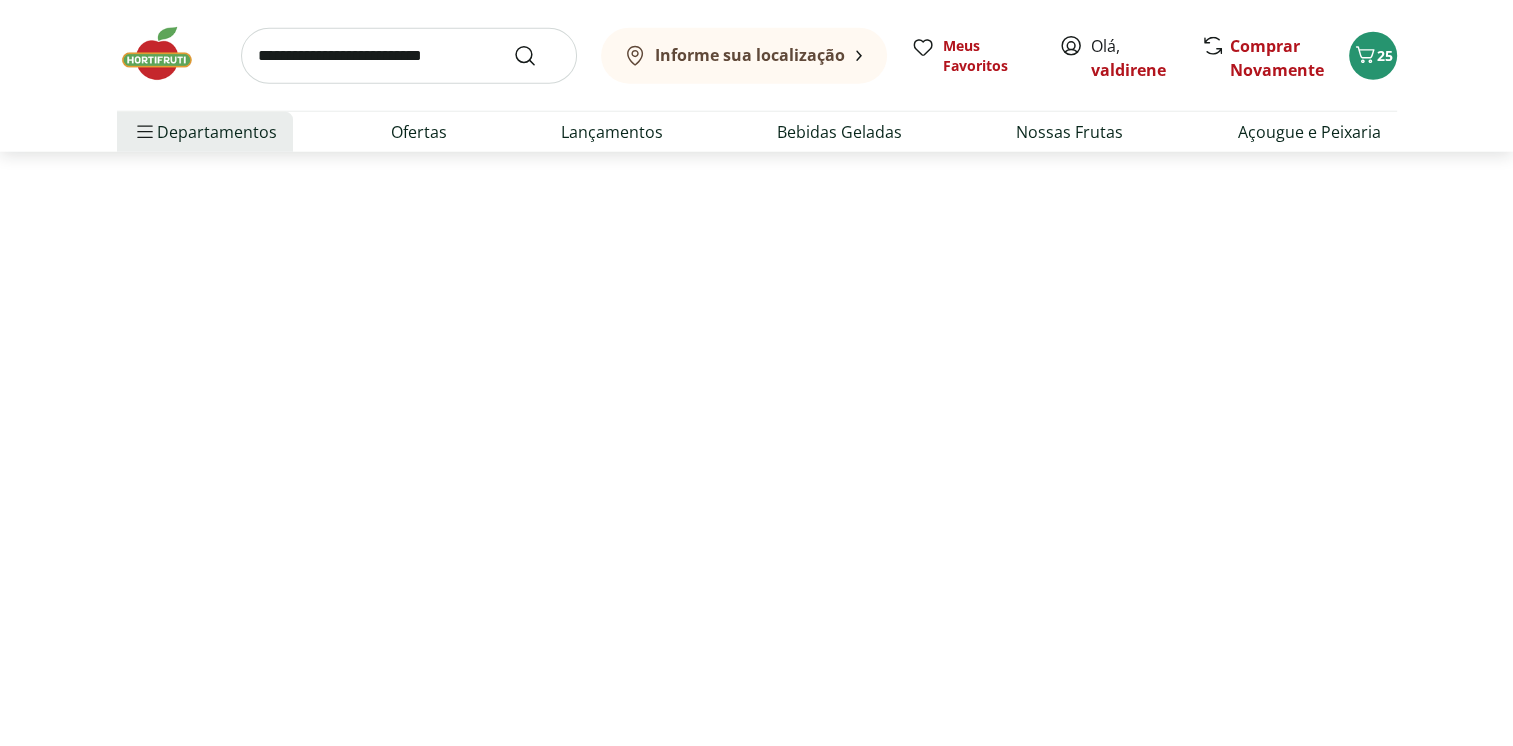 scroll, scrollTop: 0, scrollLeft: 0, axis: both 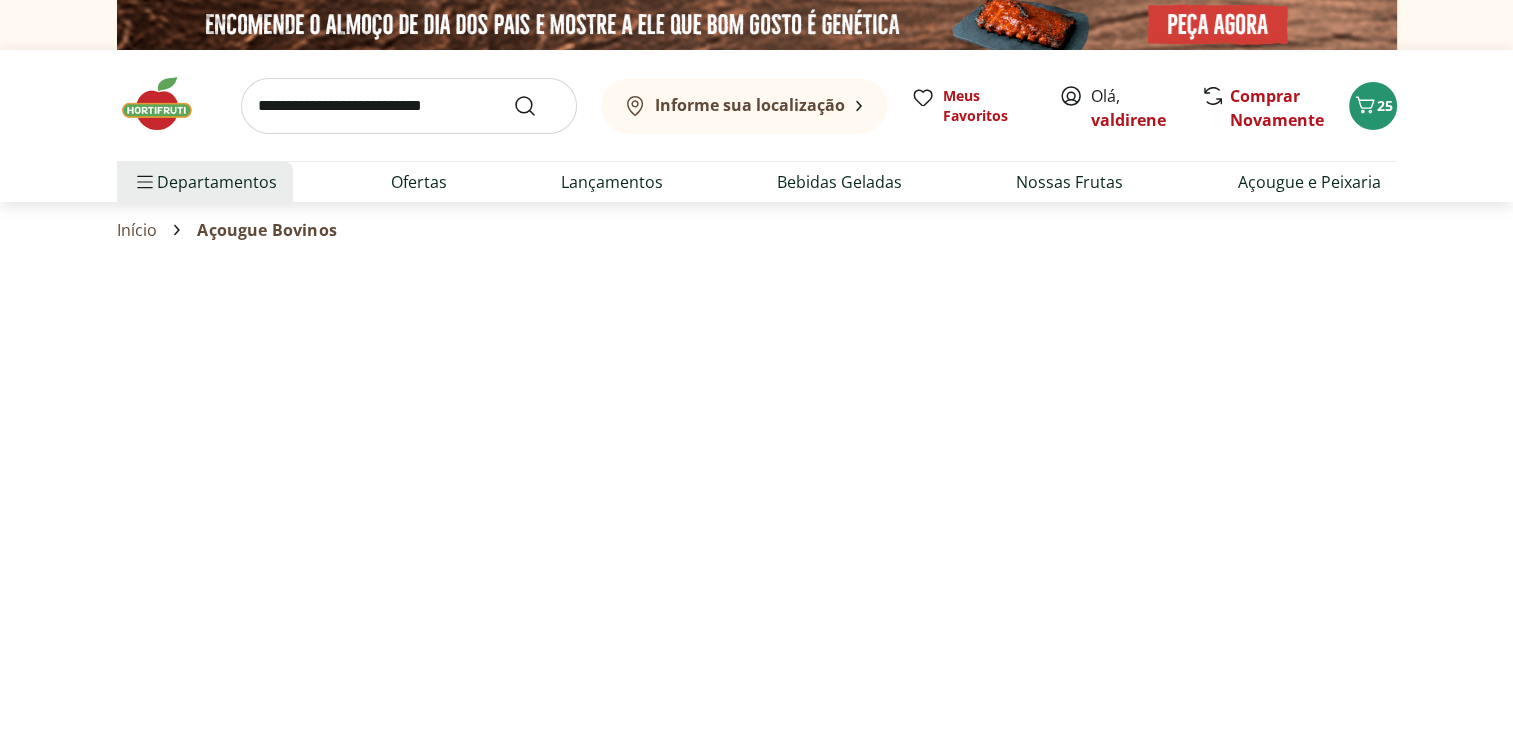 select on "**********" 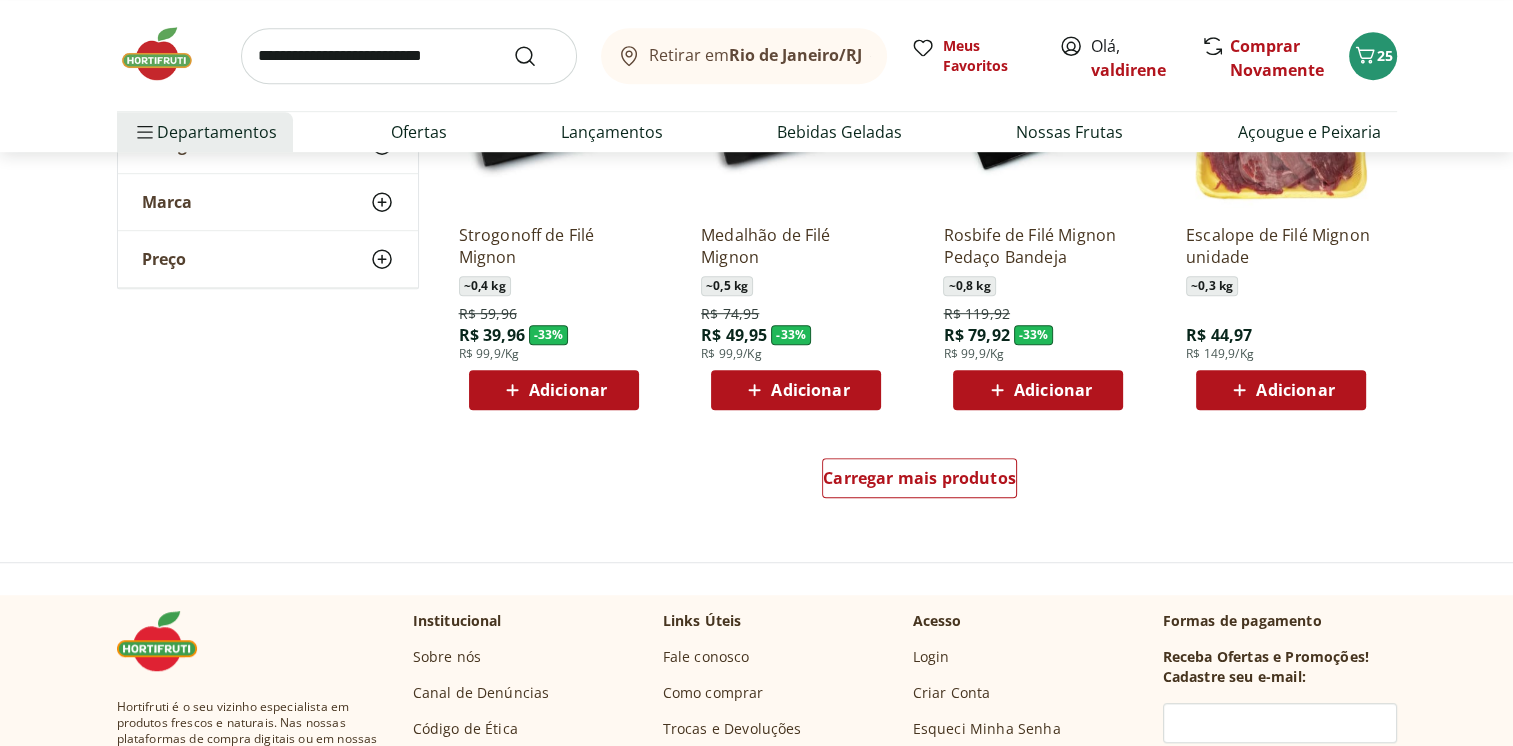 scroll, scrollTop: 1359, scrollLeft: 0, axis: vertical 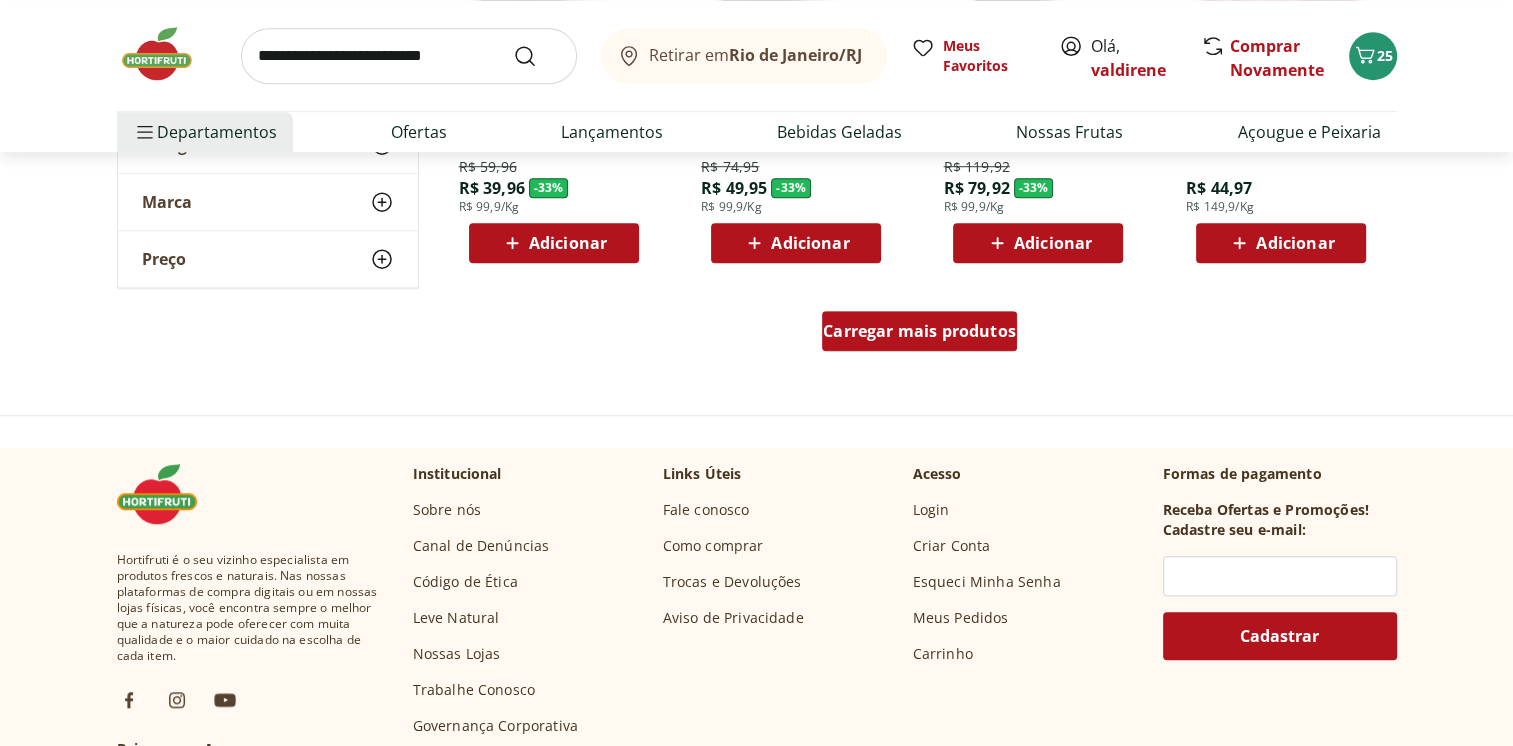 click on "Carregar mais produtos" at bounding box center (919, 331) 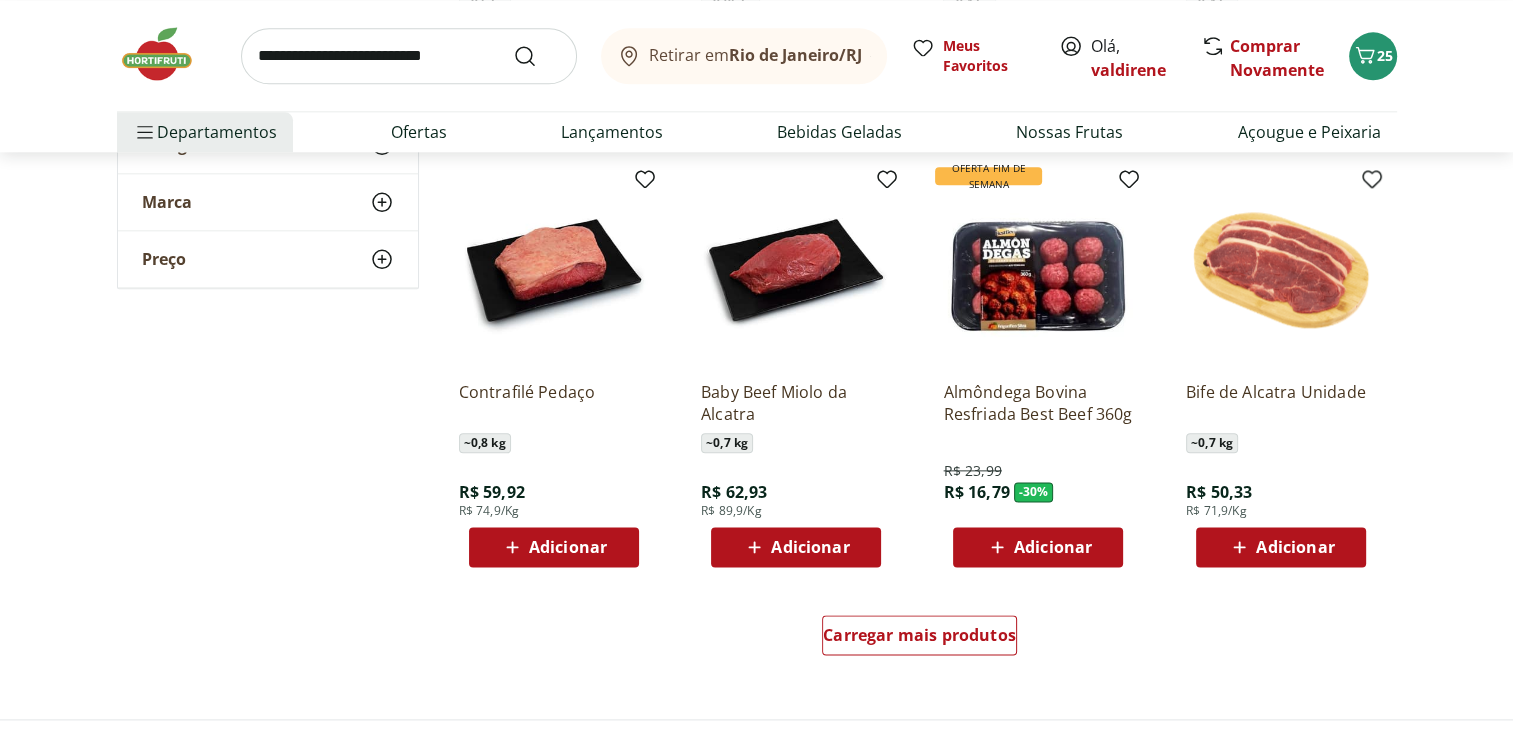 scroll, scrollTop: 2412, scrollLeft: 0, axis: vertical 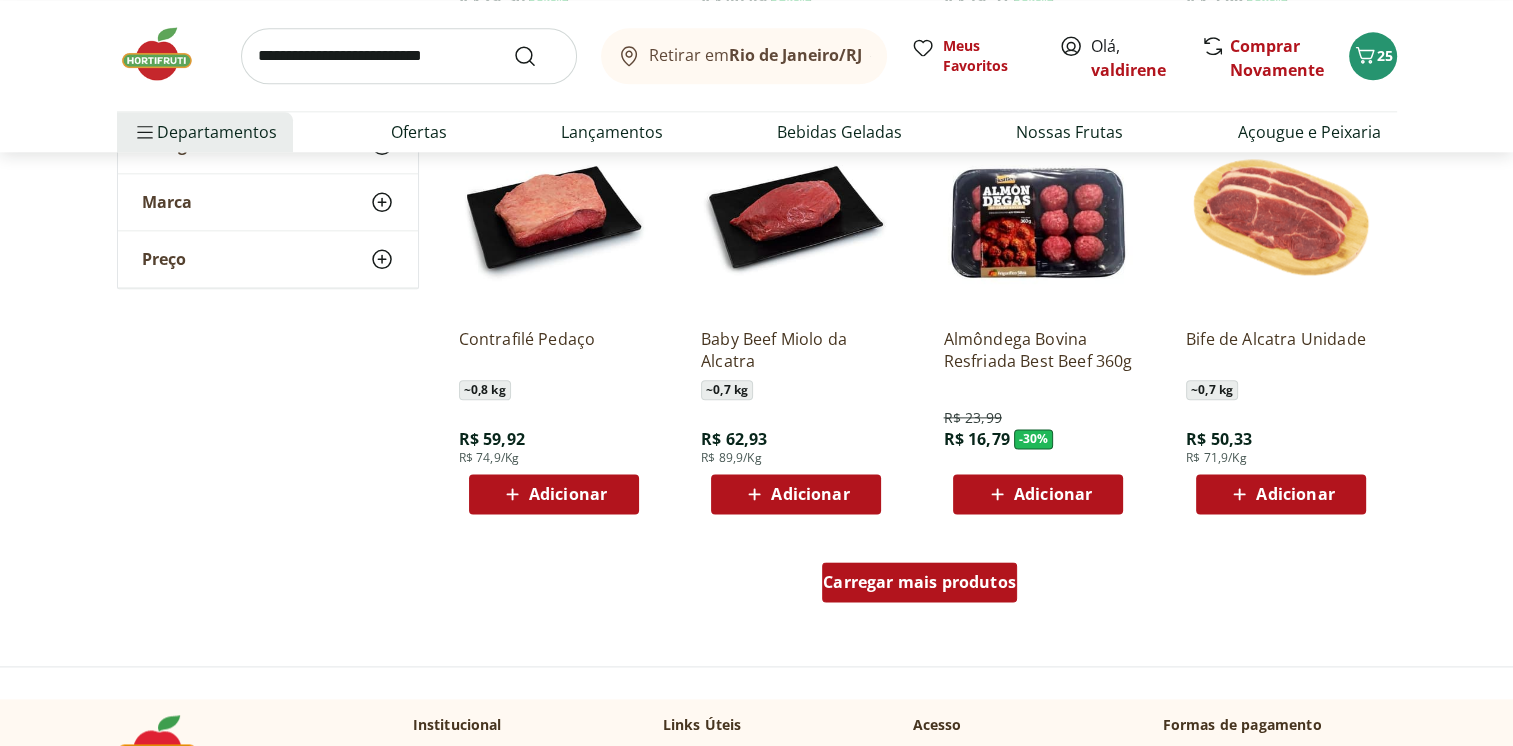 click on "Carregar mais produtos" at bounding box center [919, 582] 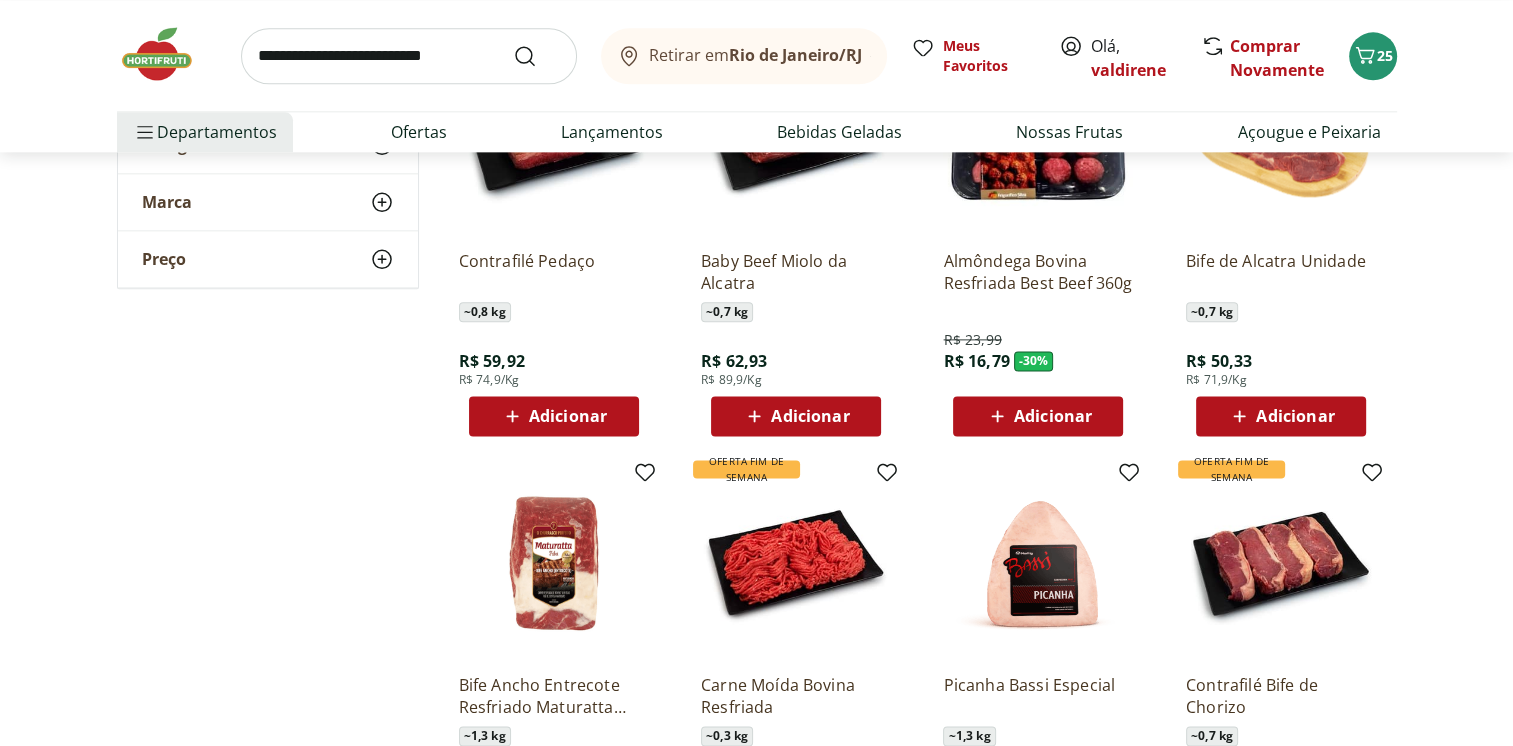 scroll, scrollTop: 2519, scrollLeft: 0, axis: vertical 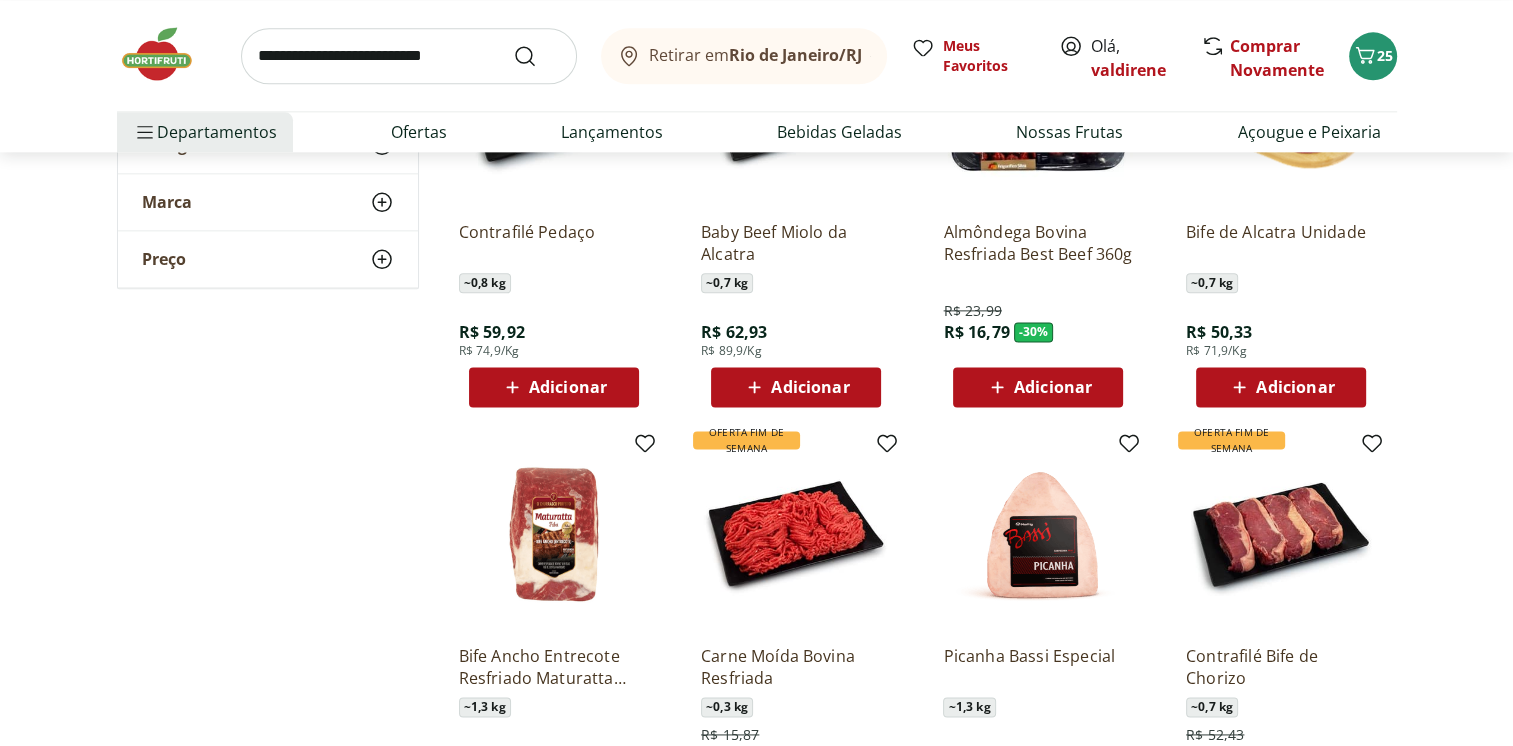 click on "Adicionar" at bounding box center (1281, 387) 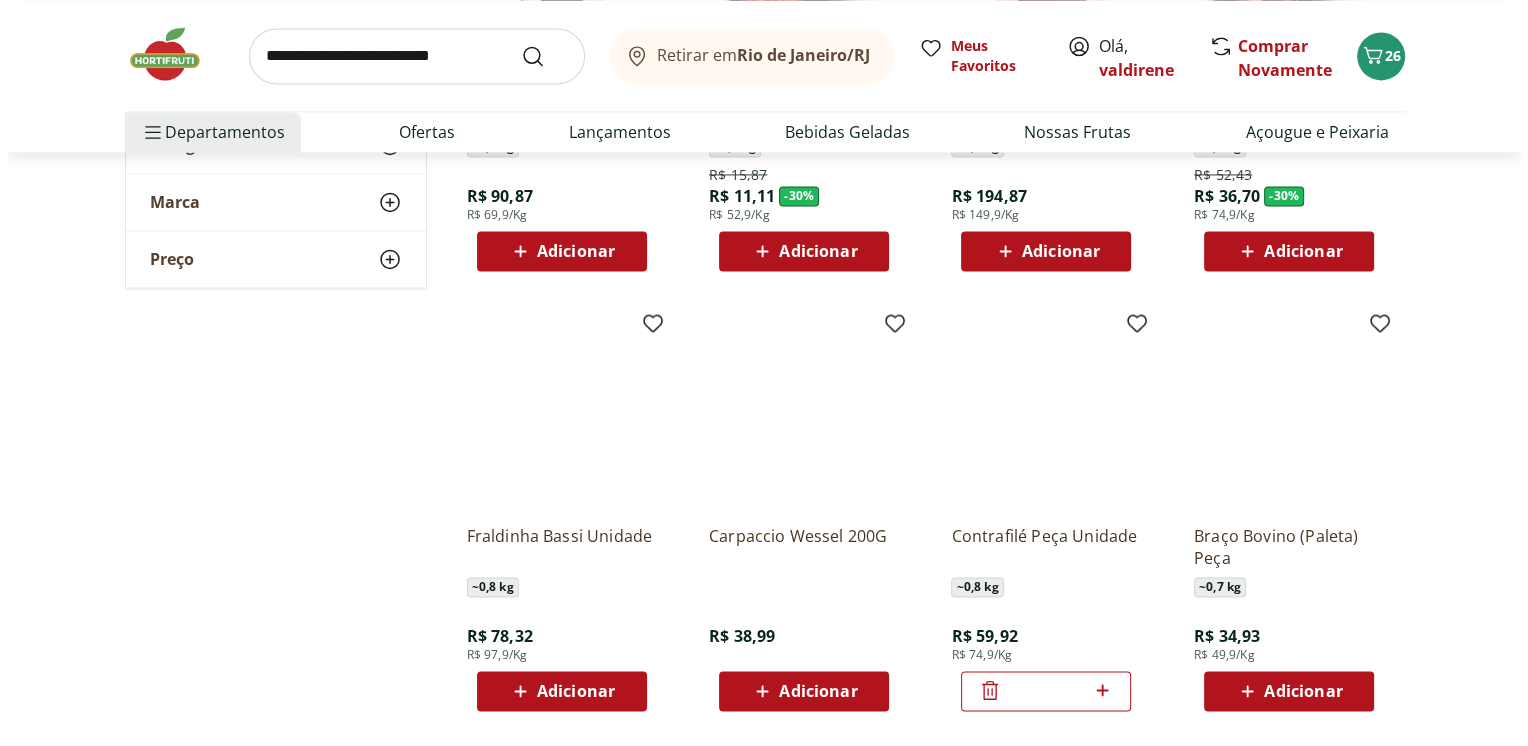 scroll, scrollTop: 3172, scrollLeft: 0, axis: vertical 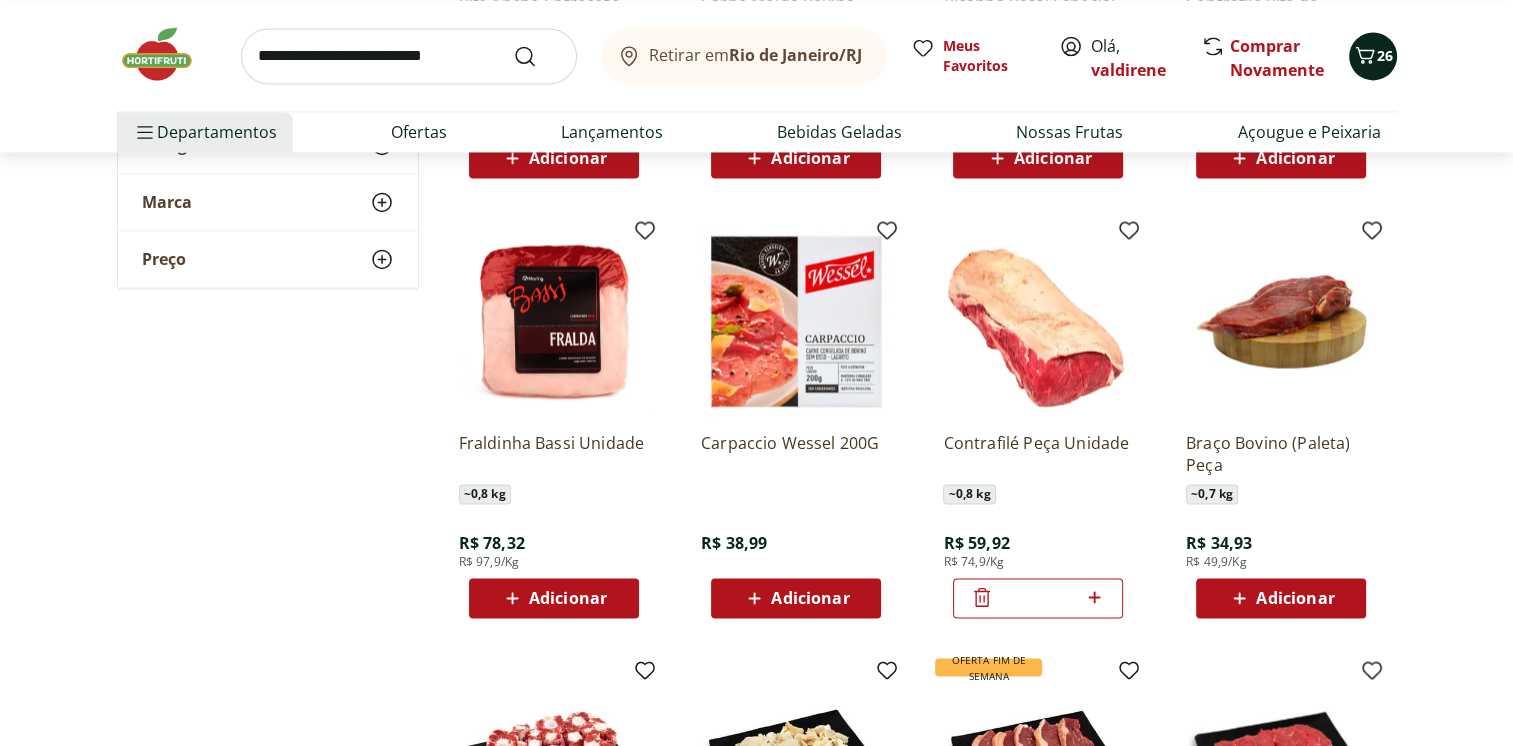 click 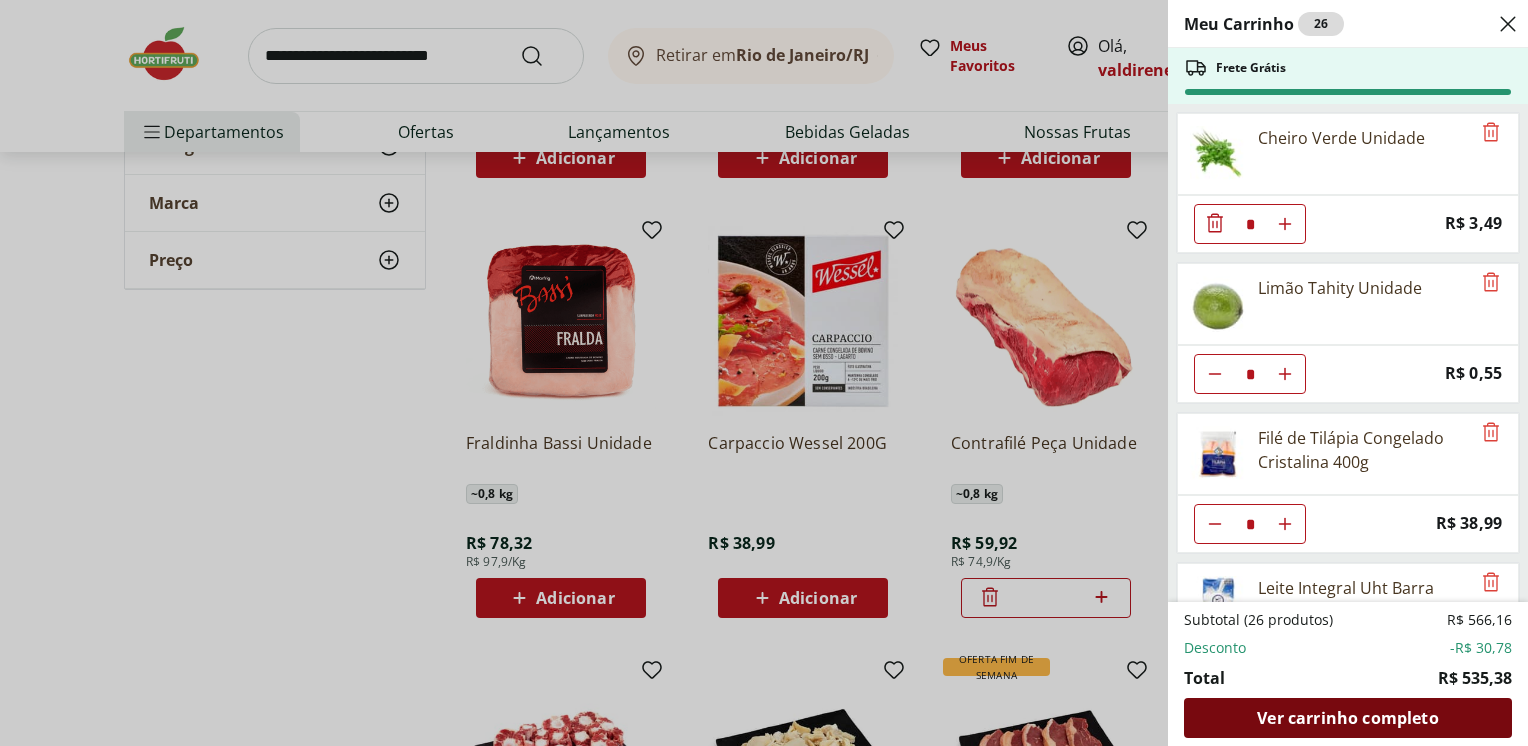 click on "Ver carrinho completo" at bounding box center (1347, 718) 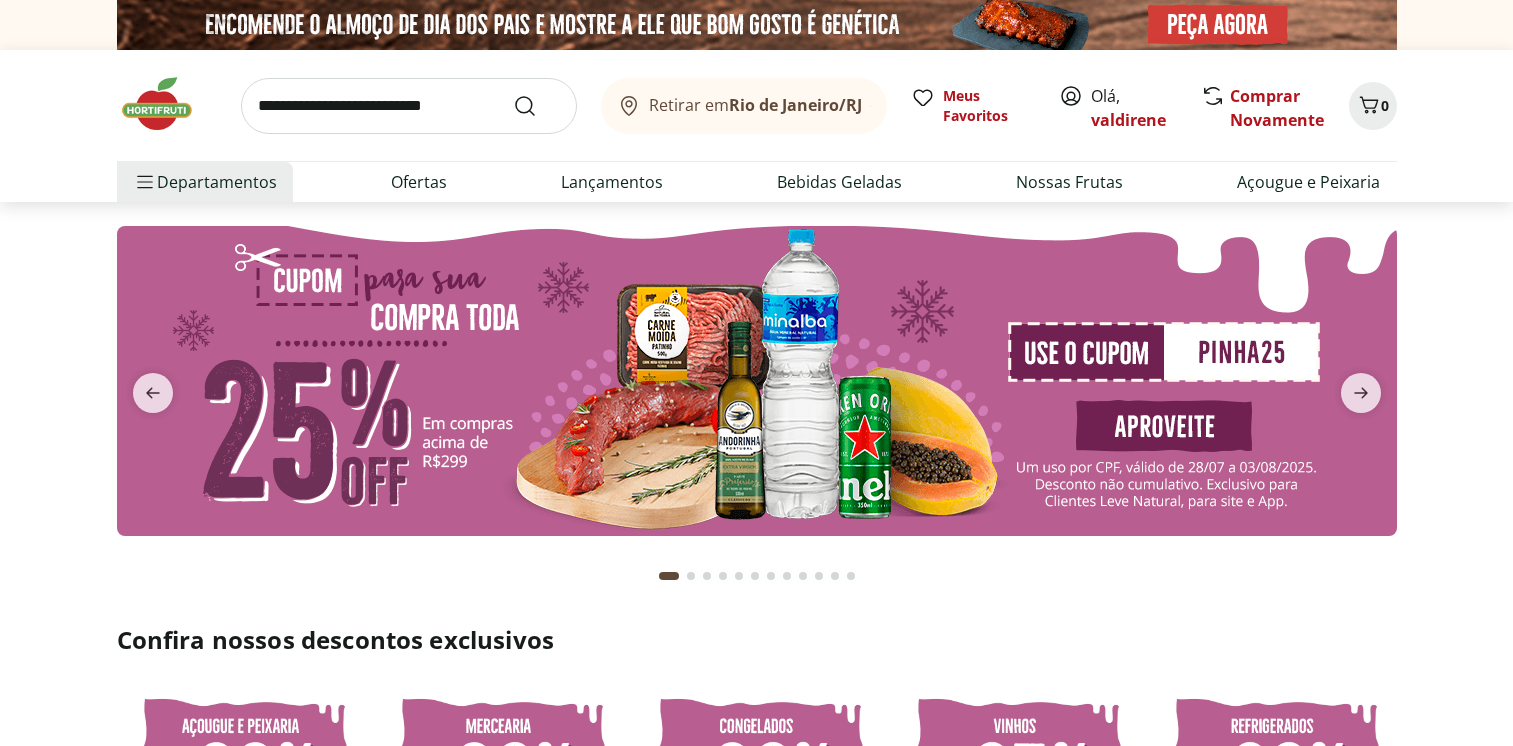 scroll, scrollTop: 0, scrollLeft: 0, axis: both 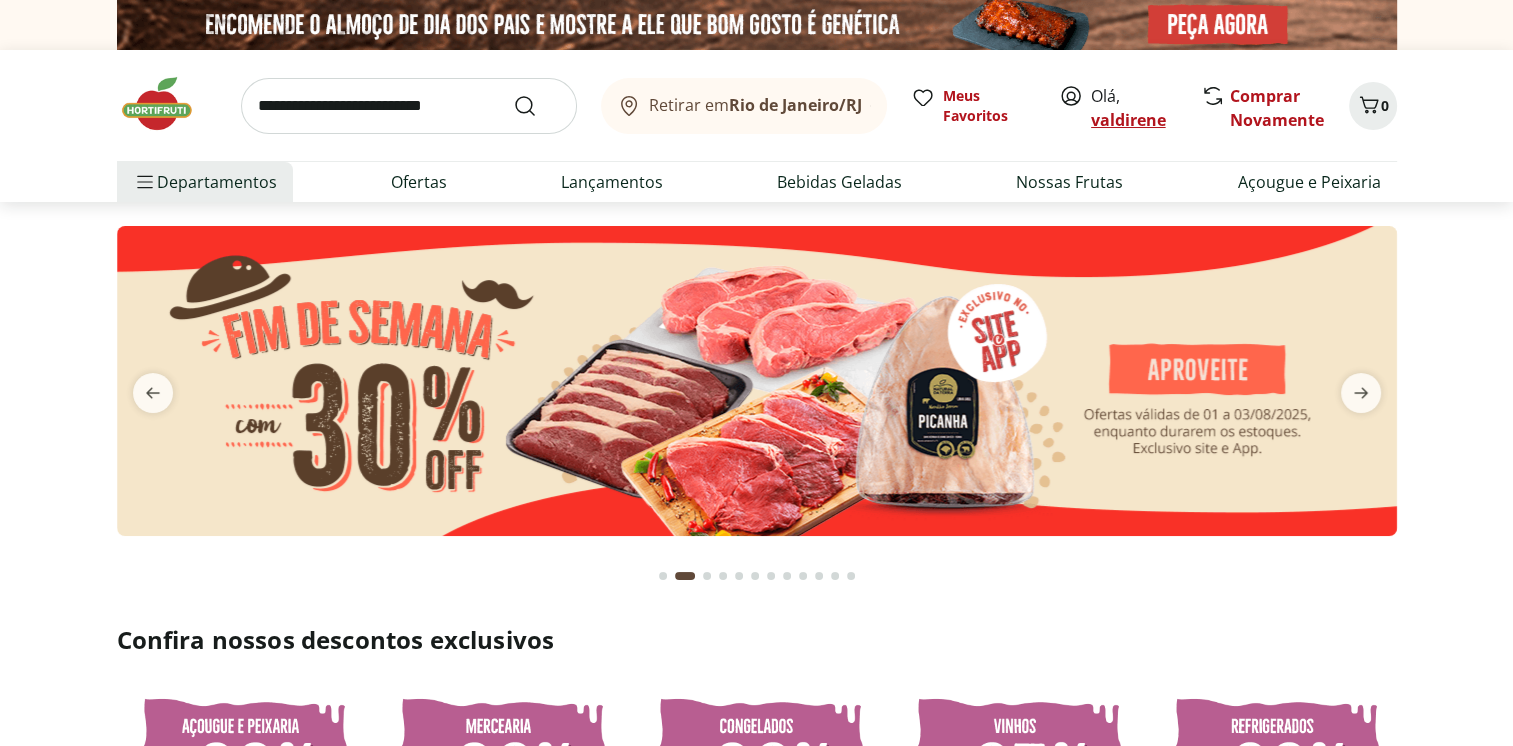click on "valdirene" at bounding box center (1128, 120) 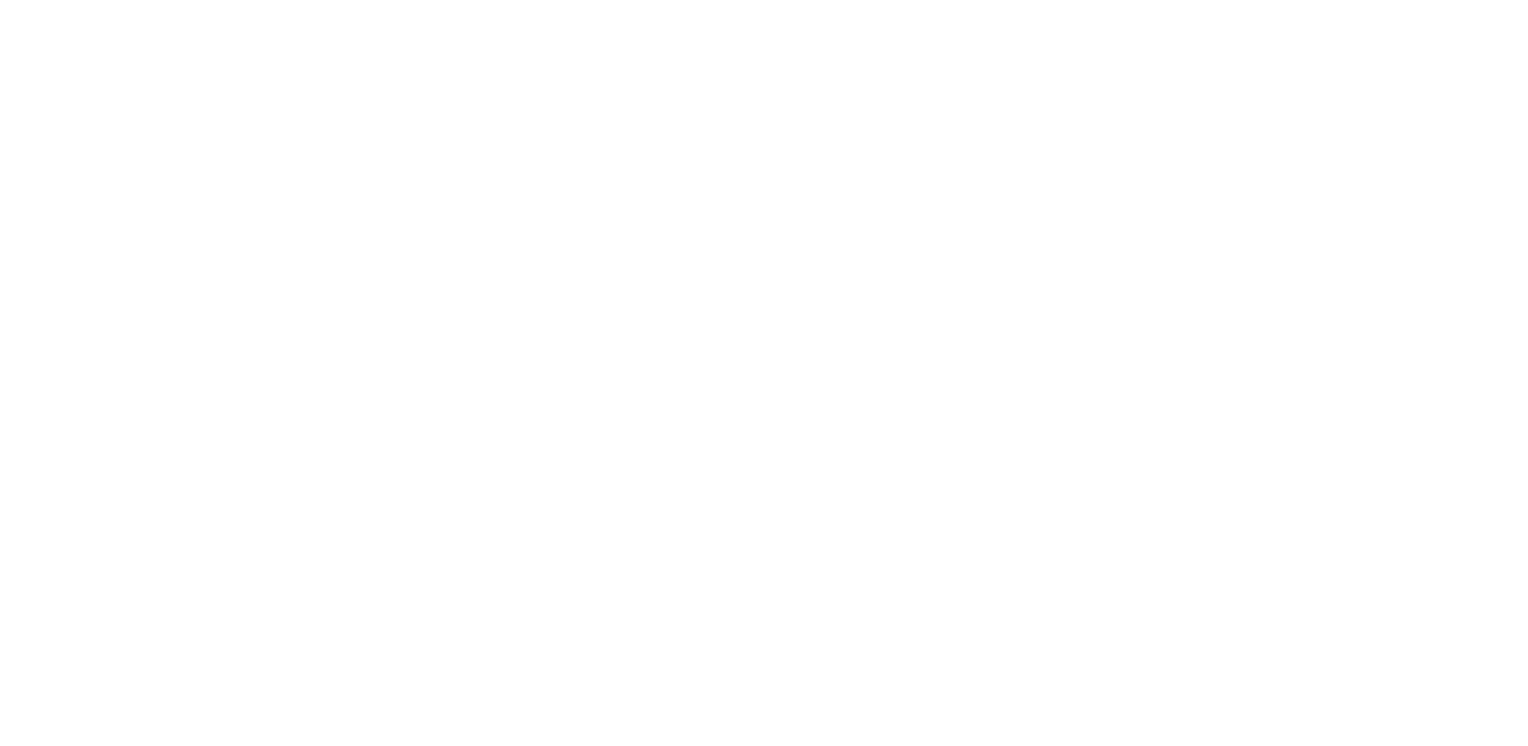 scroll, scrollTop: 0, scrollLeft: 0, axis: both 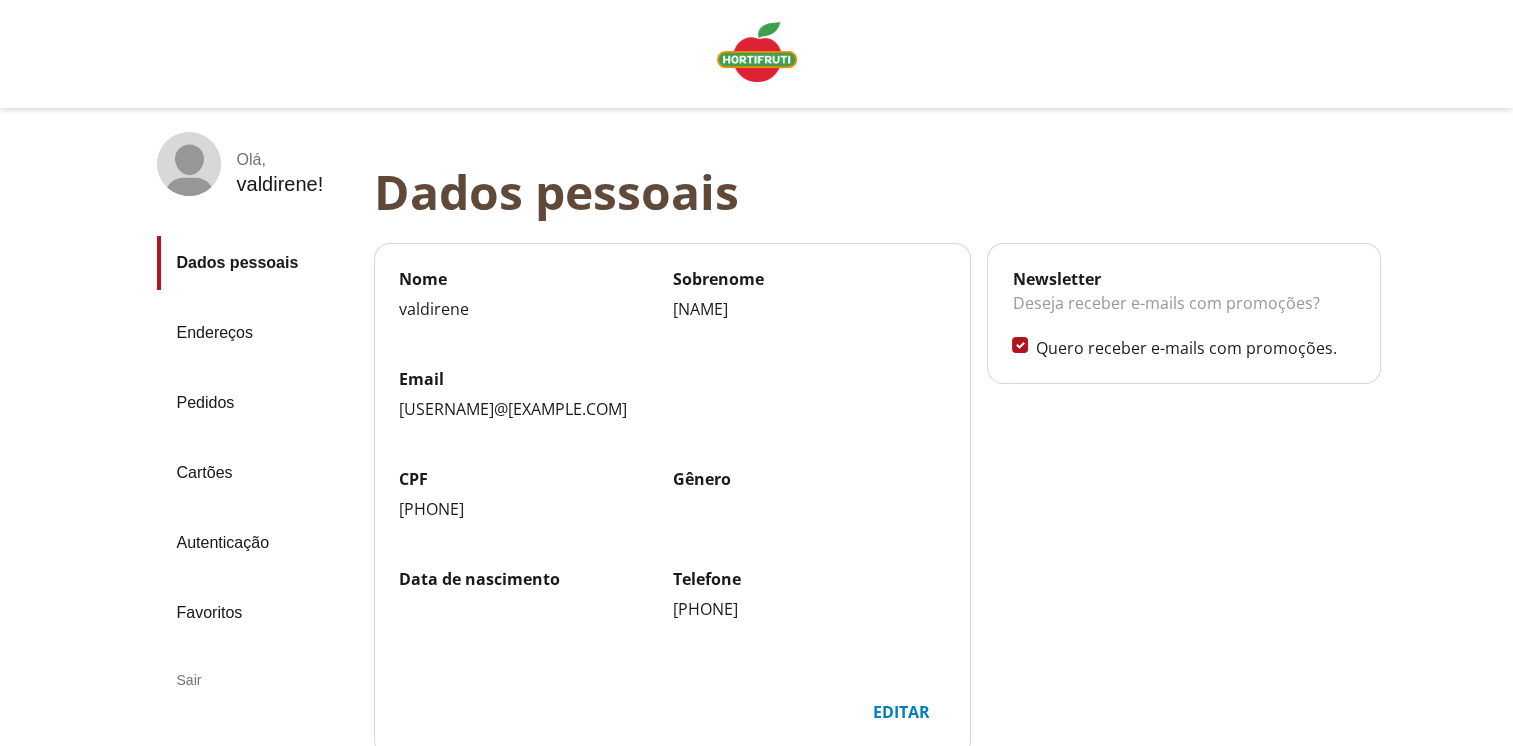click on "Sair" at bounding box center [257, 680] 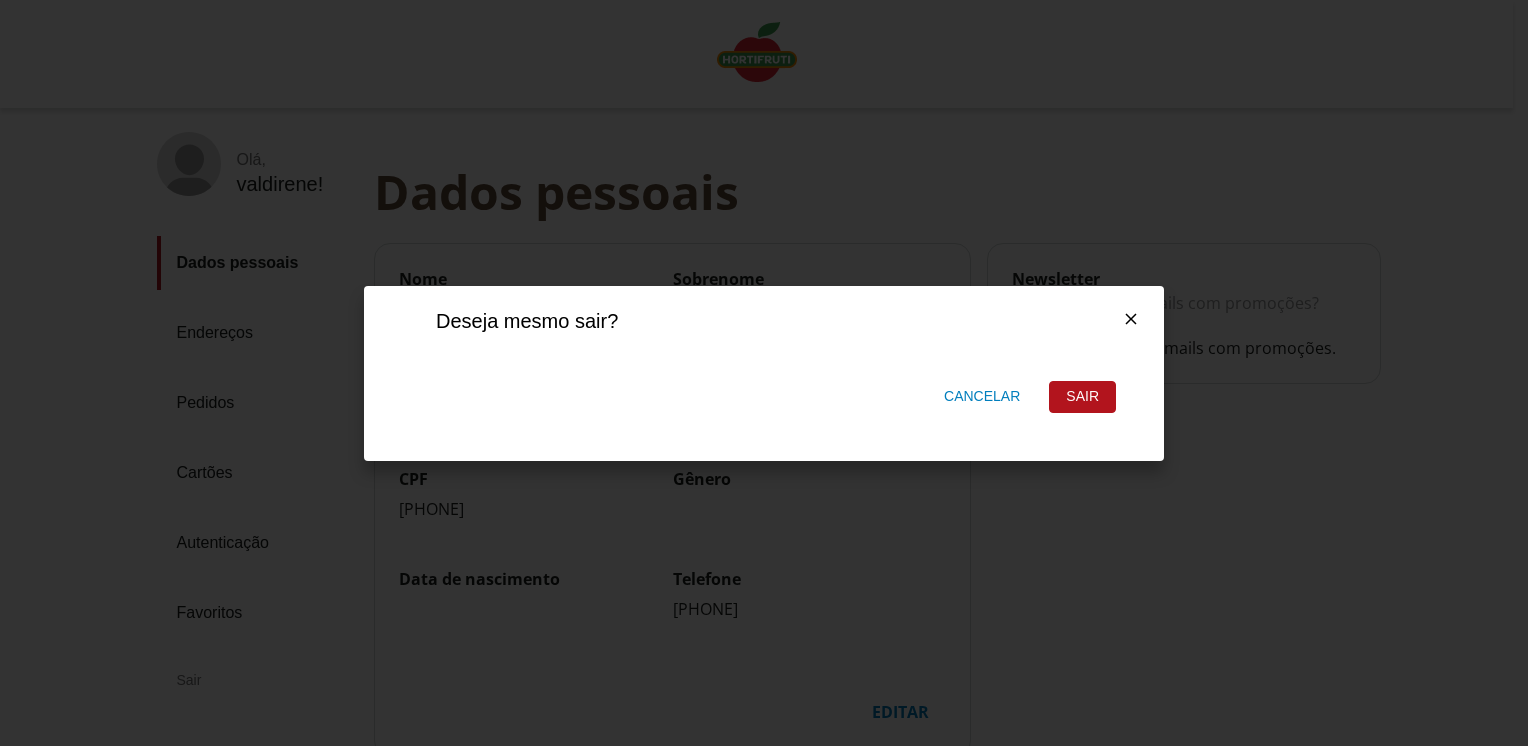 click on "Sair" at bounding box center (1082, 397) 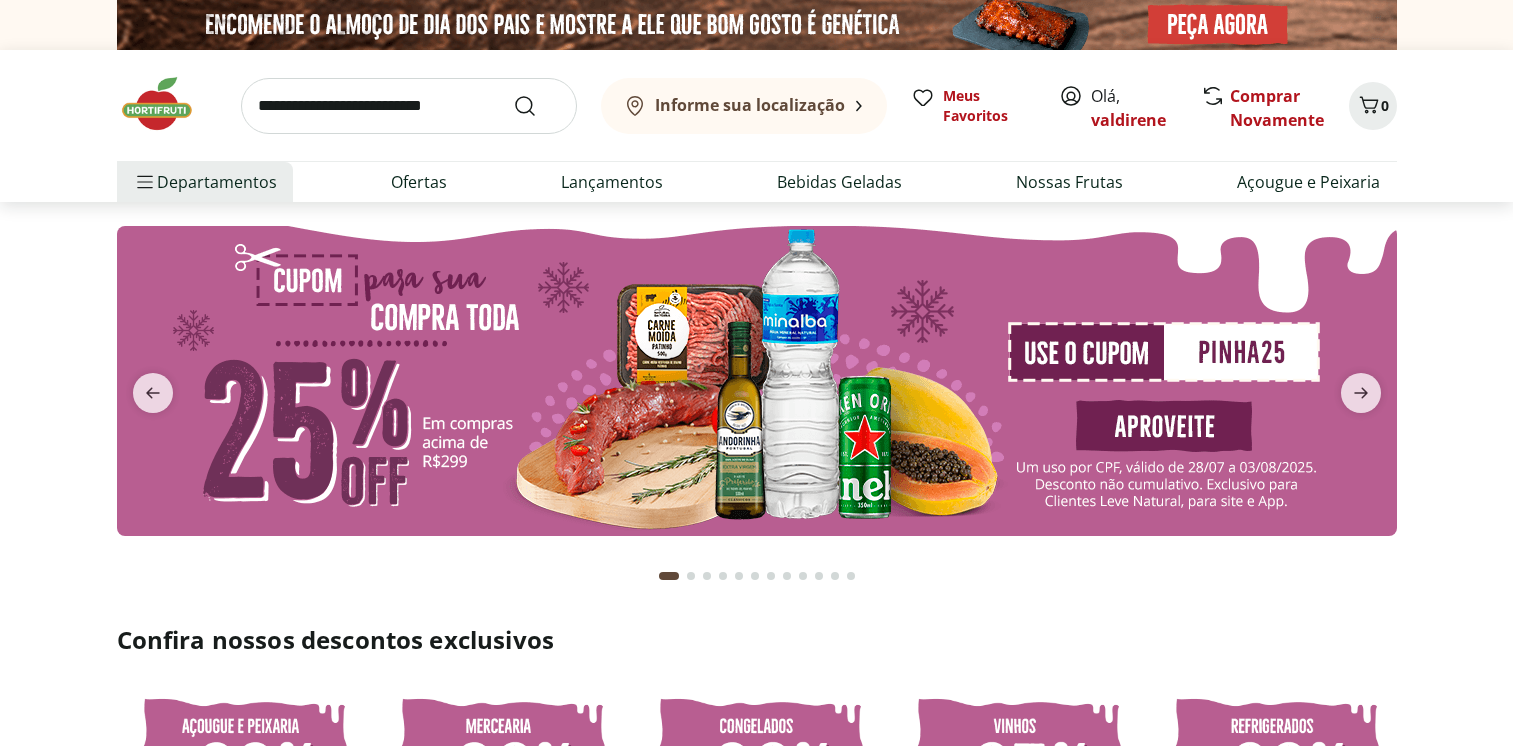scroll, scrollTop: 0, scrollLeft: 0, axis: both 